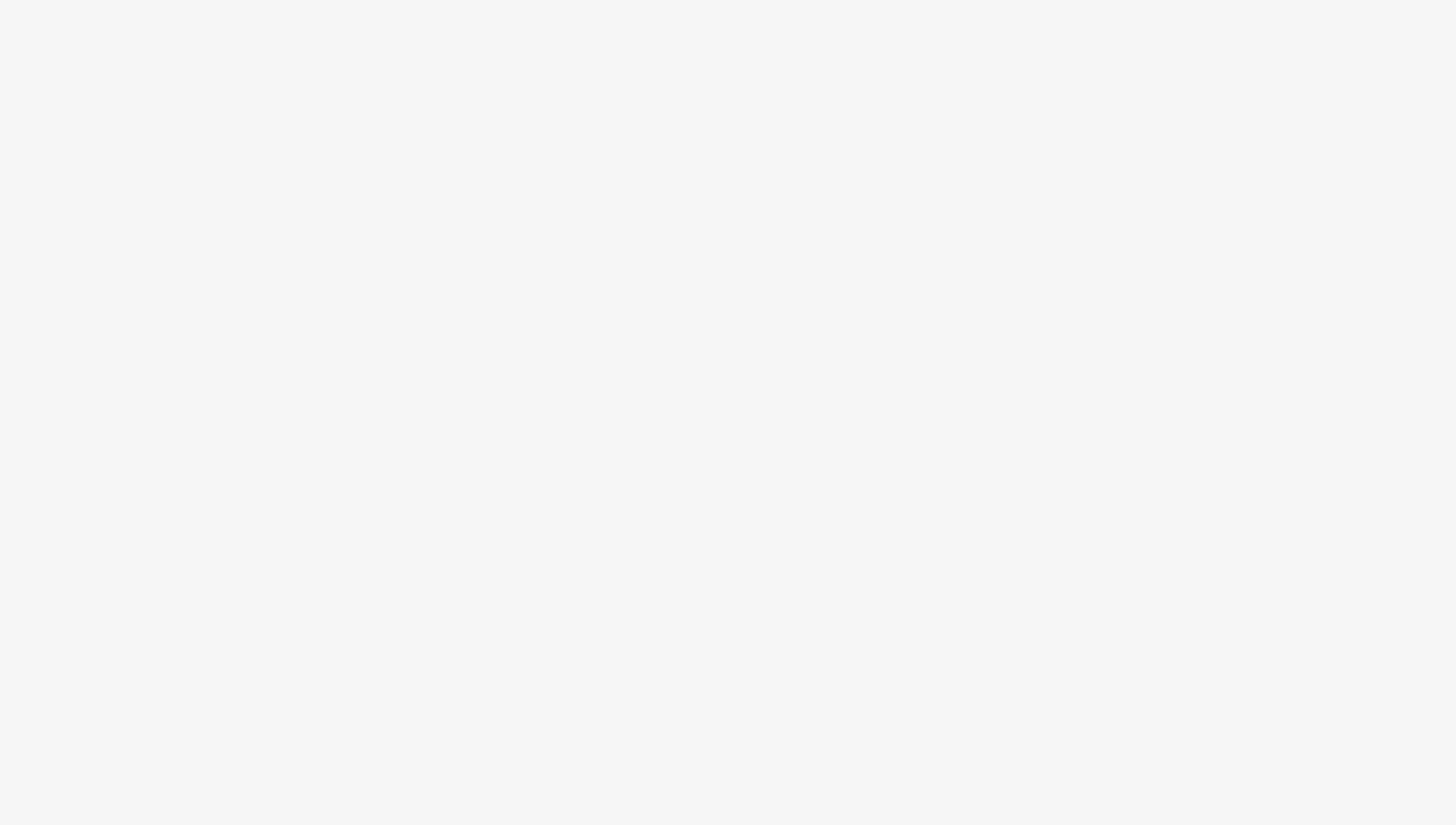 scroll, scrollTop: 0, scrollLeft: 0, axis: both 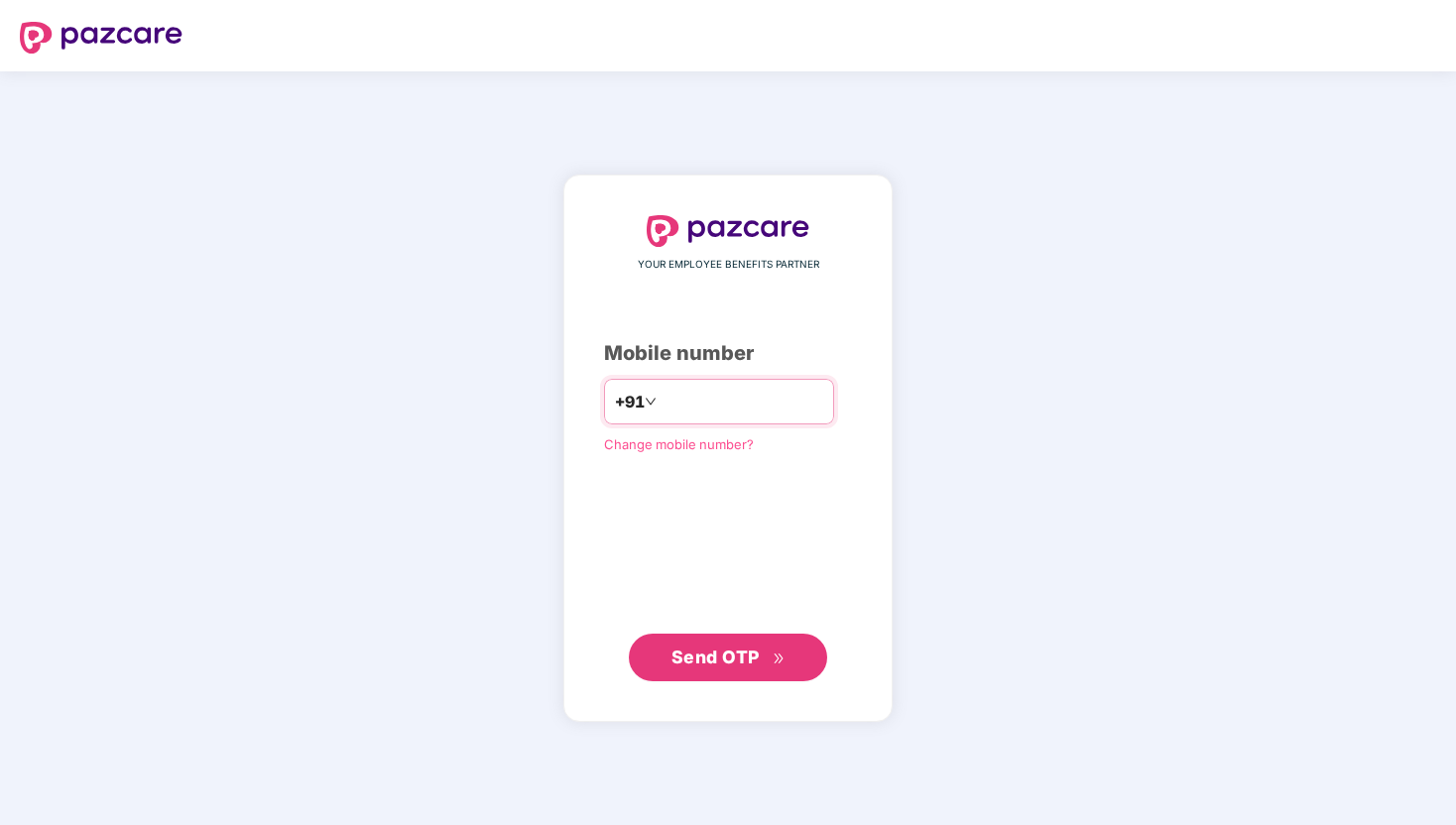 click at bounding box center (742, 402) 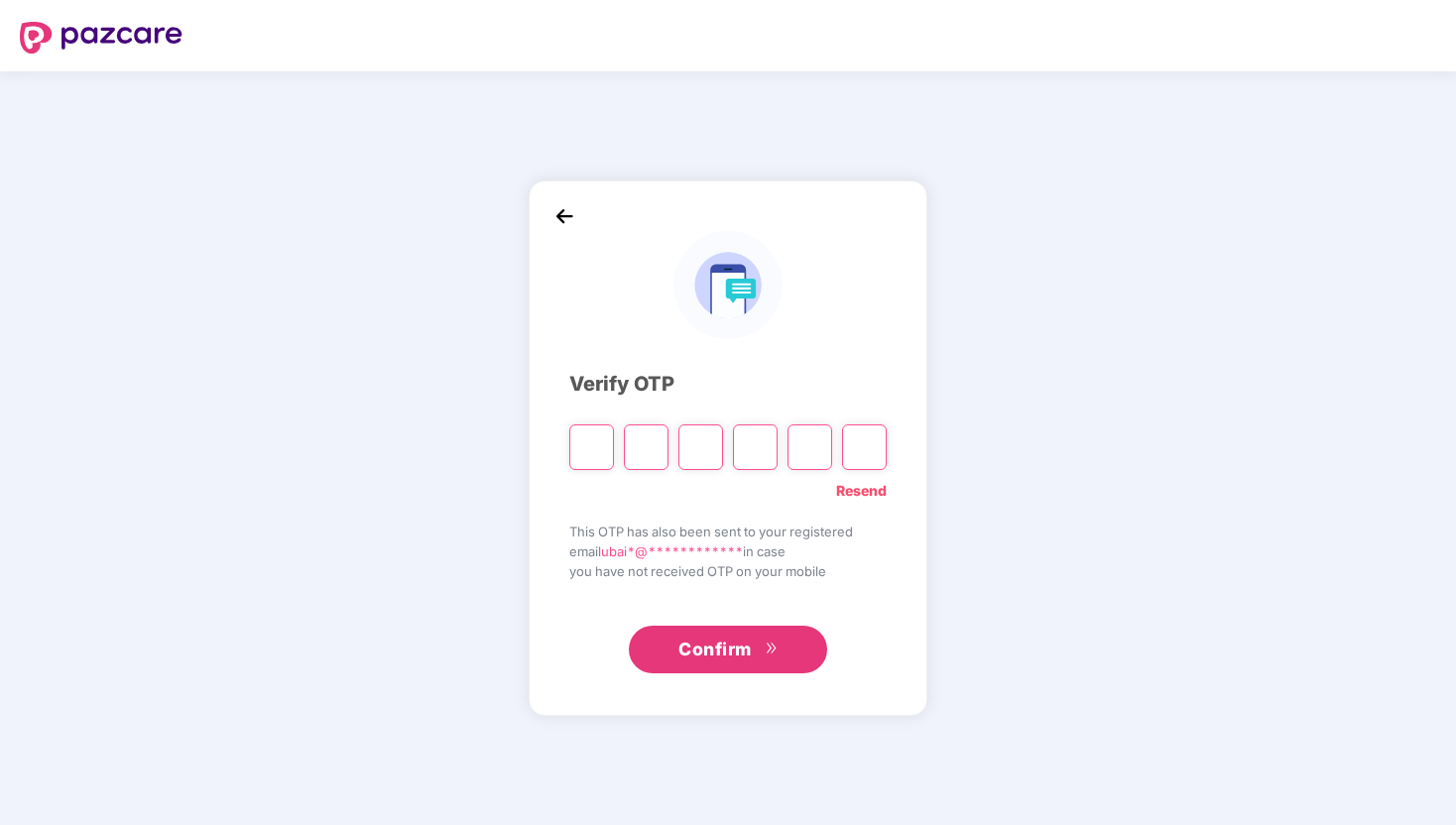 type on "*" 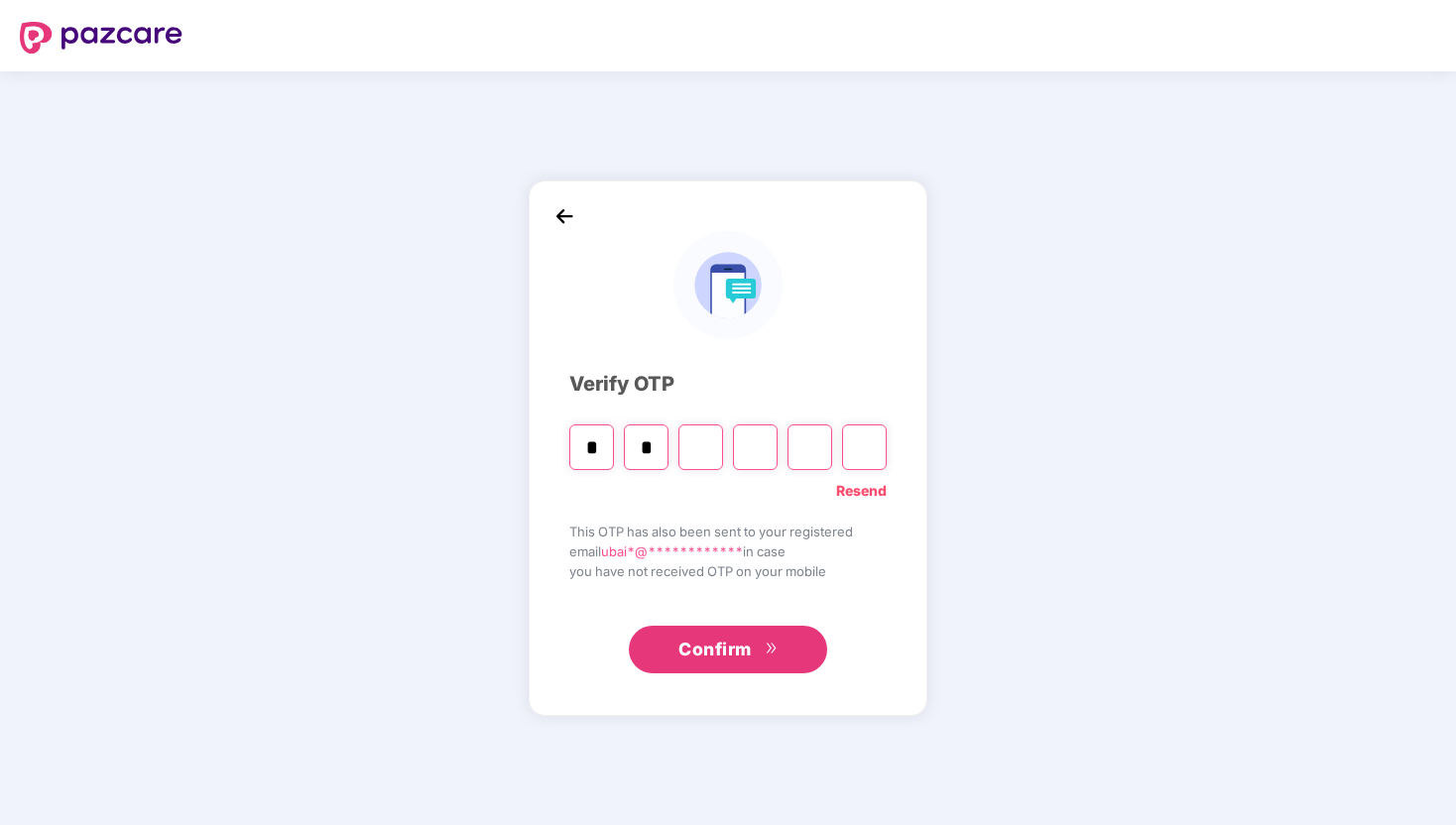 type on "*" 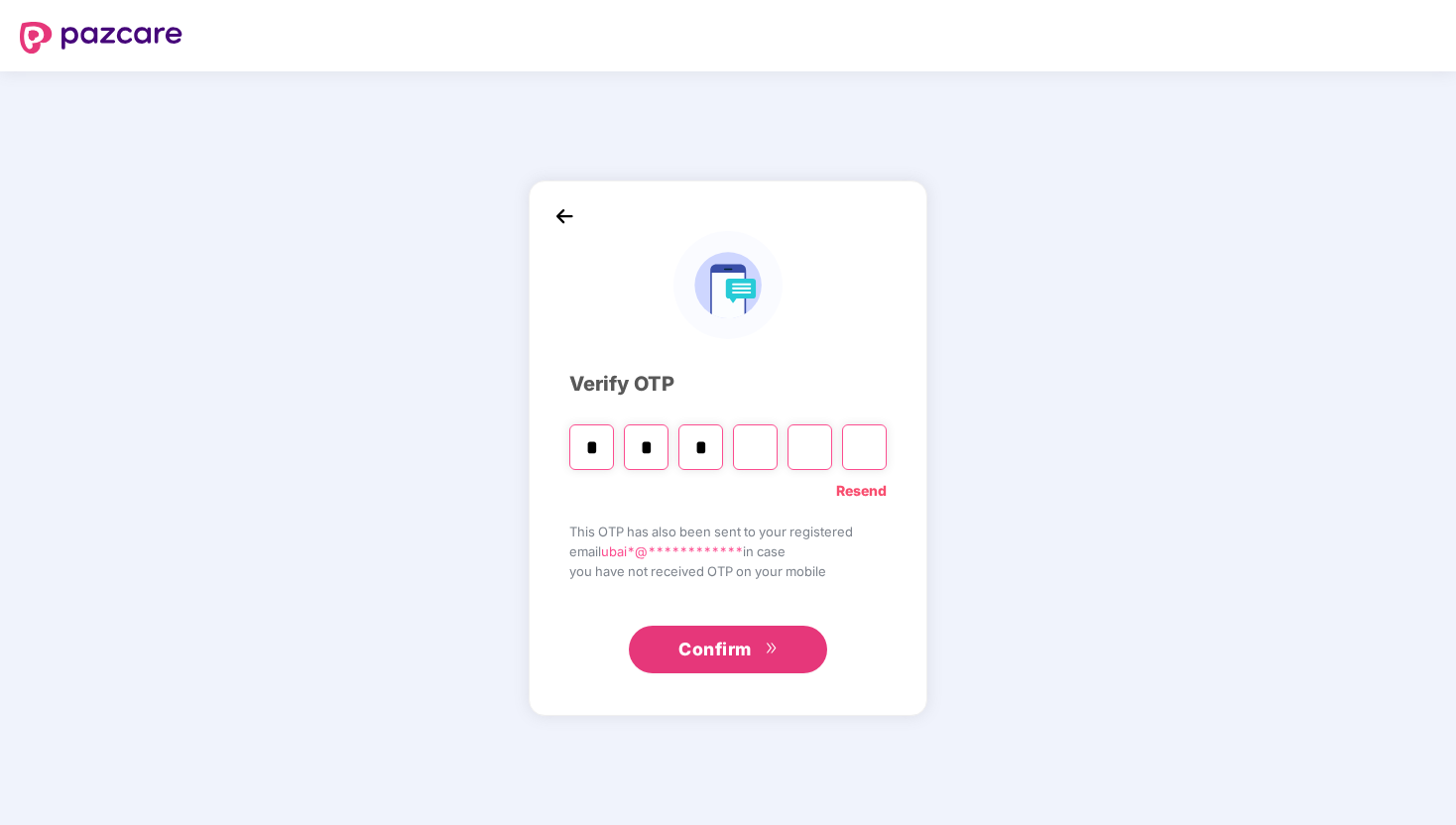 type on "*" 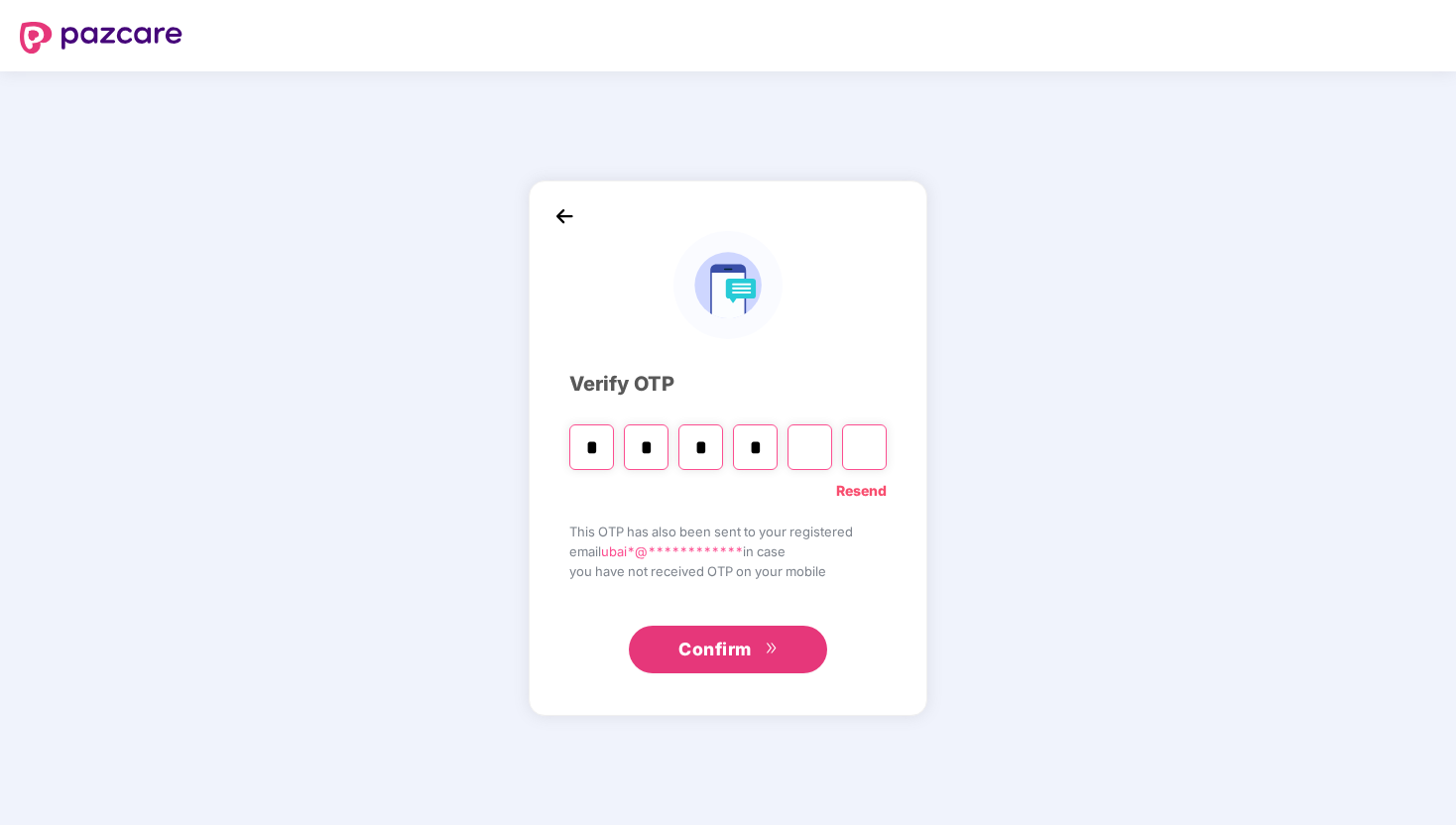 type on "*" 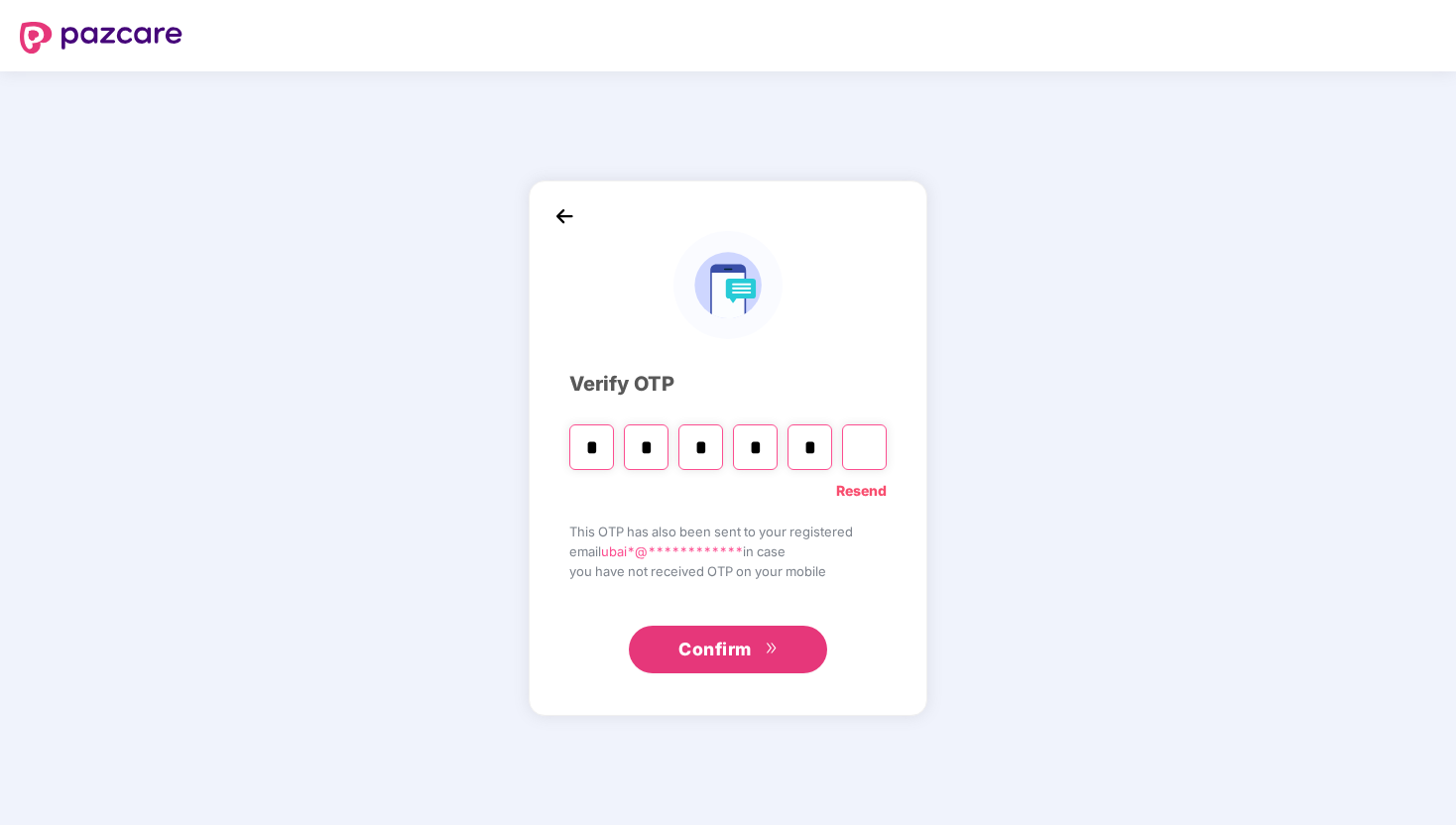 type on "*" 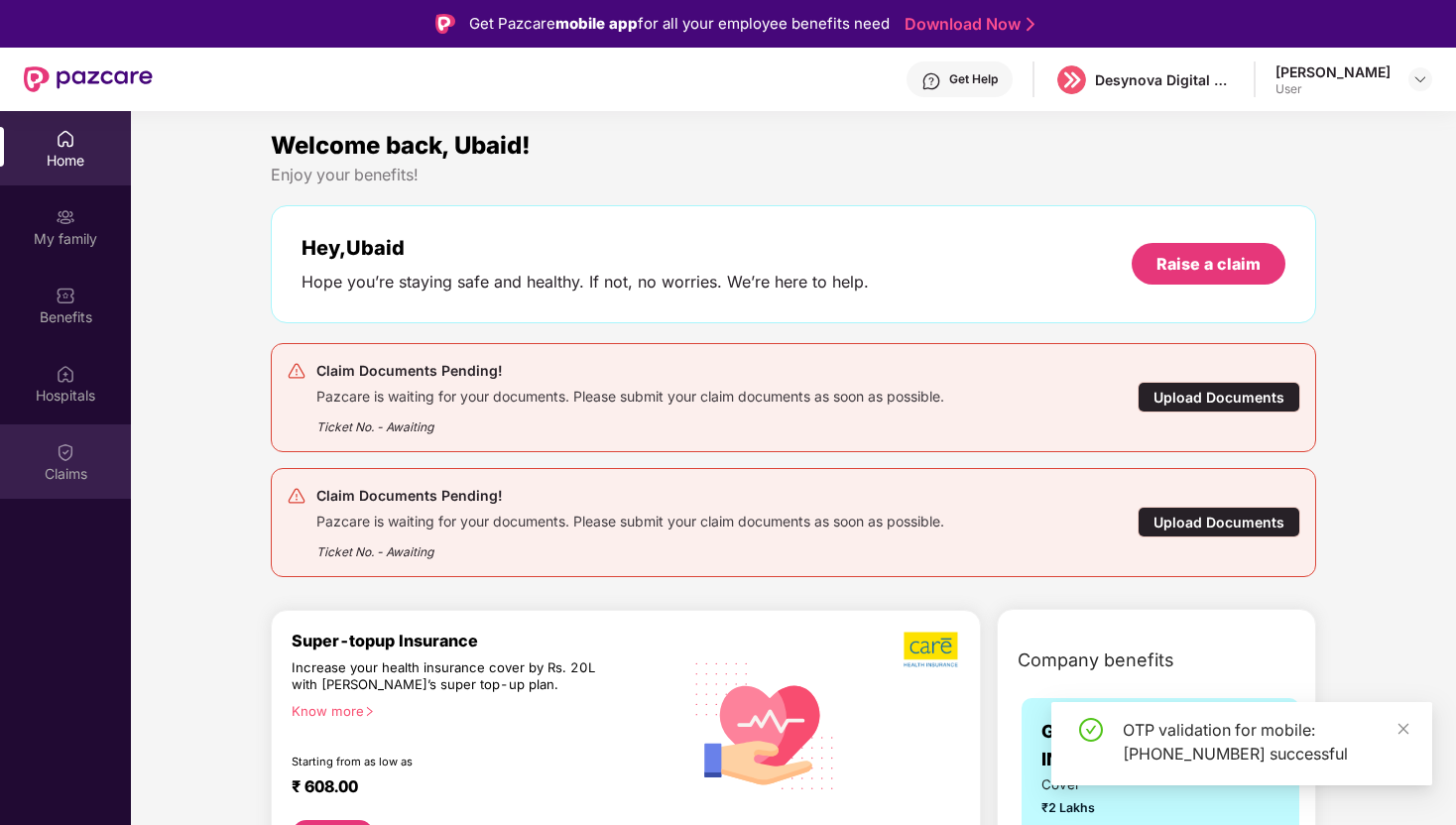click on "Claims" at bounding box center [65, 461] 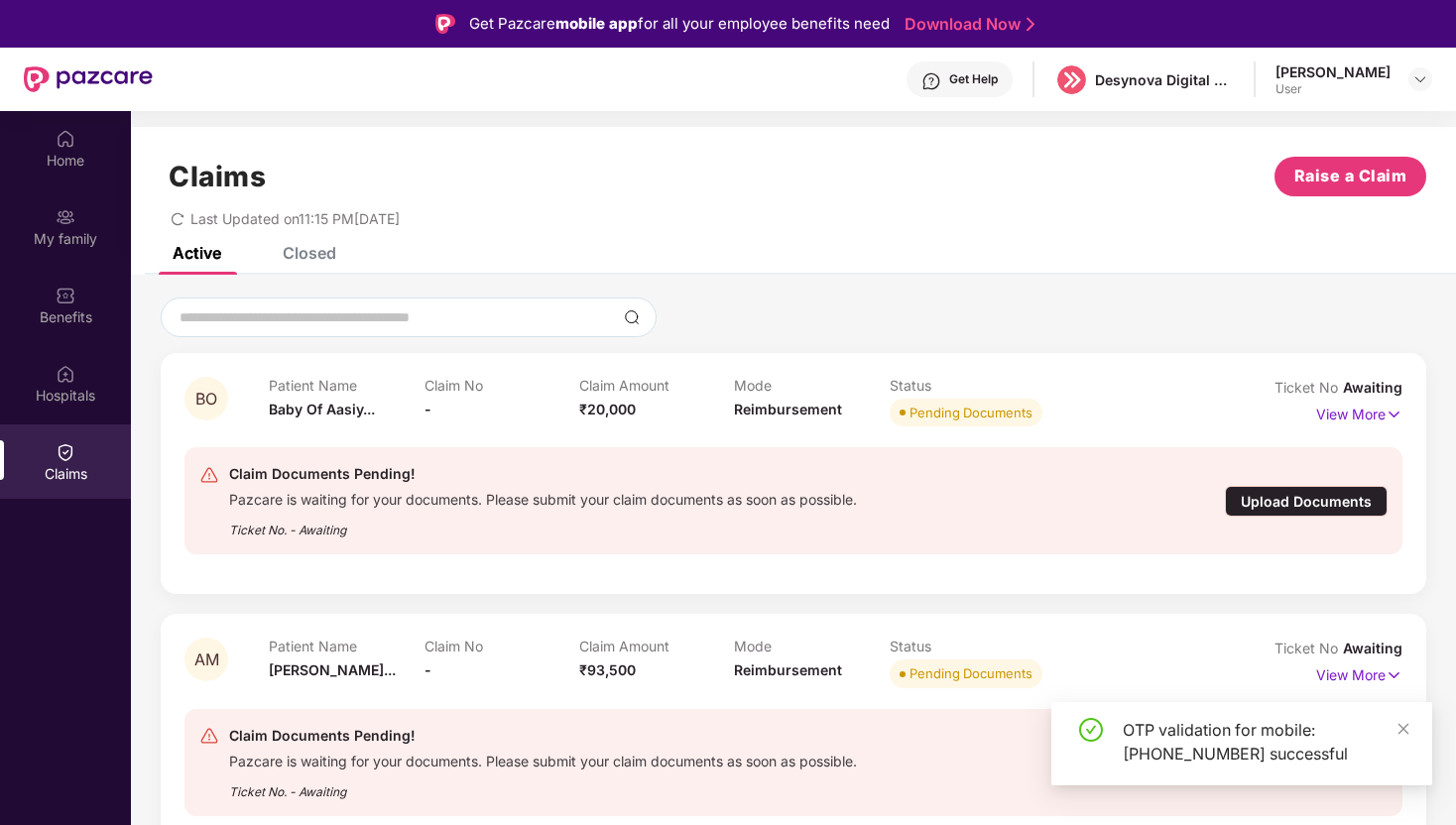 scroll, scrollTop: 77, scrollLeft: 0, axis: vertical 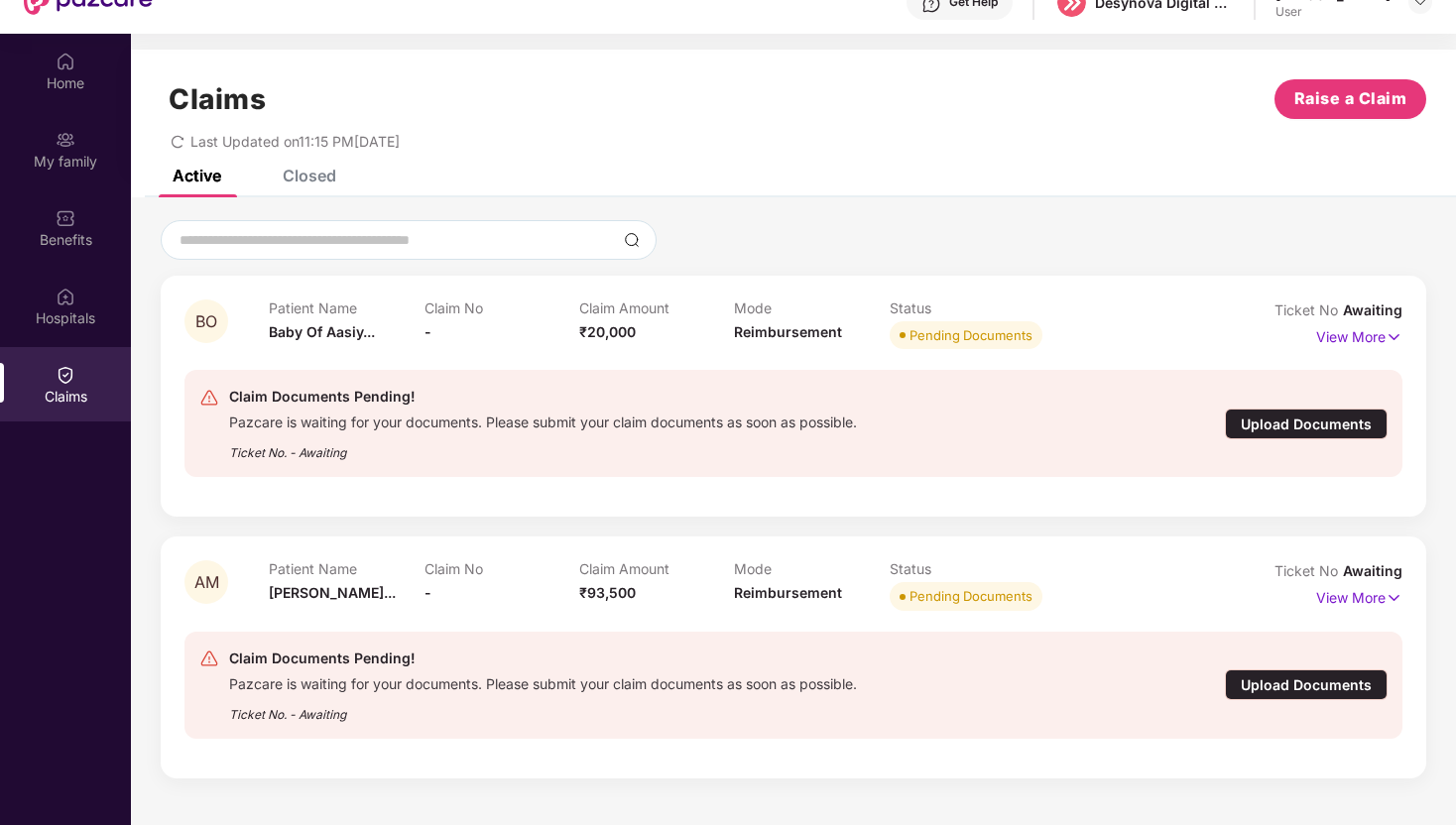 click on "Upload Documents" at bounding box center [1306, 423] 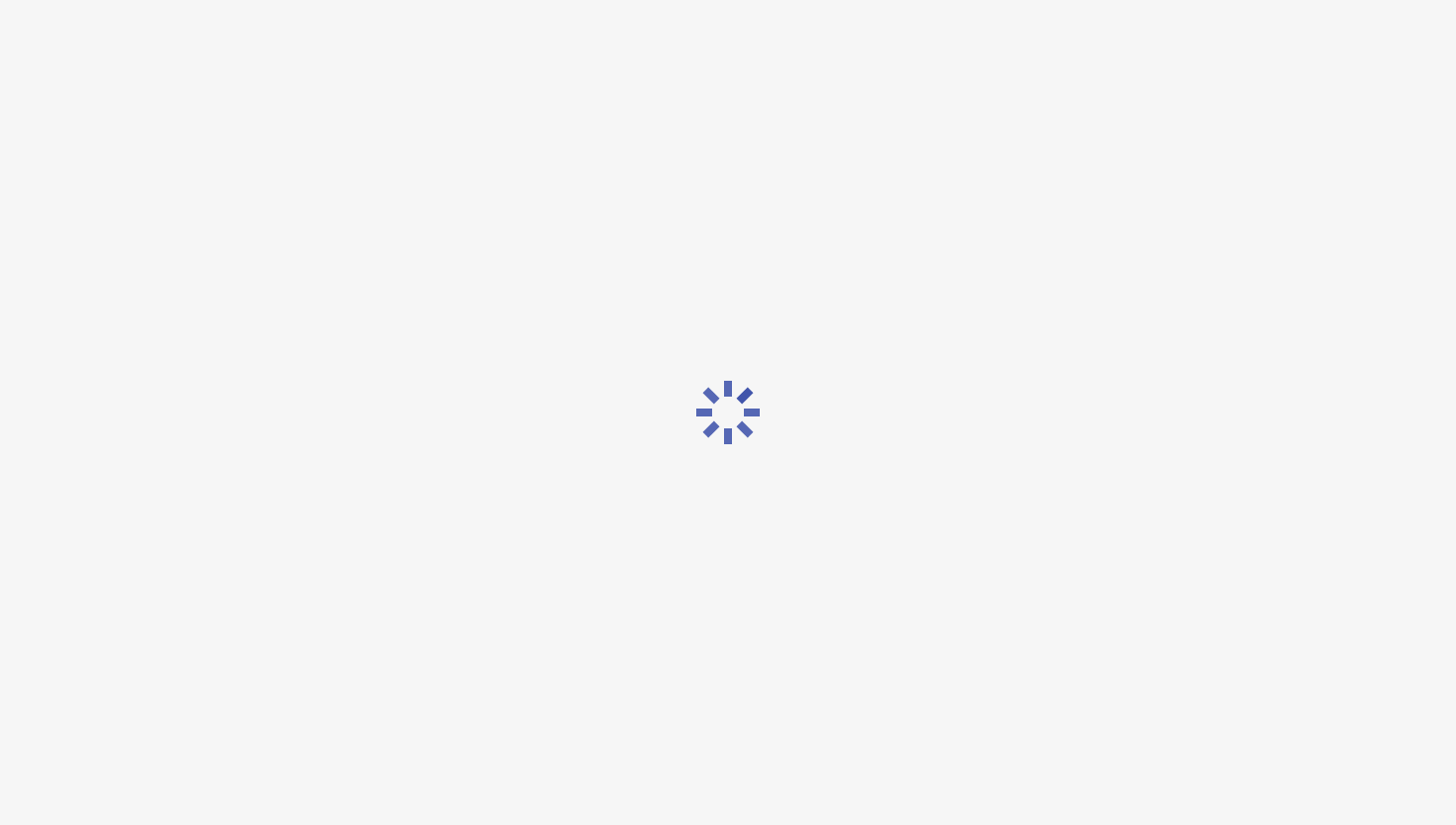 scroll, scrollTop: 14, scrollLeft: 0, axis: vertical 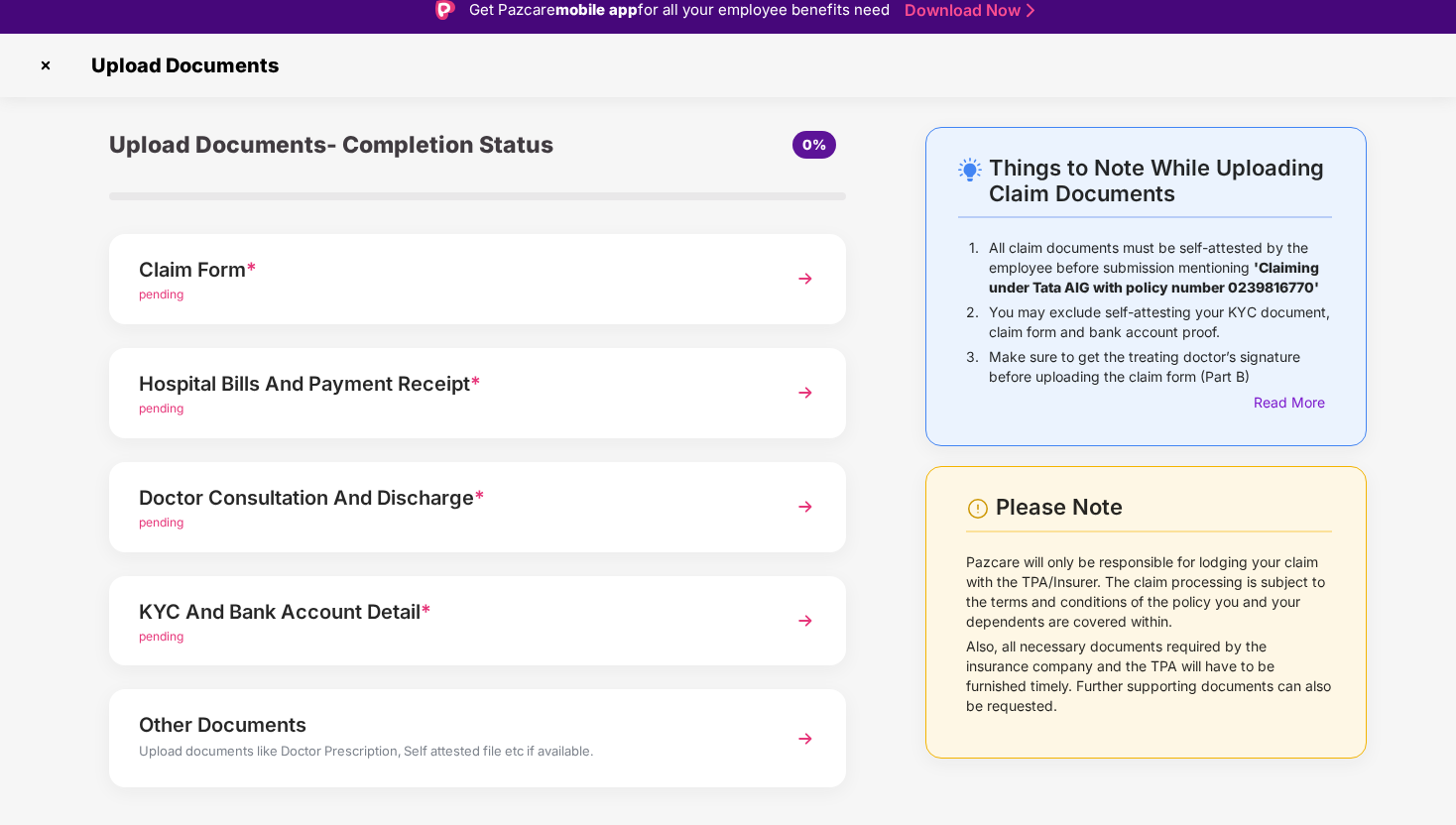 click on "Claim Form *" at bounding box center [449, 270] 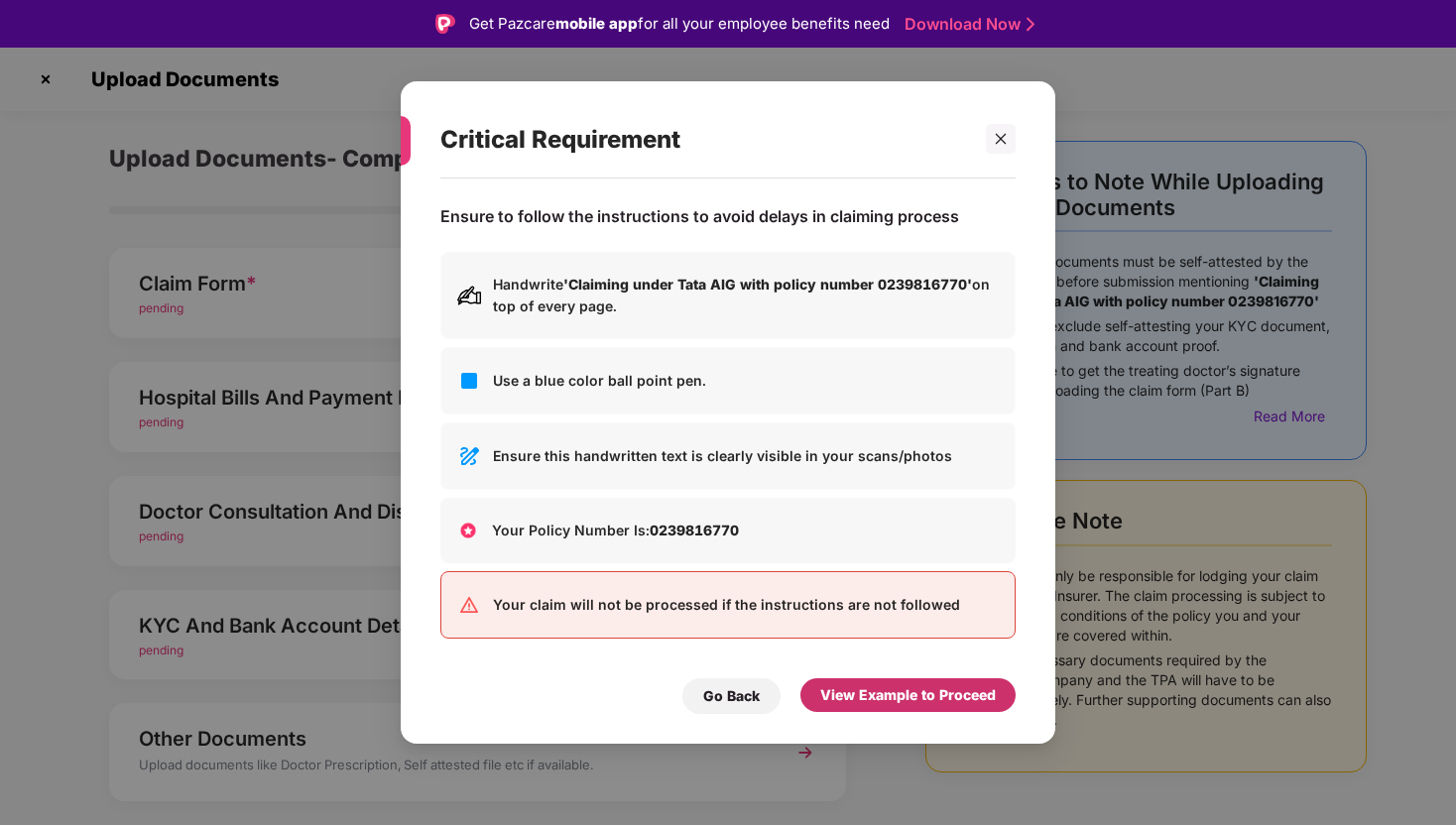 click on "View Example to Proceed" at bounding box center (908, 695) 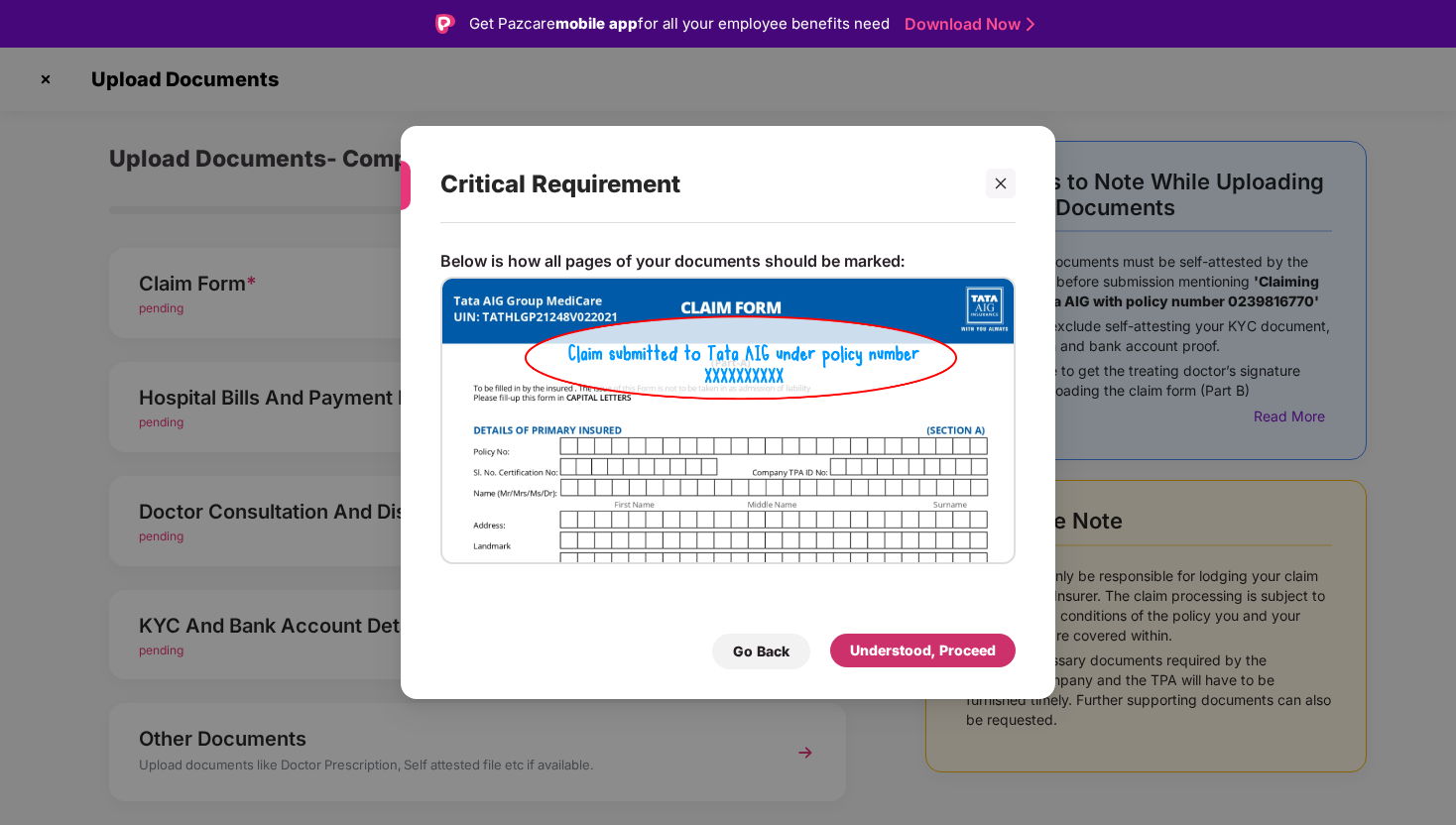click on "Understood, Proceed" at bounding box center [922, 650] 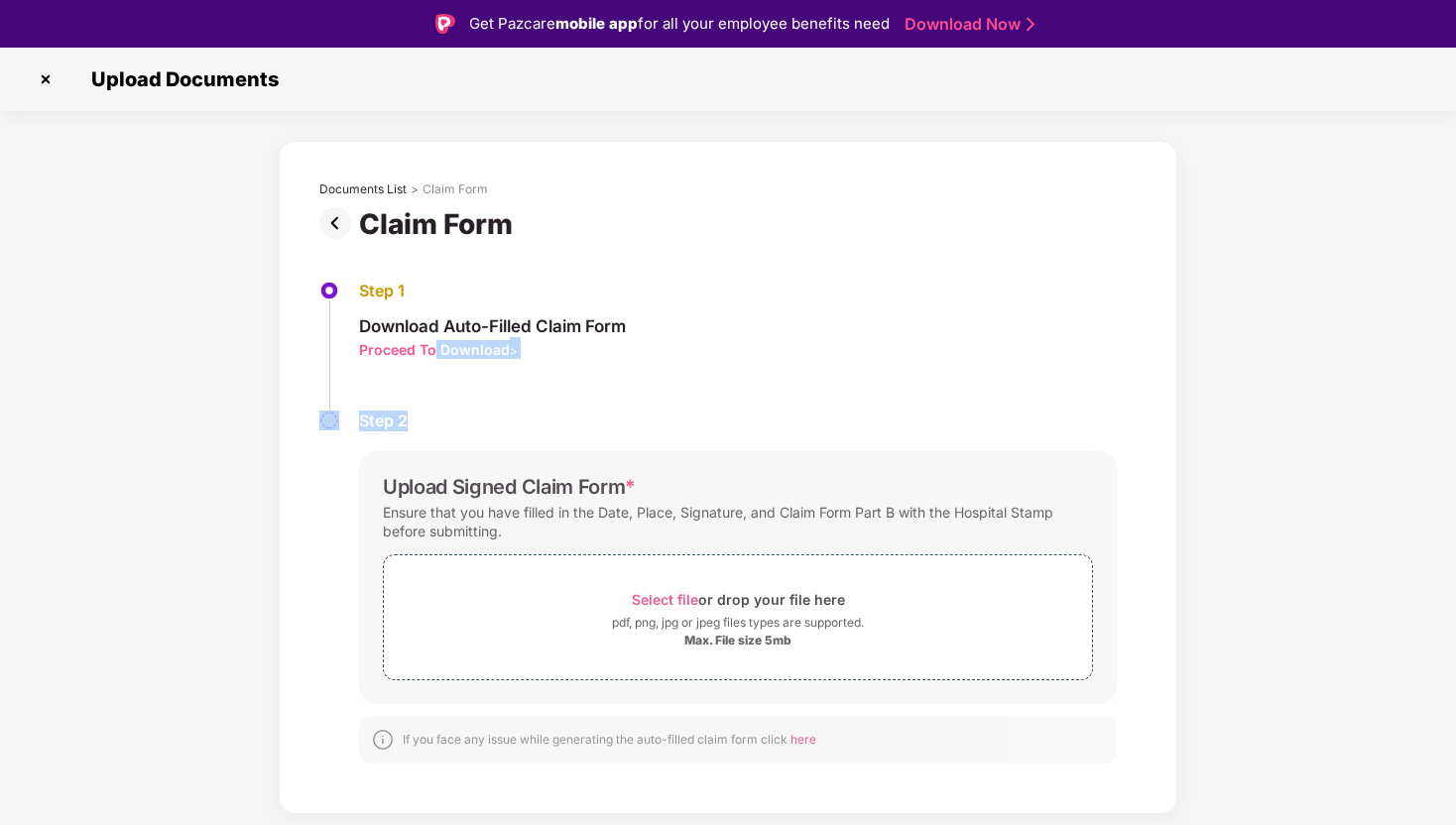 drag, startPoint x: 432, startPoint y: 349, endPoint x: 511, endPoint y: 429, distance: 112.4322 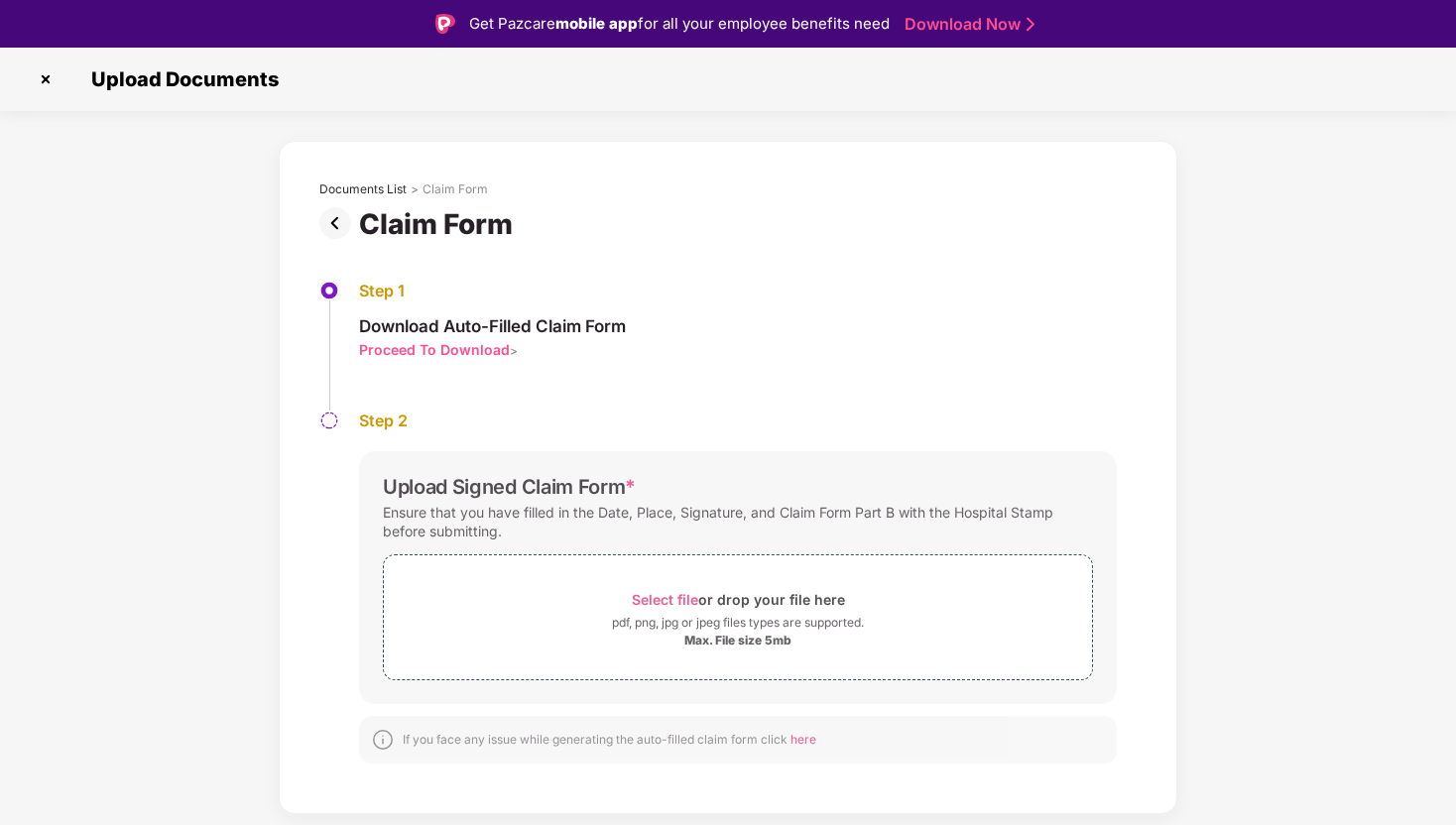 scroll, scrollTop: 48, scrollLeft: 0, axis: vertical 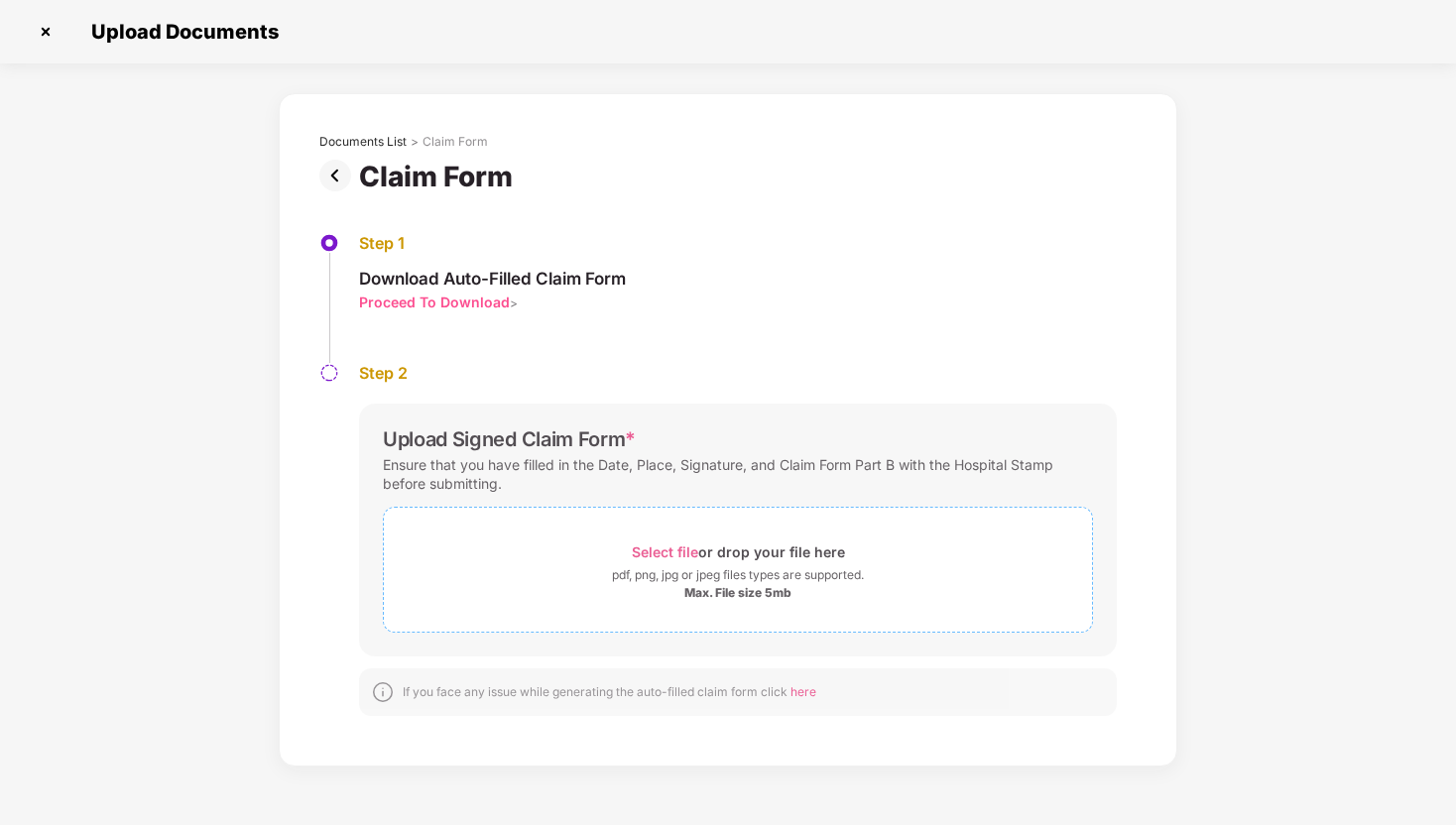 click on "Select file  or drop your file here" at bounding box center (738, 551) 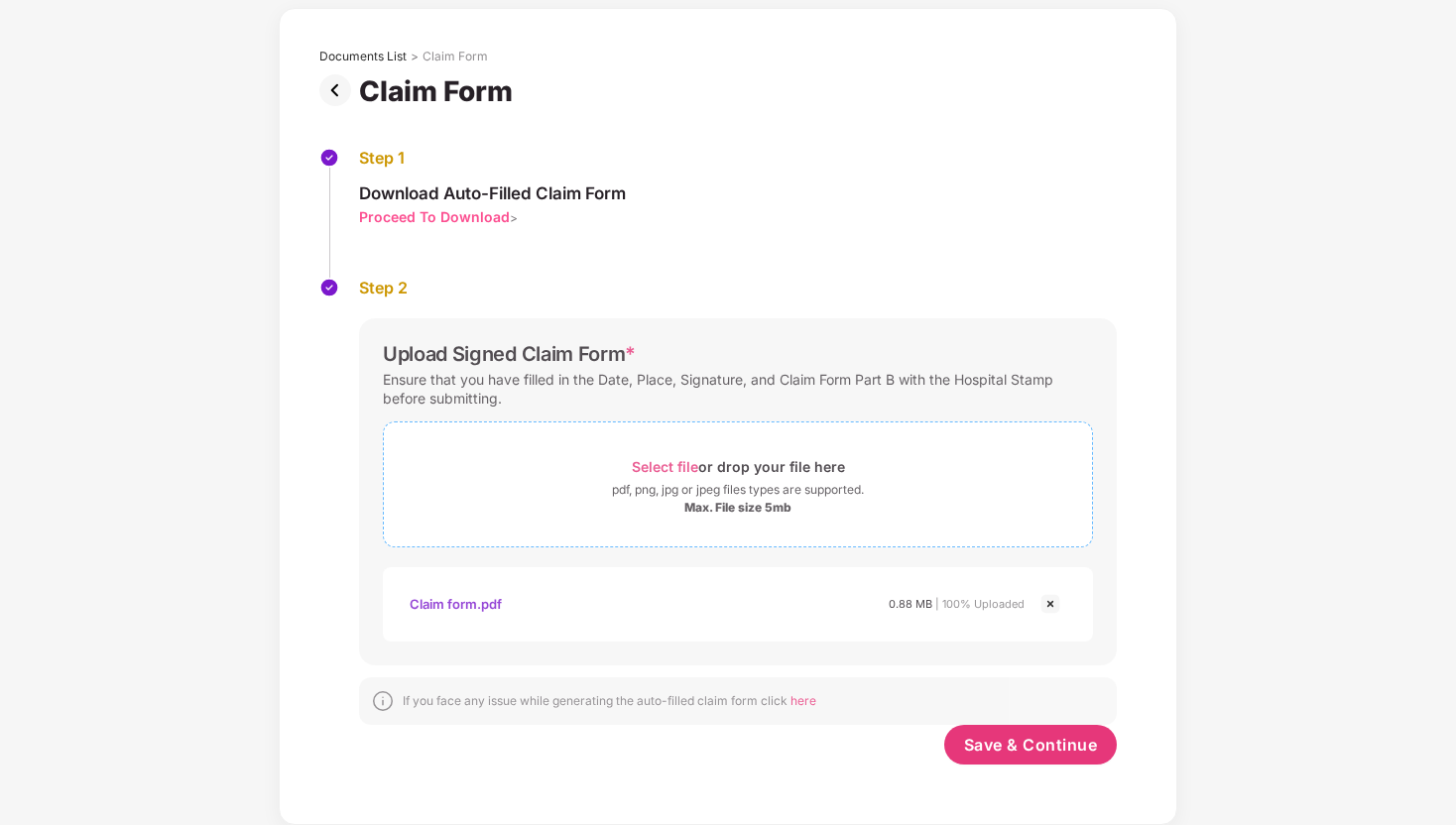 scroll, scrollTop: 85, scrollLeft: 0, axis: vertical 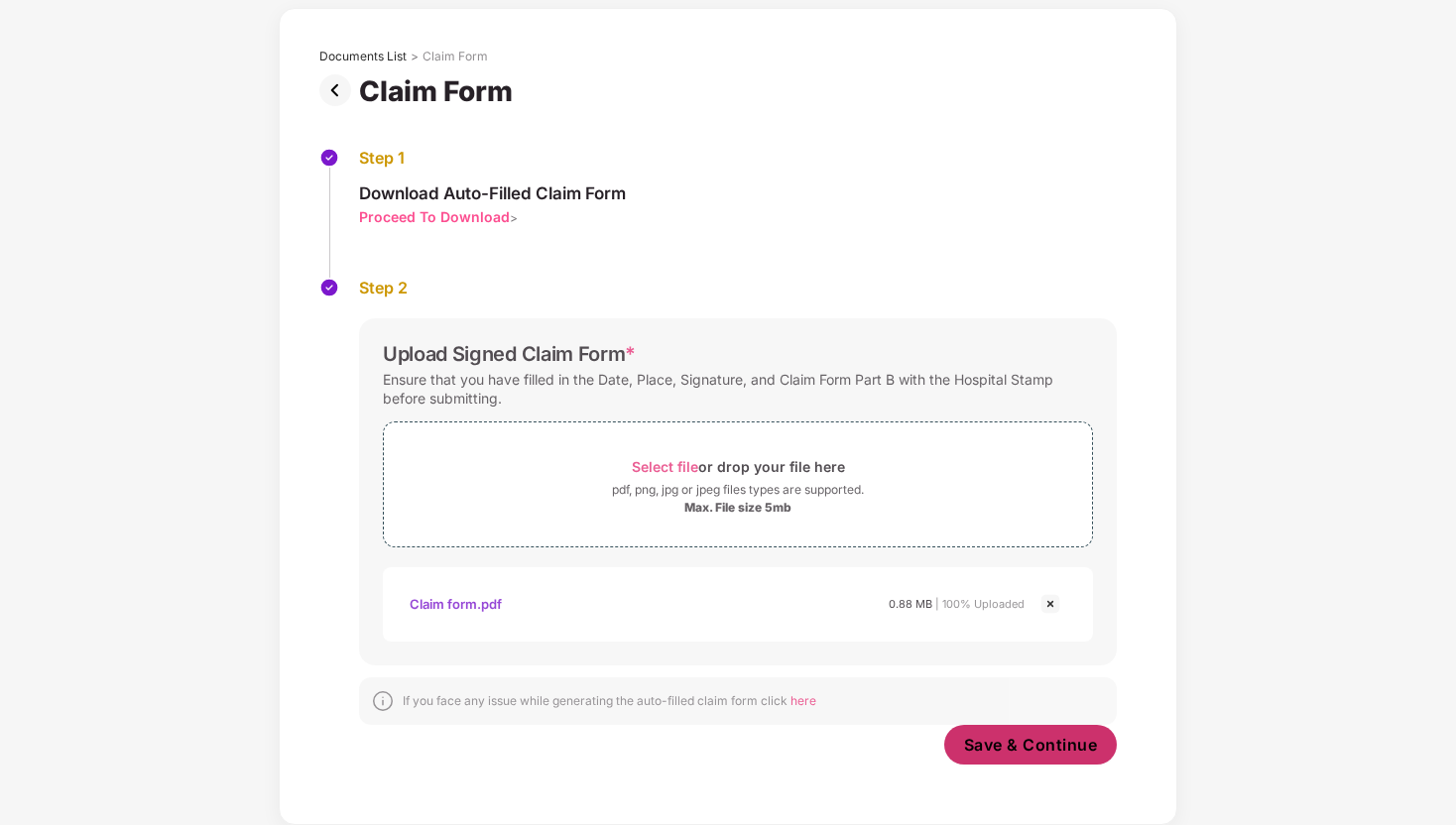 click on "Save & Continue" at bounding box center [1031, 745] 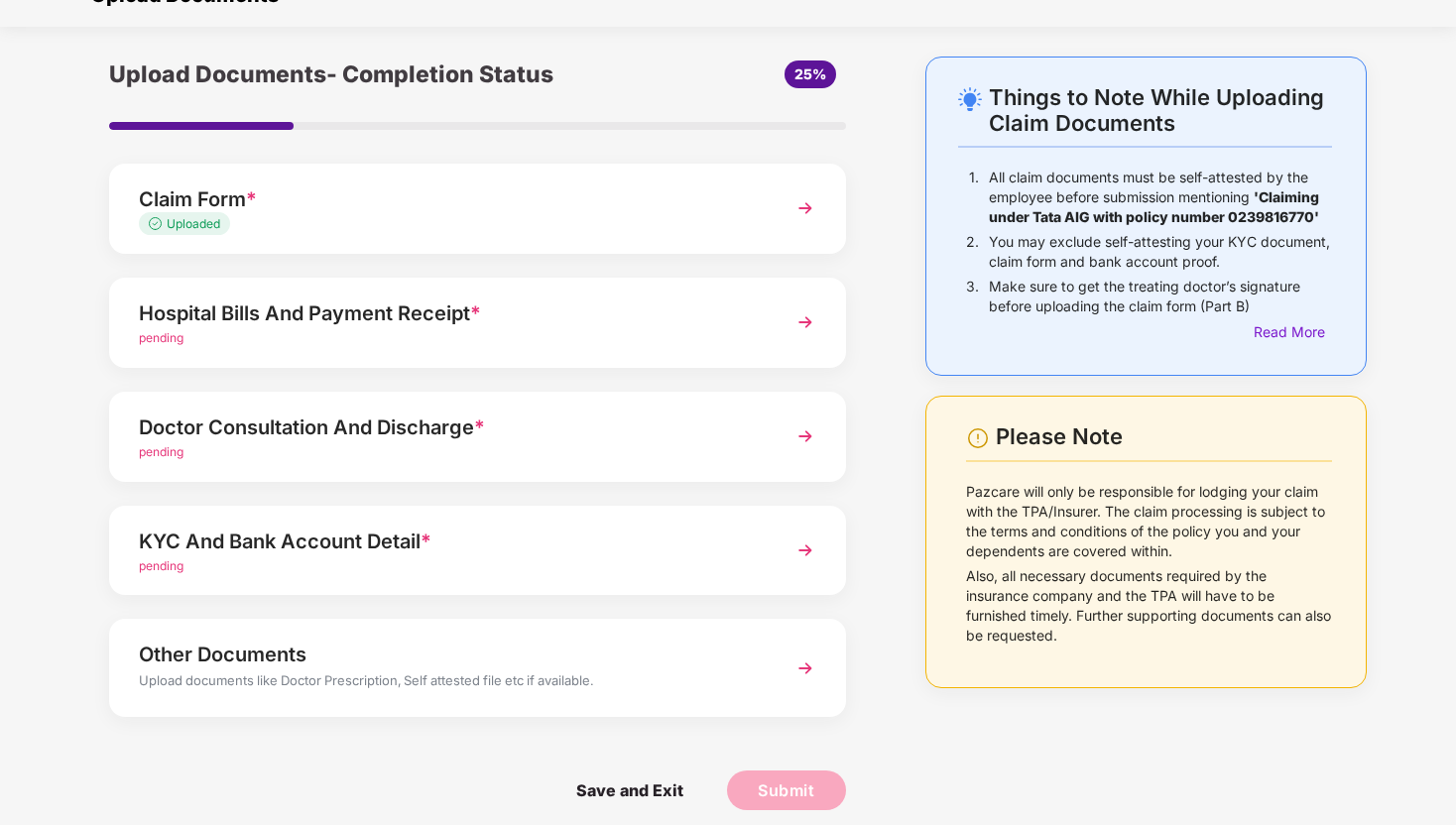 scroll, scrollTop: 40, scrollLeft: 0, axis: vertical 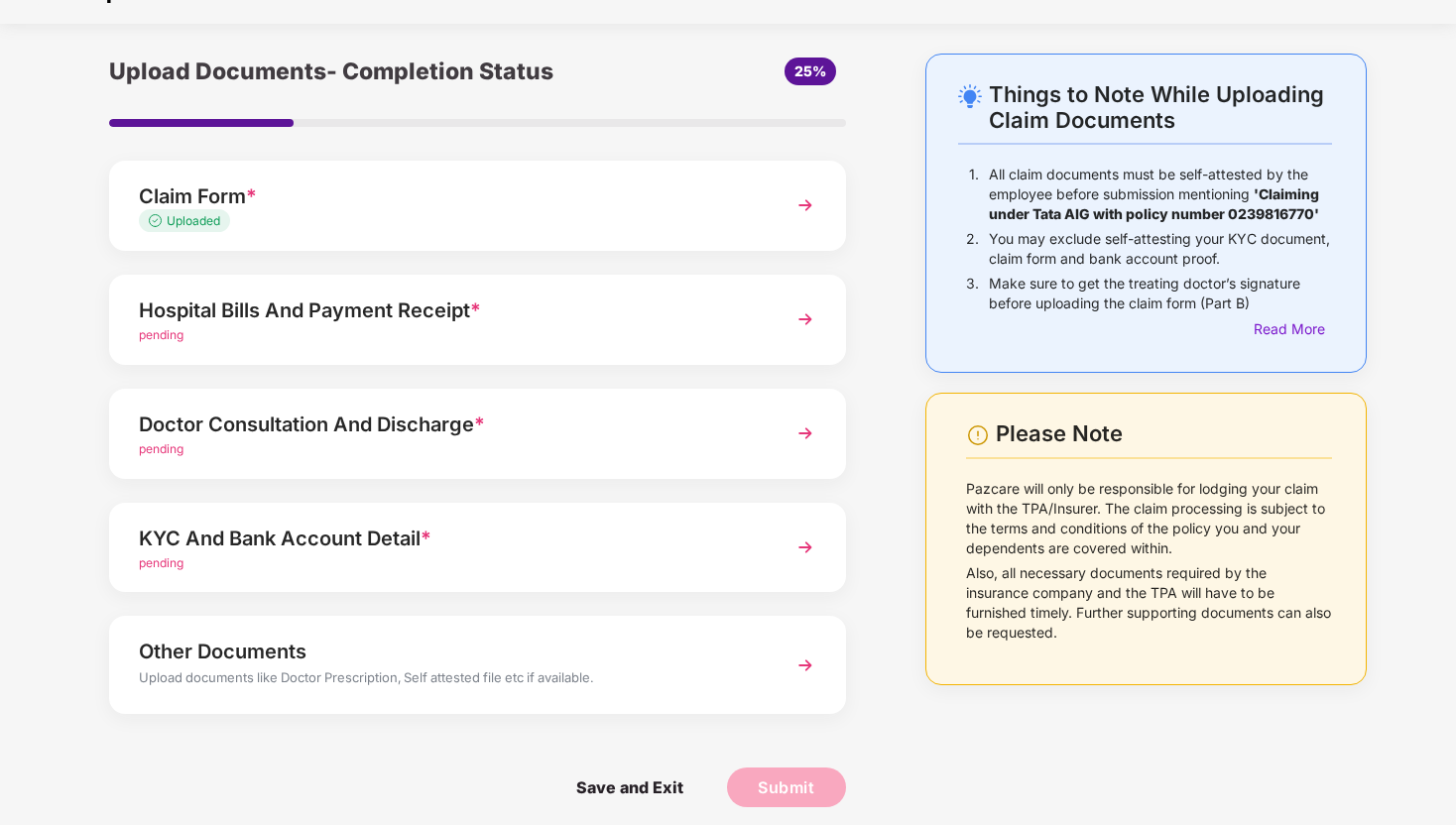 click on "pending" at bounding box center [449, 335] 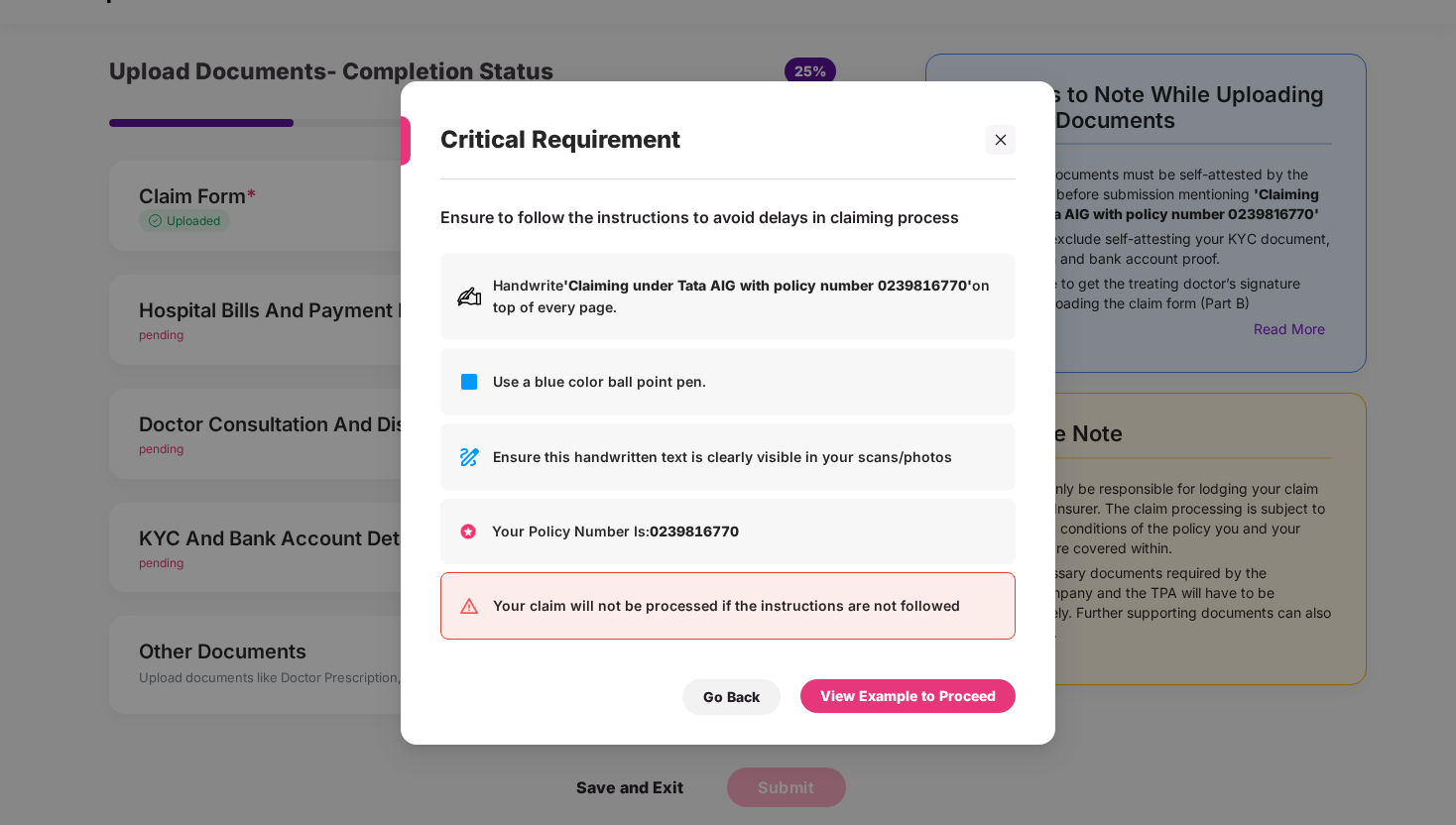 scroll, scrollTop: 0, scrollLeft: 0, axis: both 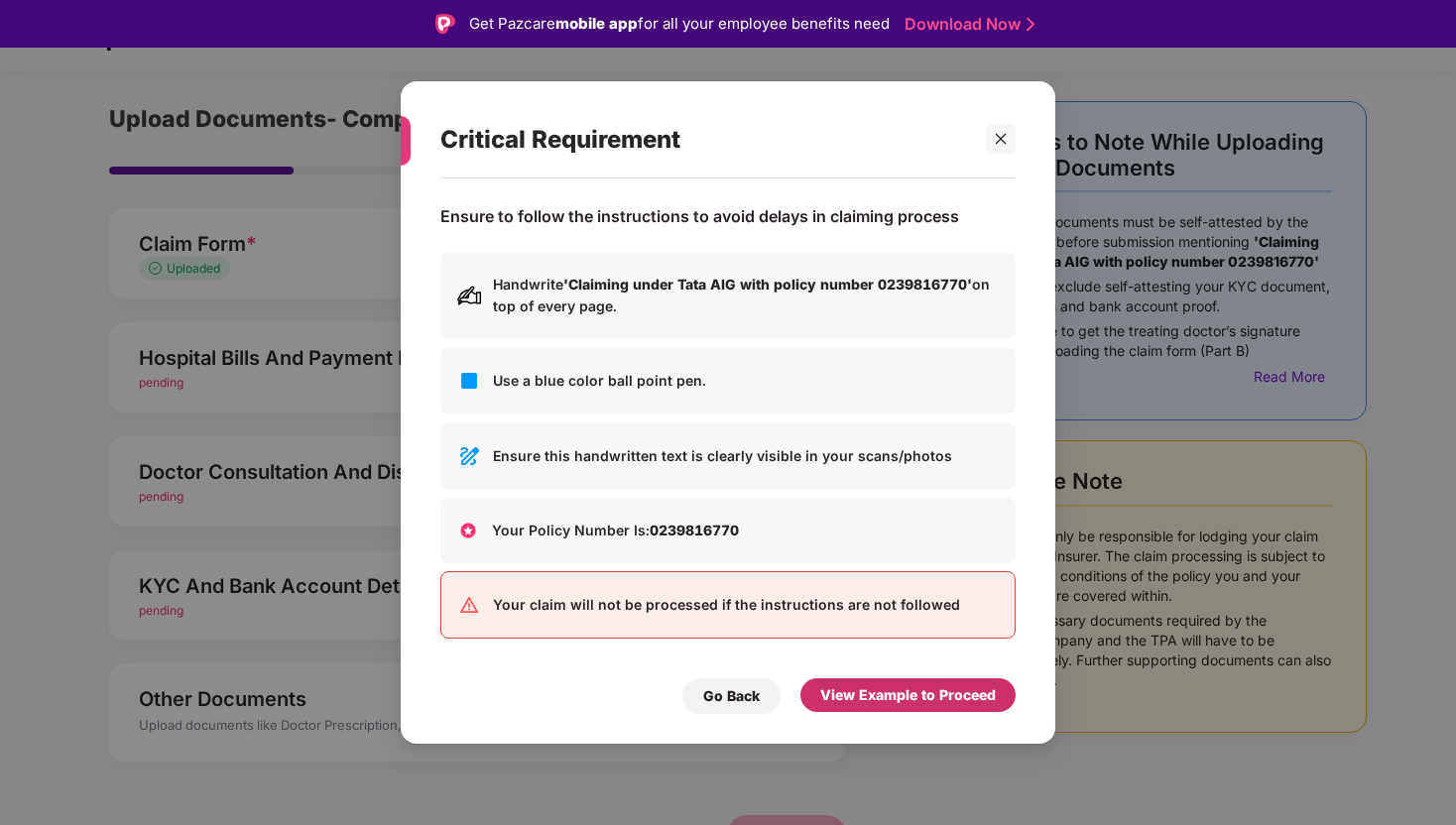 click on "View Example to Proceed" at bounding box center [908, 695] 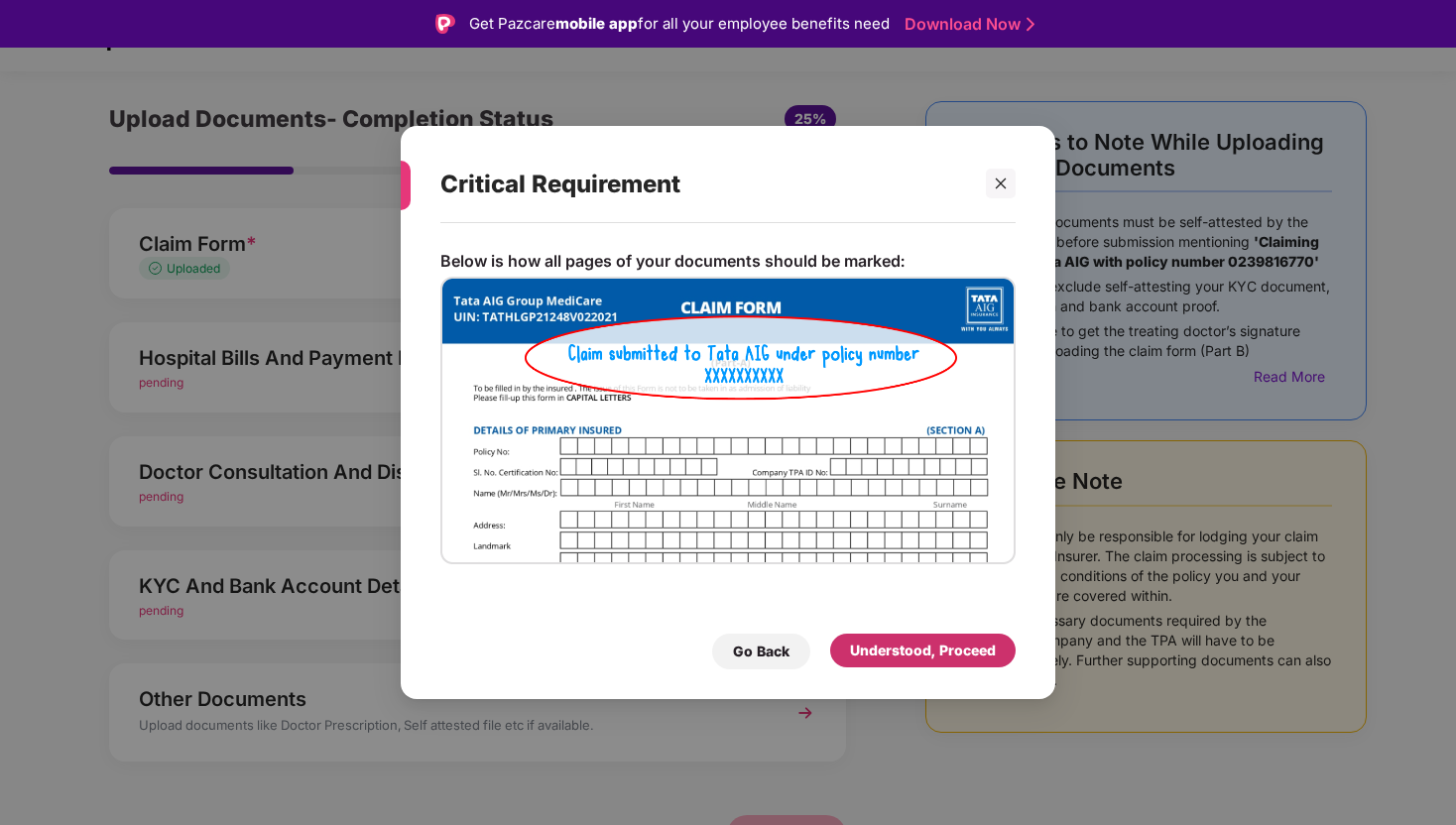 click on "Understood, Proceed" at bounding box center (922, 650) 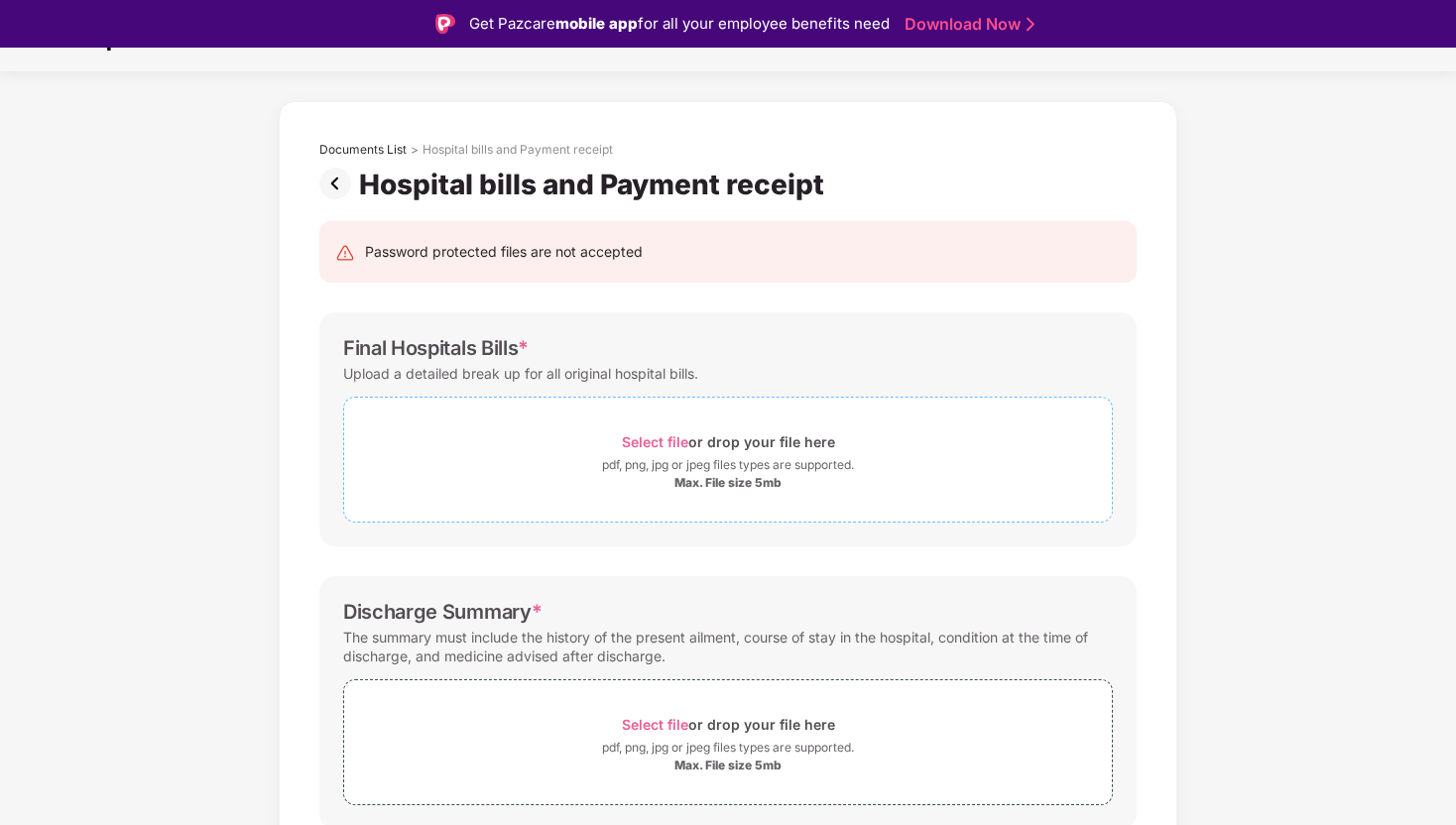 click on "Select file  or drop your file here pdf, png, jpg or jpeg files types are supported. Max. File size 5mb" at bounding box center (728, 459) 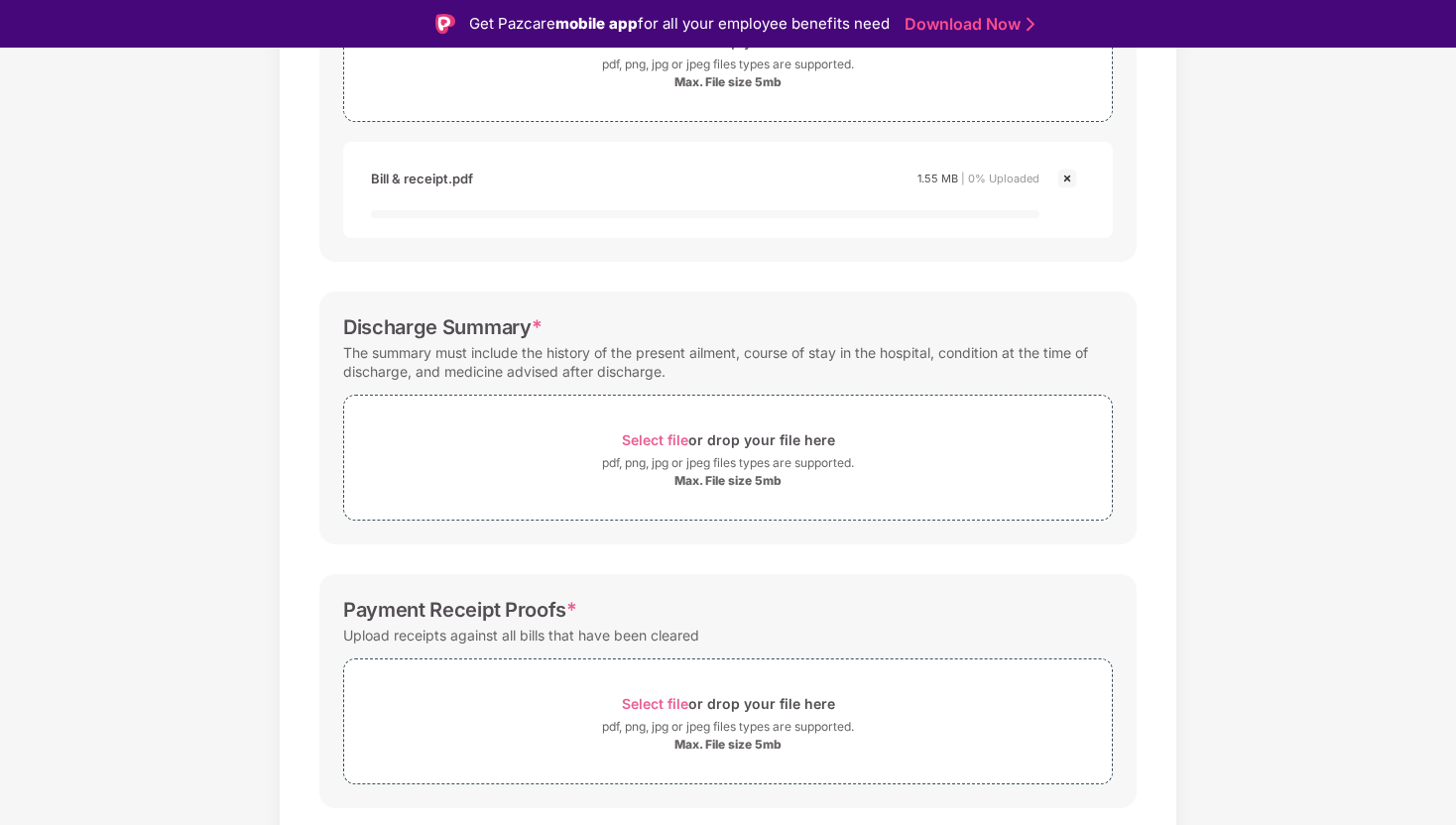 scroll, scrollTop: 483, scrollLeft: 0, axis: vertical 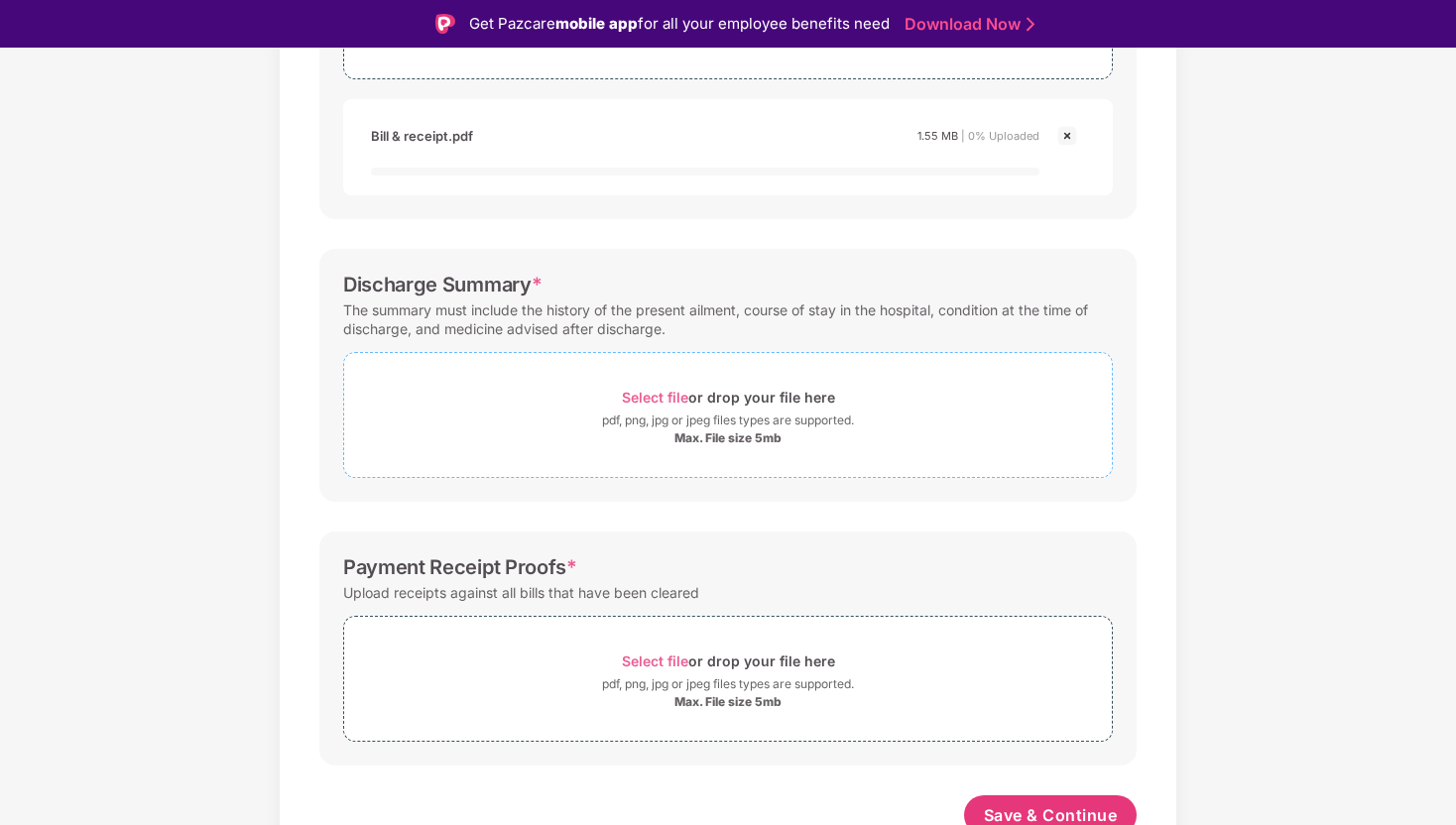 click on "pdf, png, jpg or jpeg files types are supported." at bounding box center (728, 420) 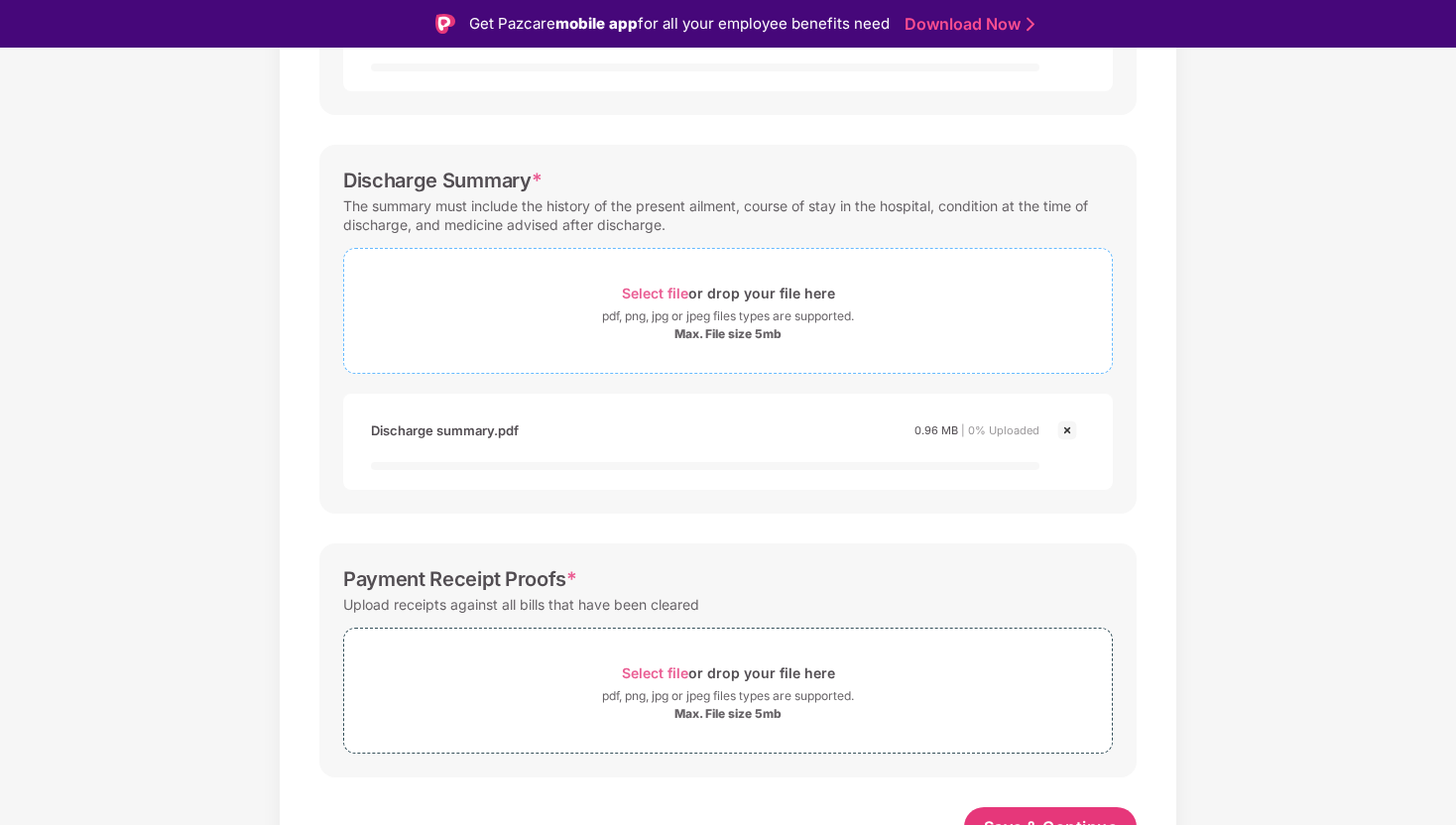 scroll, scrollTop: 612, scrollLeft: 0, axis: vertical 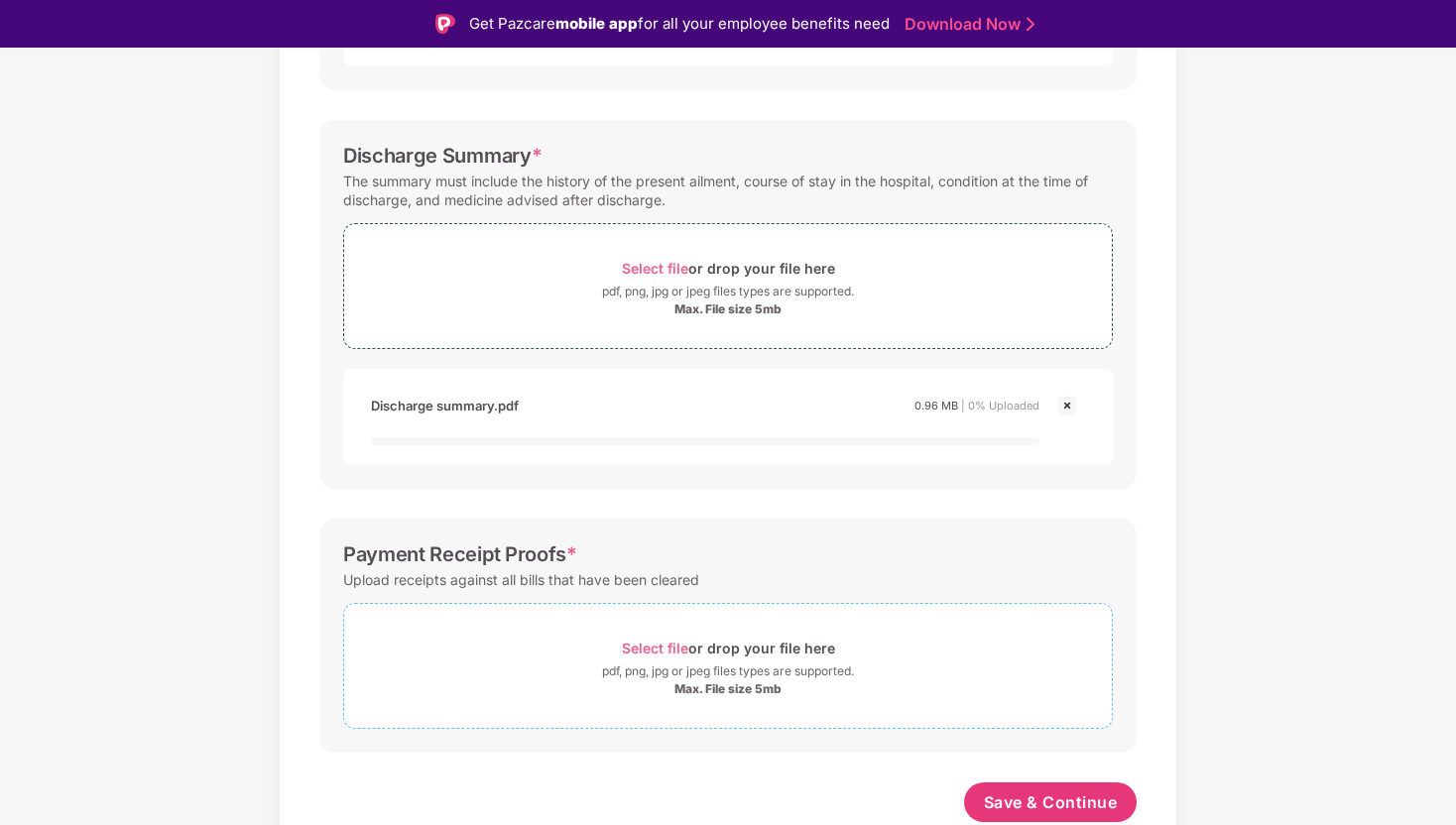 click on "Select file  or drop your file here" at bounding box center [728, 648] 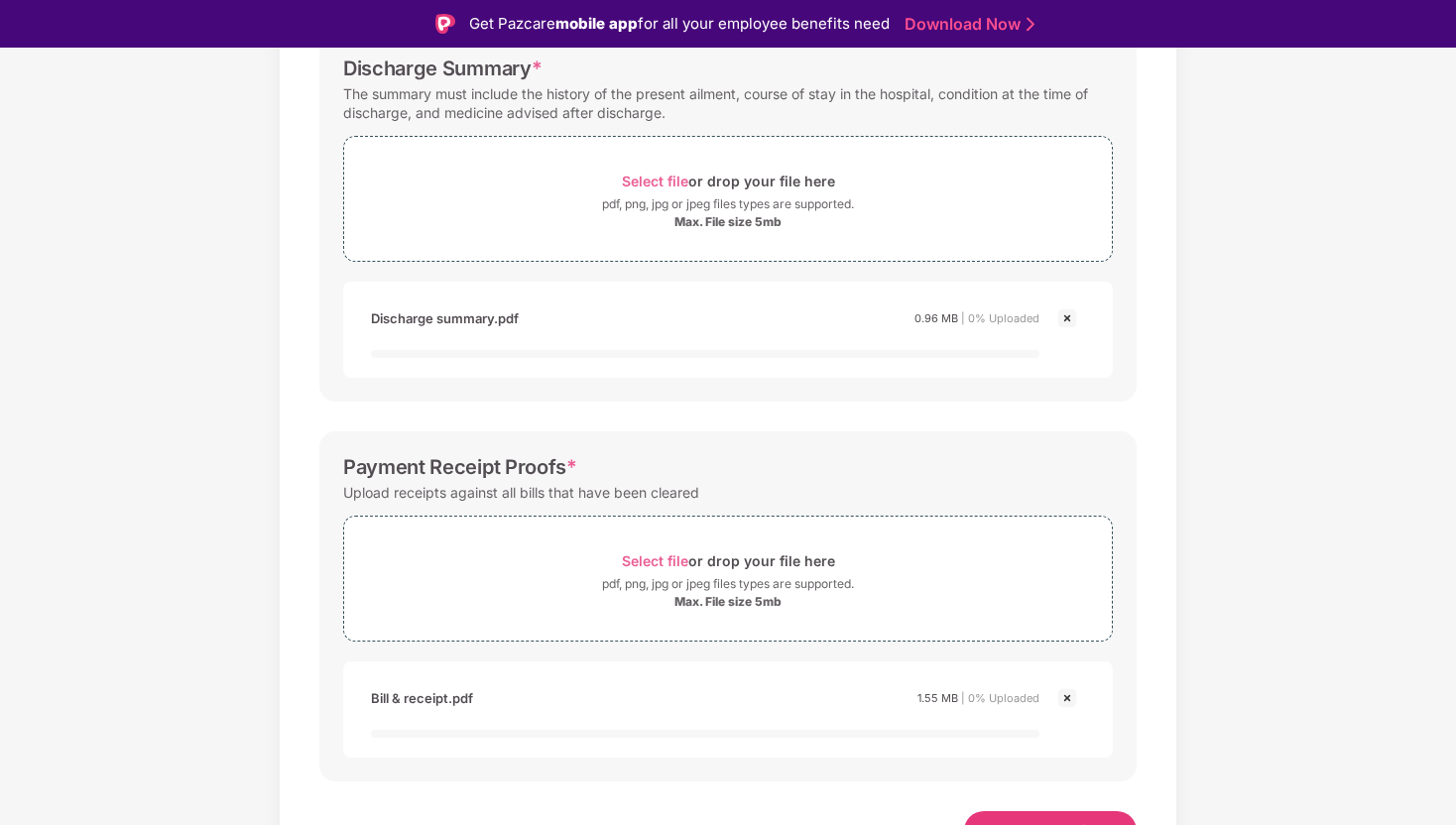 scroll, scrollTop: 728, scrollLeft: 0, axis: vertical 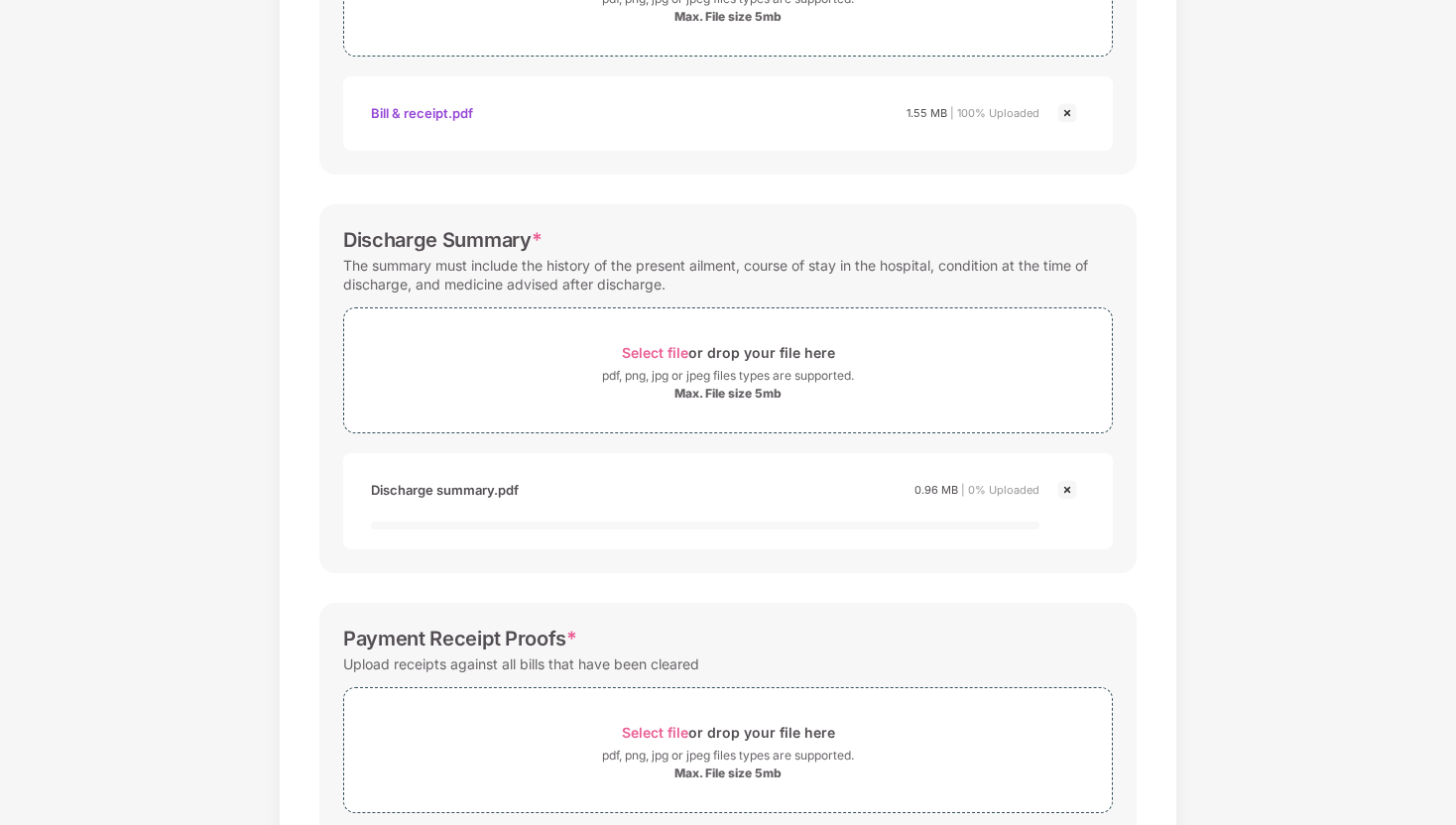 click at bounding box center (1067, 490) 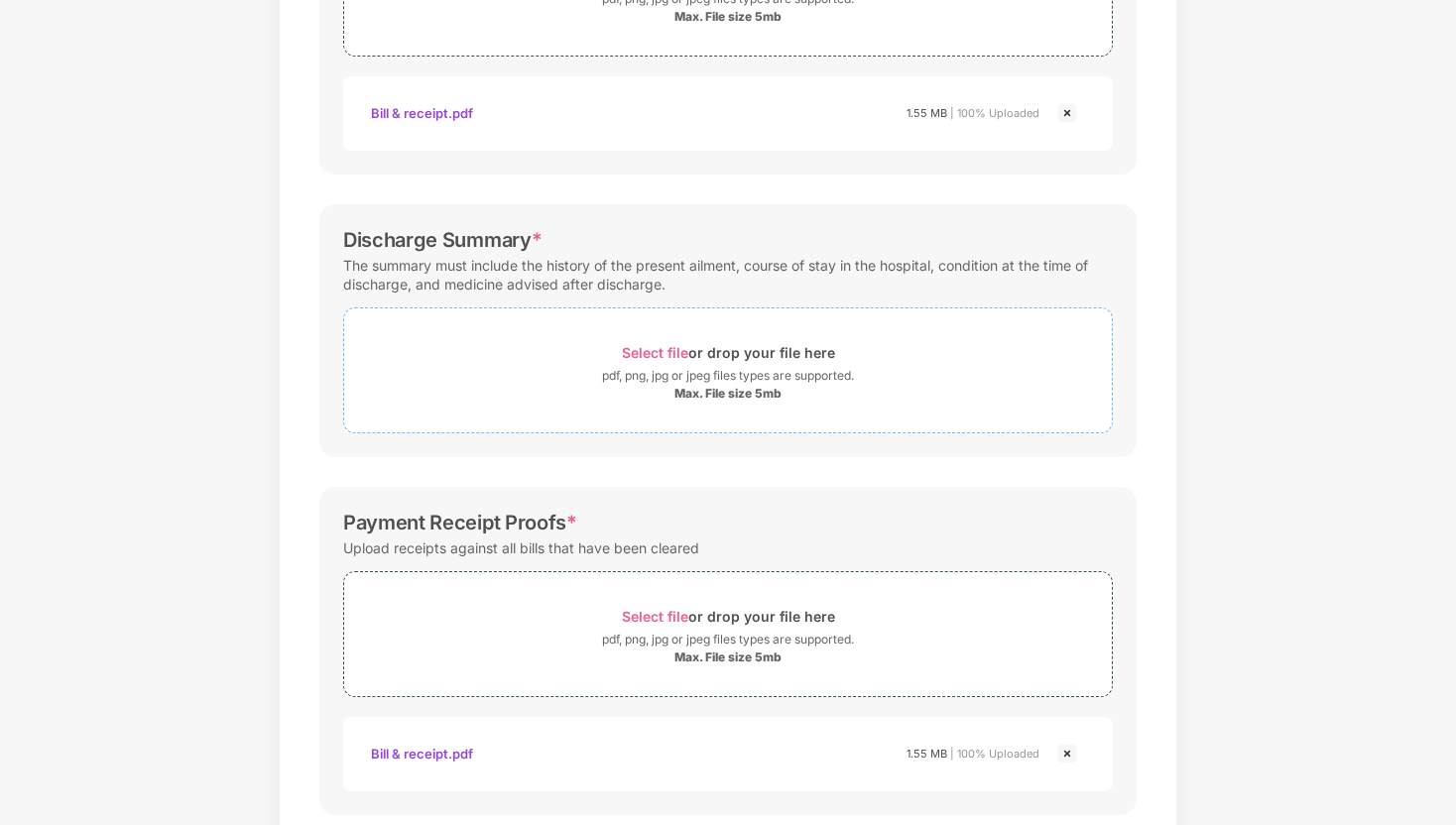 click on "Select file  or drop your file here" at bounding box center (728, 352) 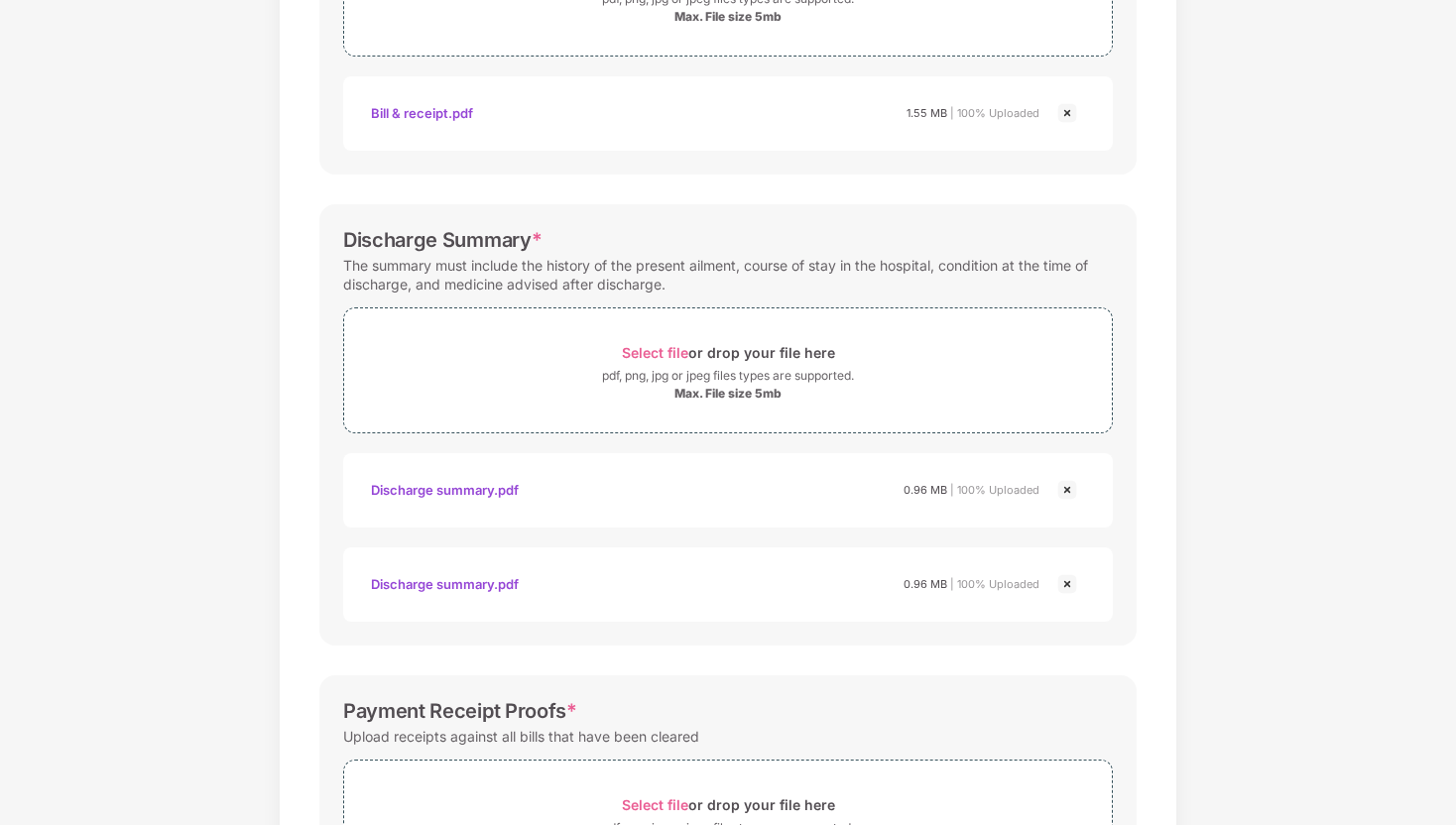 click at bounding box center [1067, 584] 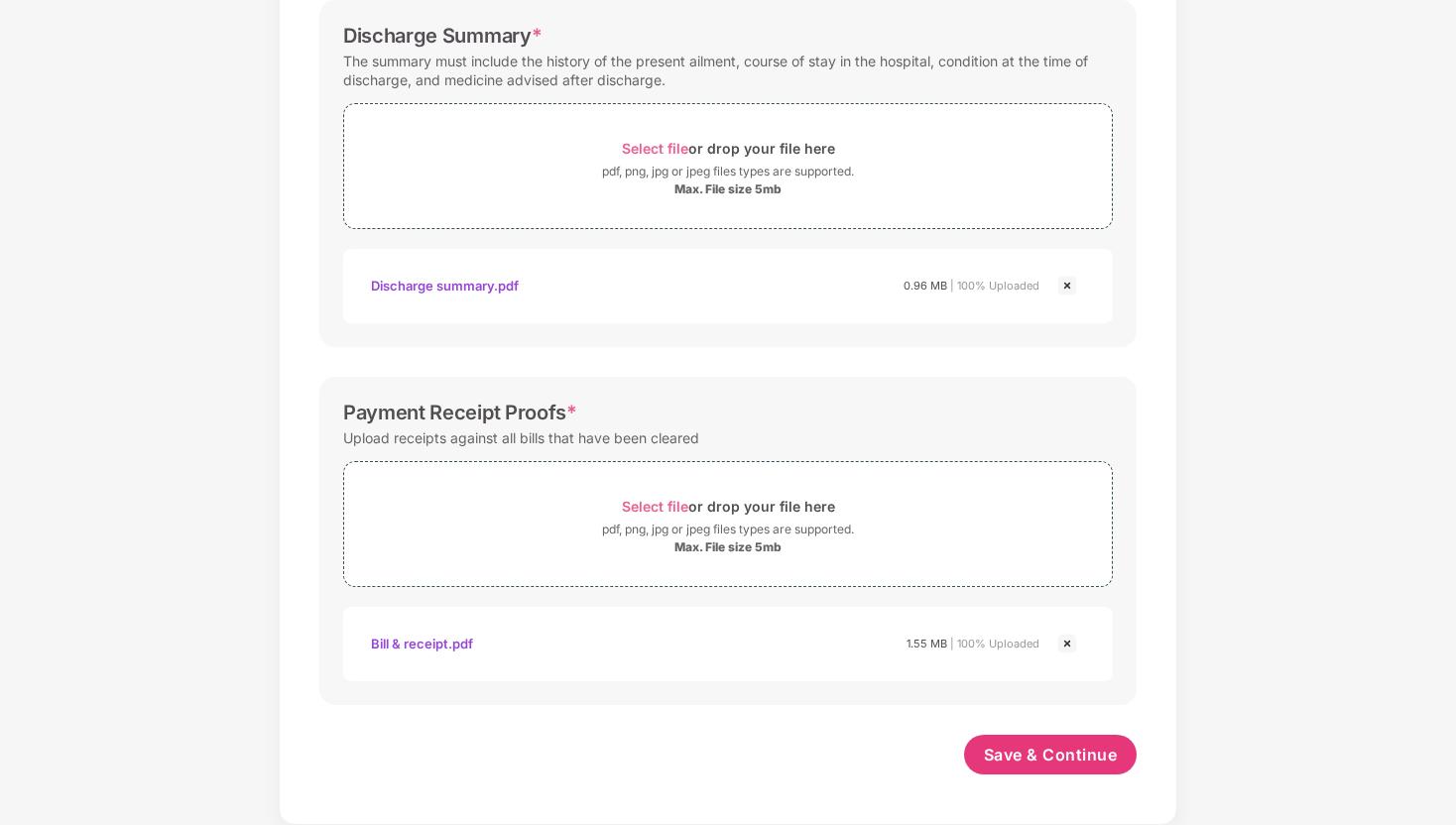 scroll, scrollTop: 499, scrollLeft: 0, axis: vertical 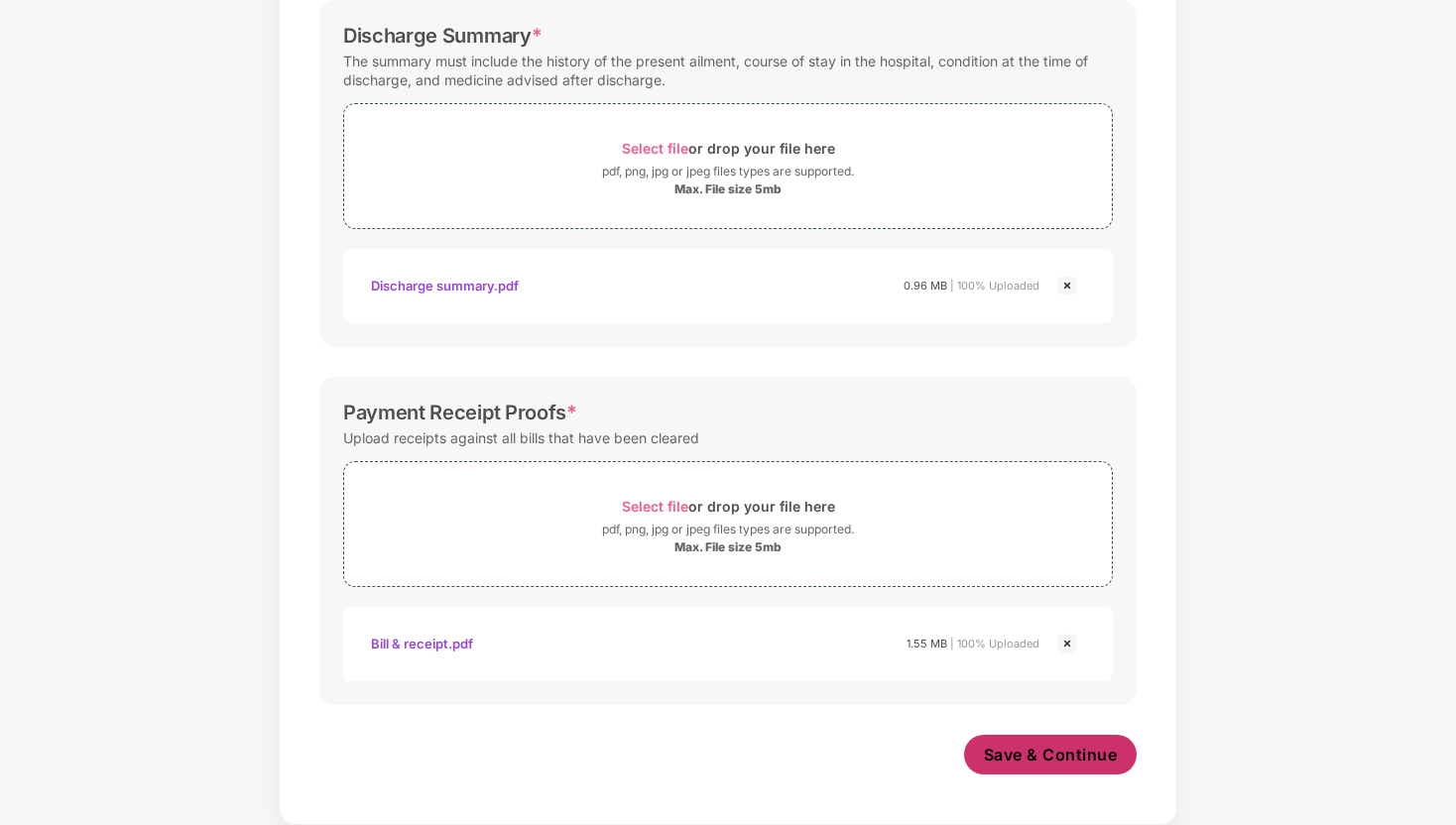 click on "Save & Continue" at bounding box center (1050, 755) 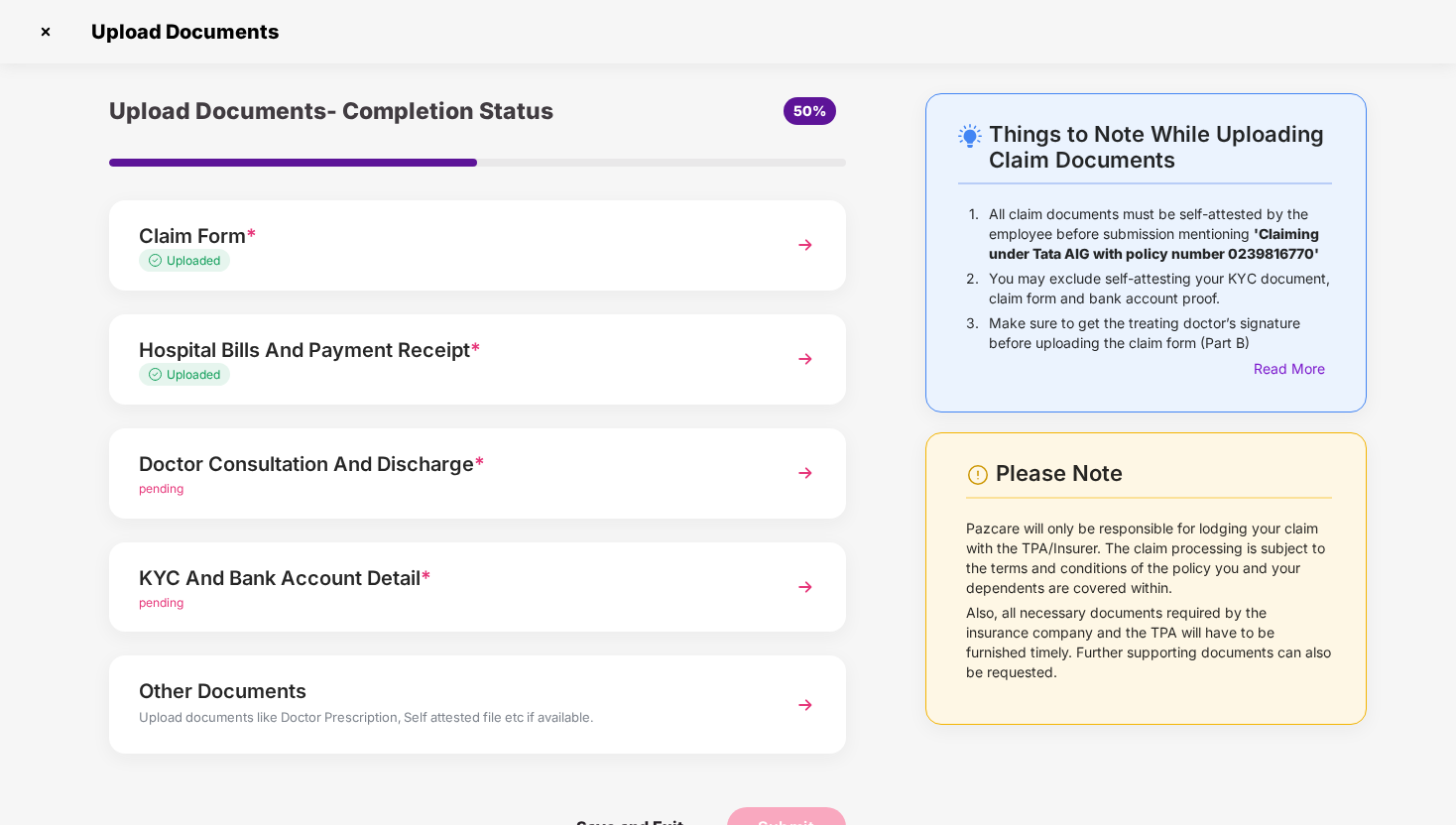 scroll, scrollTop: 52, scrollLeft: 0, axis: vertical 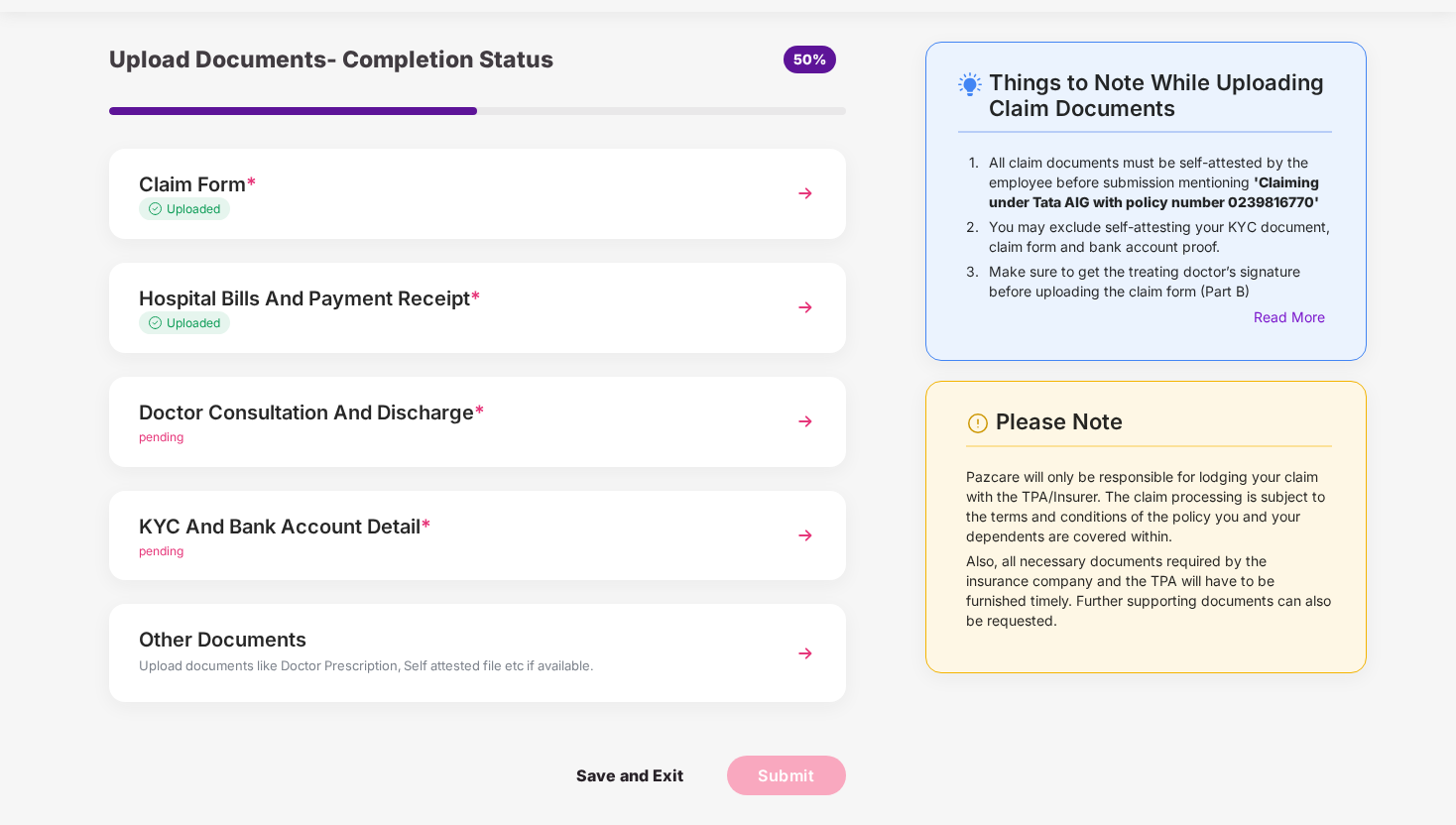 click on "Doctor Consultation And Discharge * pending" at bounding box center [477, 421] 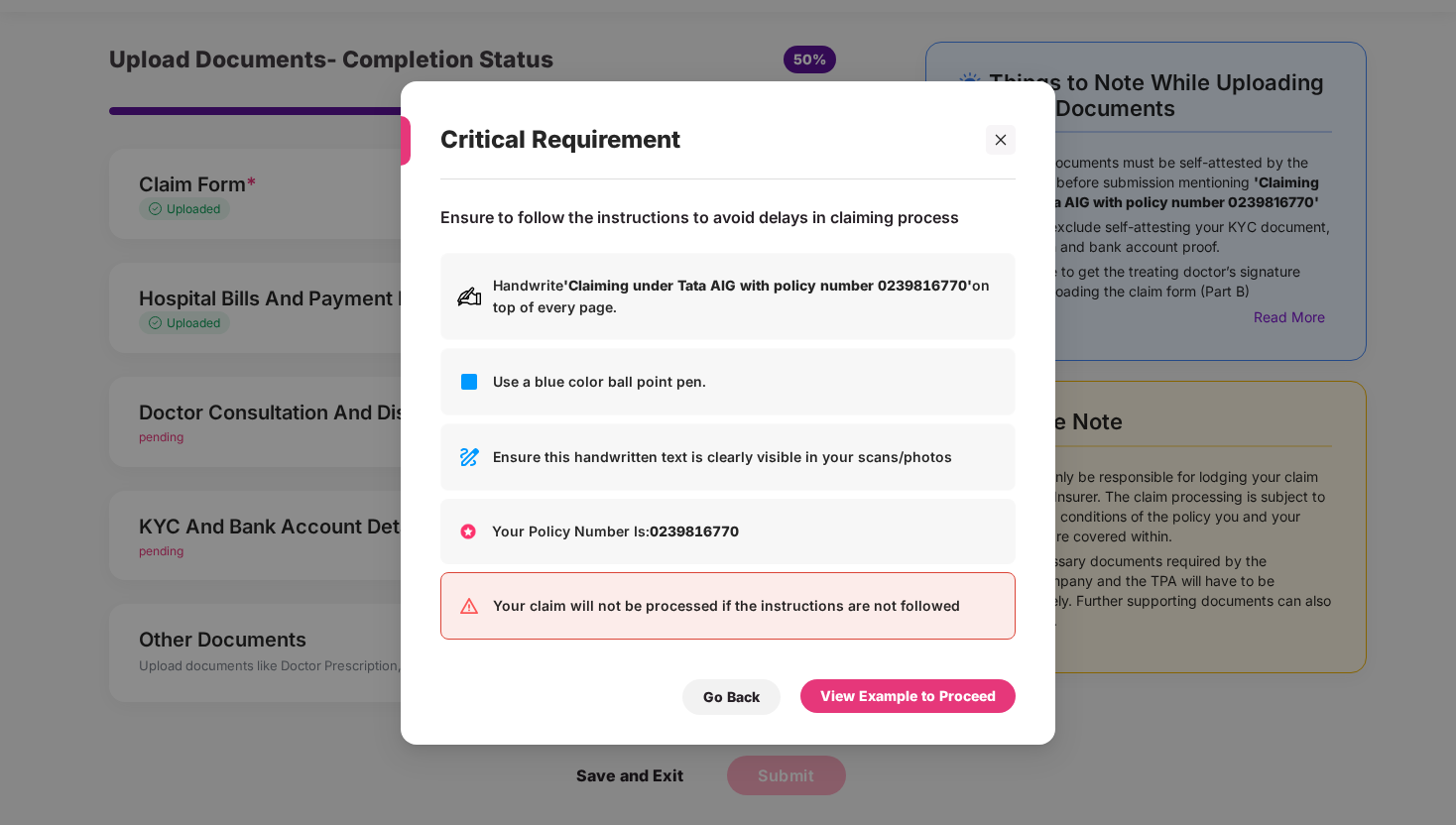scroll, scrollTop: 0, scrollLeft: 0, axis: both 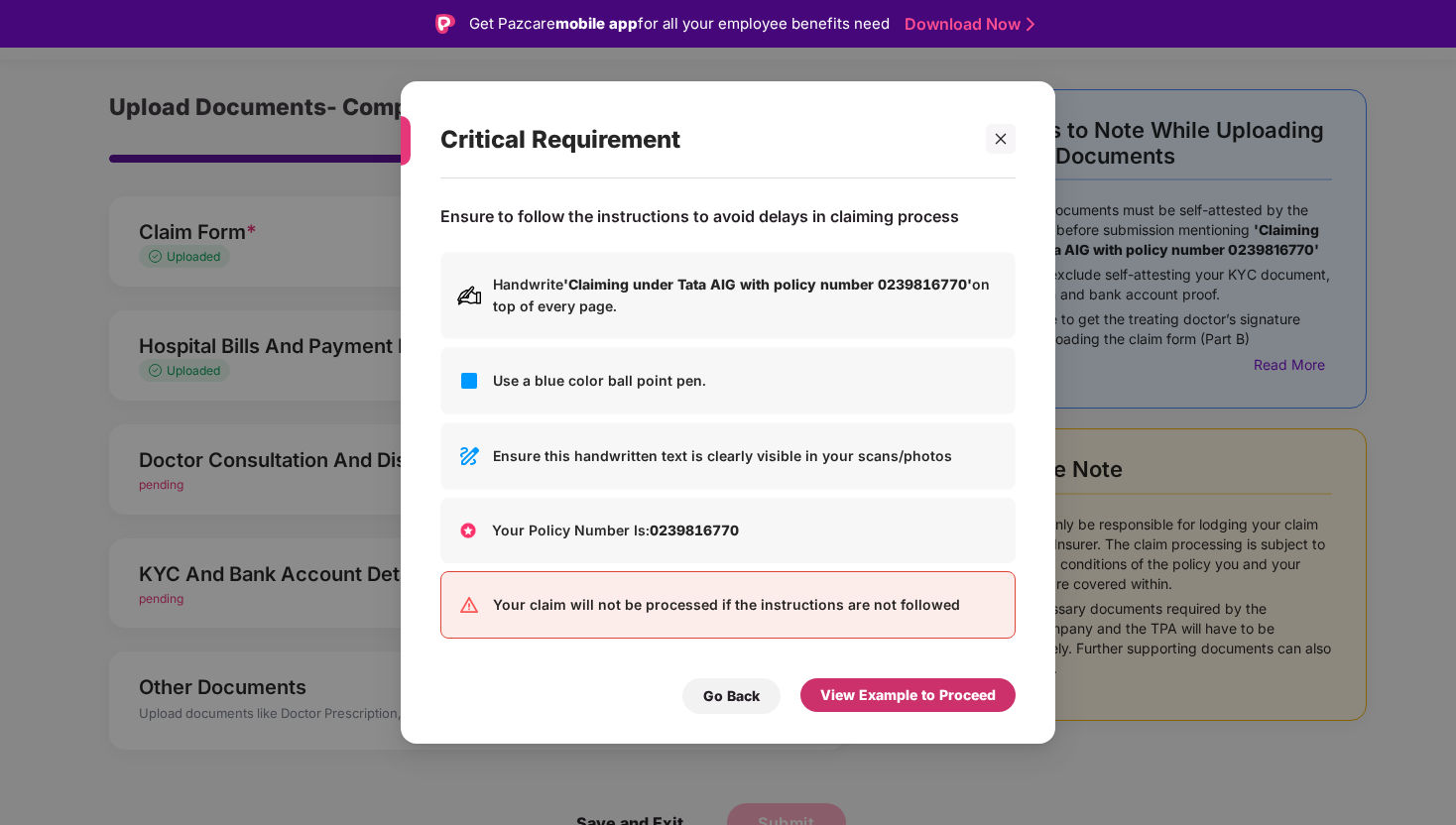 click on "View Example to Proceed" at bounding box center (908, 695) 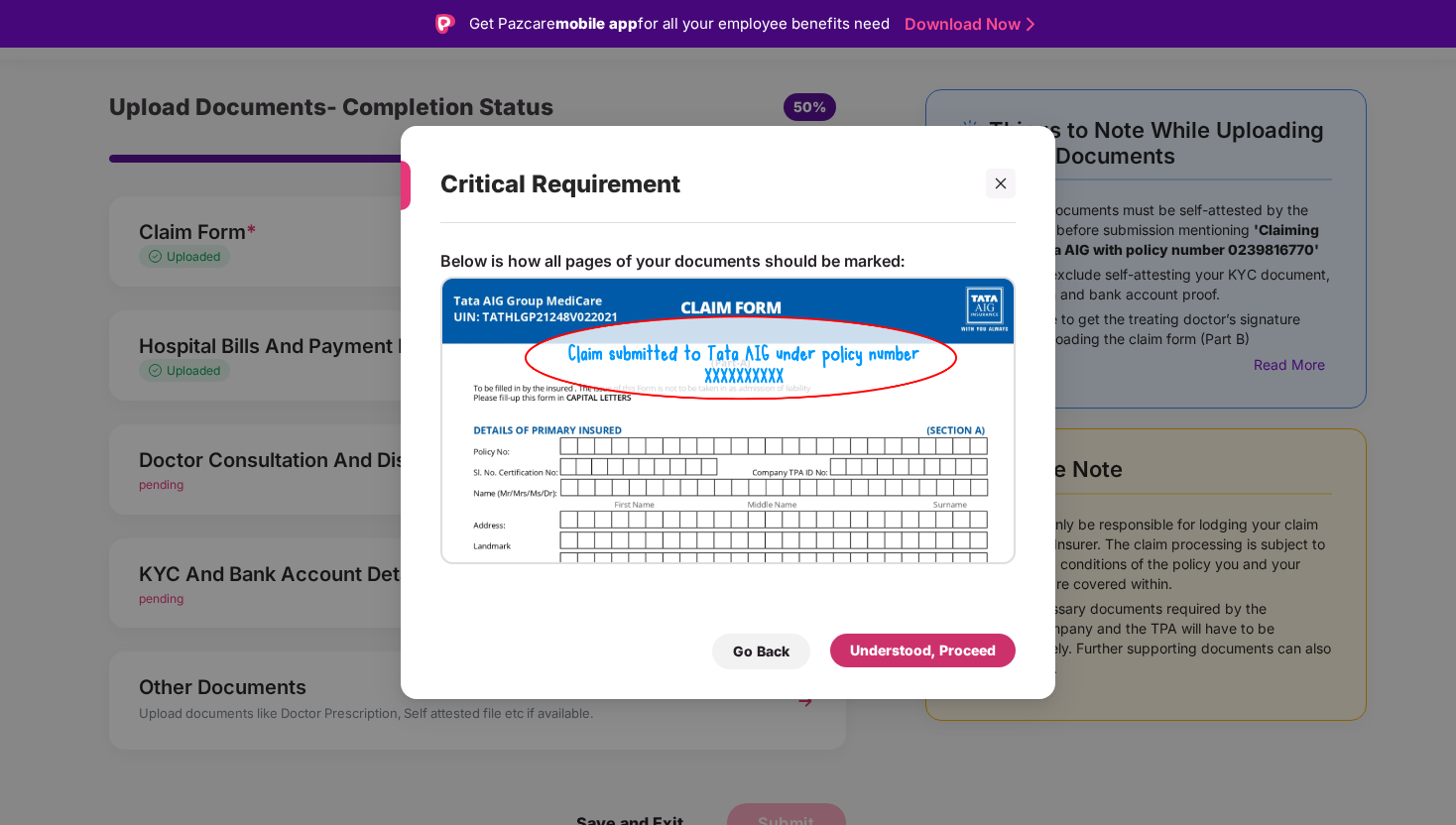 click on "Understood, Proceed" at bounding box center [922, 650] 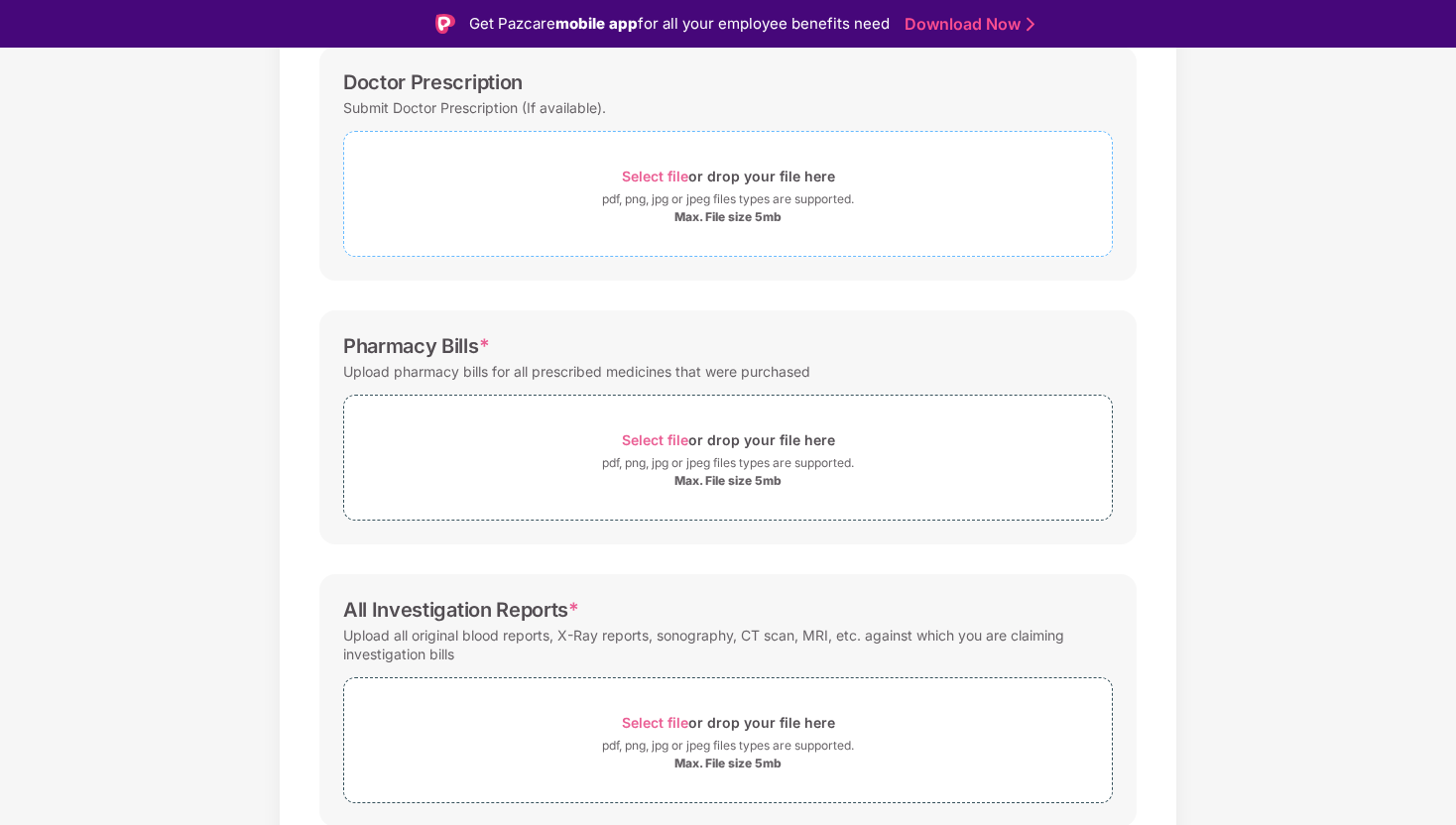 scroll, scrollTop: 380, scrollLeft: 0, axis: vertical 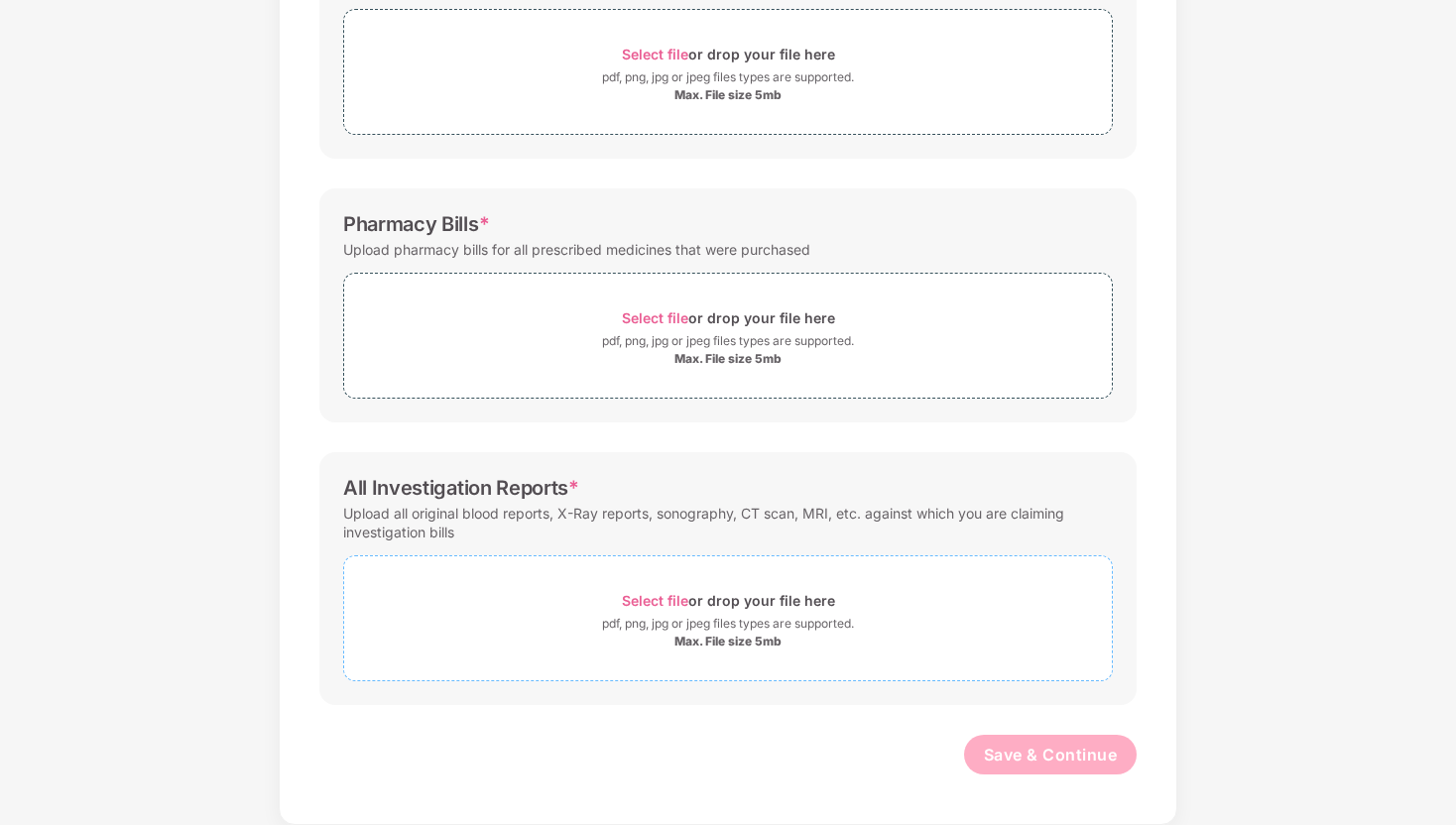 click on "Select file  or drop your file here" at bounding box center (728, 600) 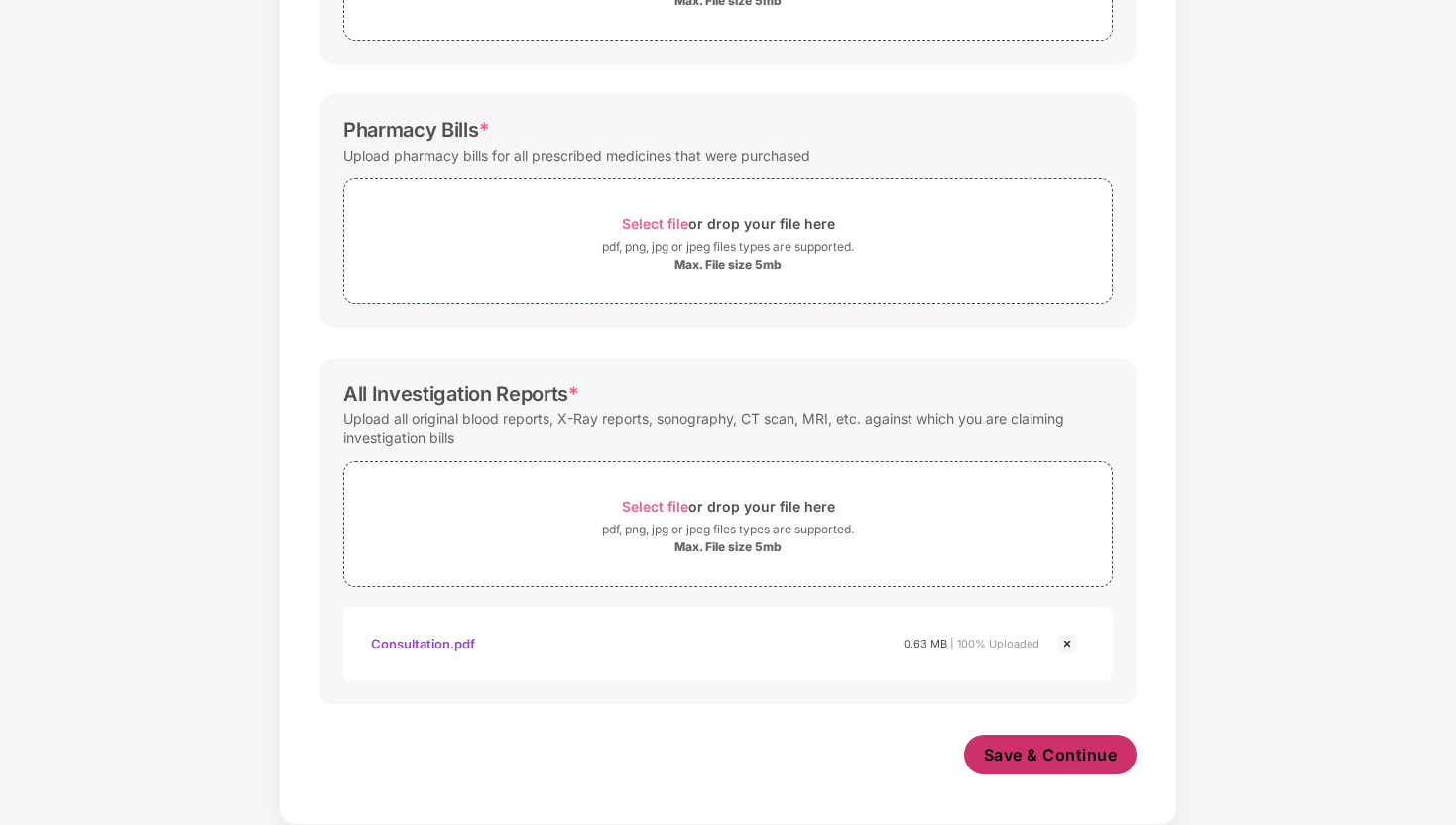 scroll, scrollTop: 474, scrollLeft: 0, axis: vertical 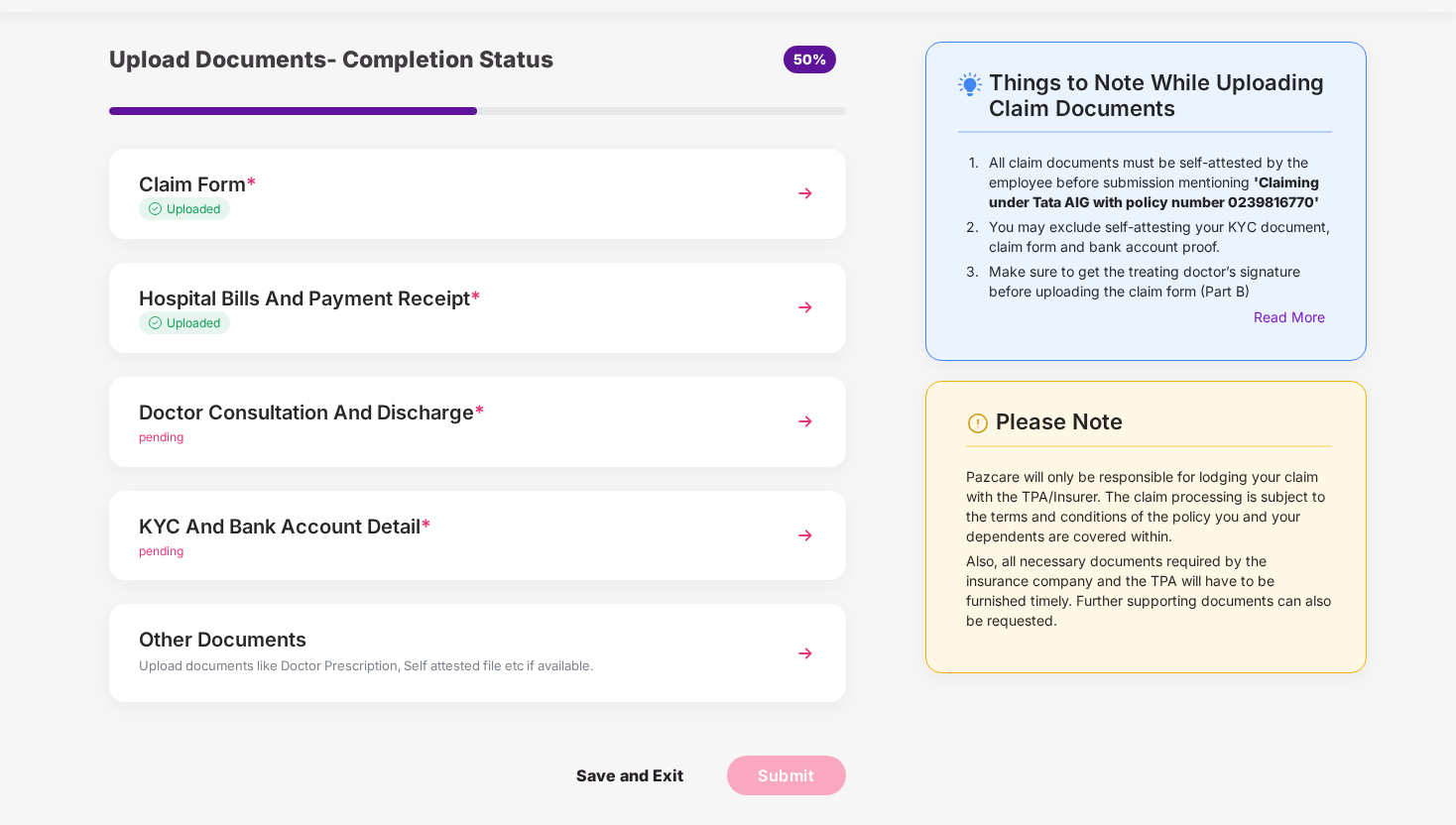 click on "KYC And Bank Account Detail *" at bounding box center (449, 527) 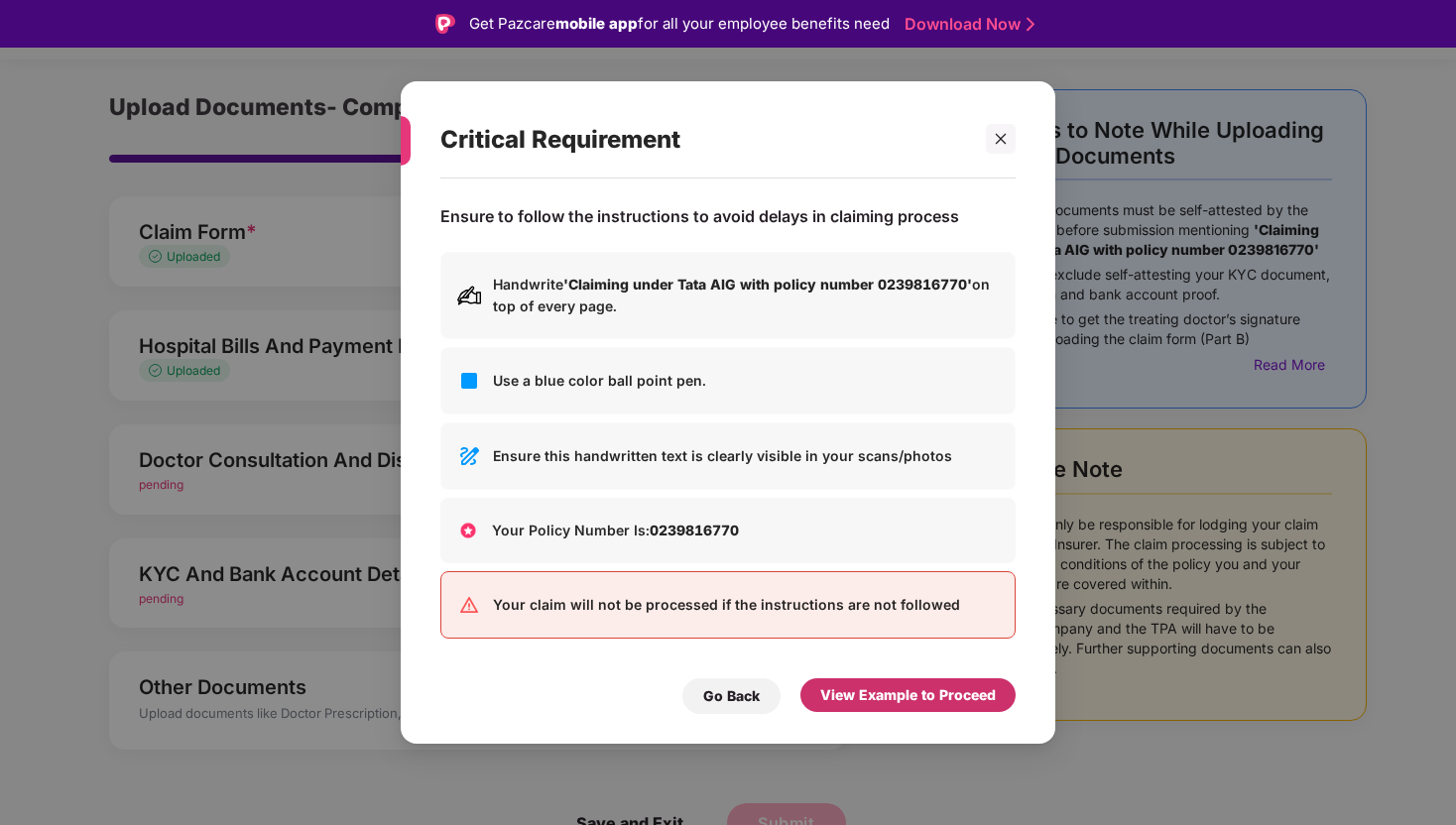 click on "View Example to Proceed" at bounding box center [908, 695] 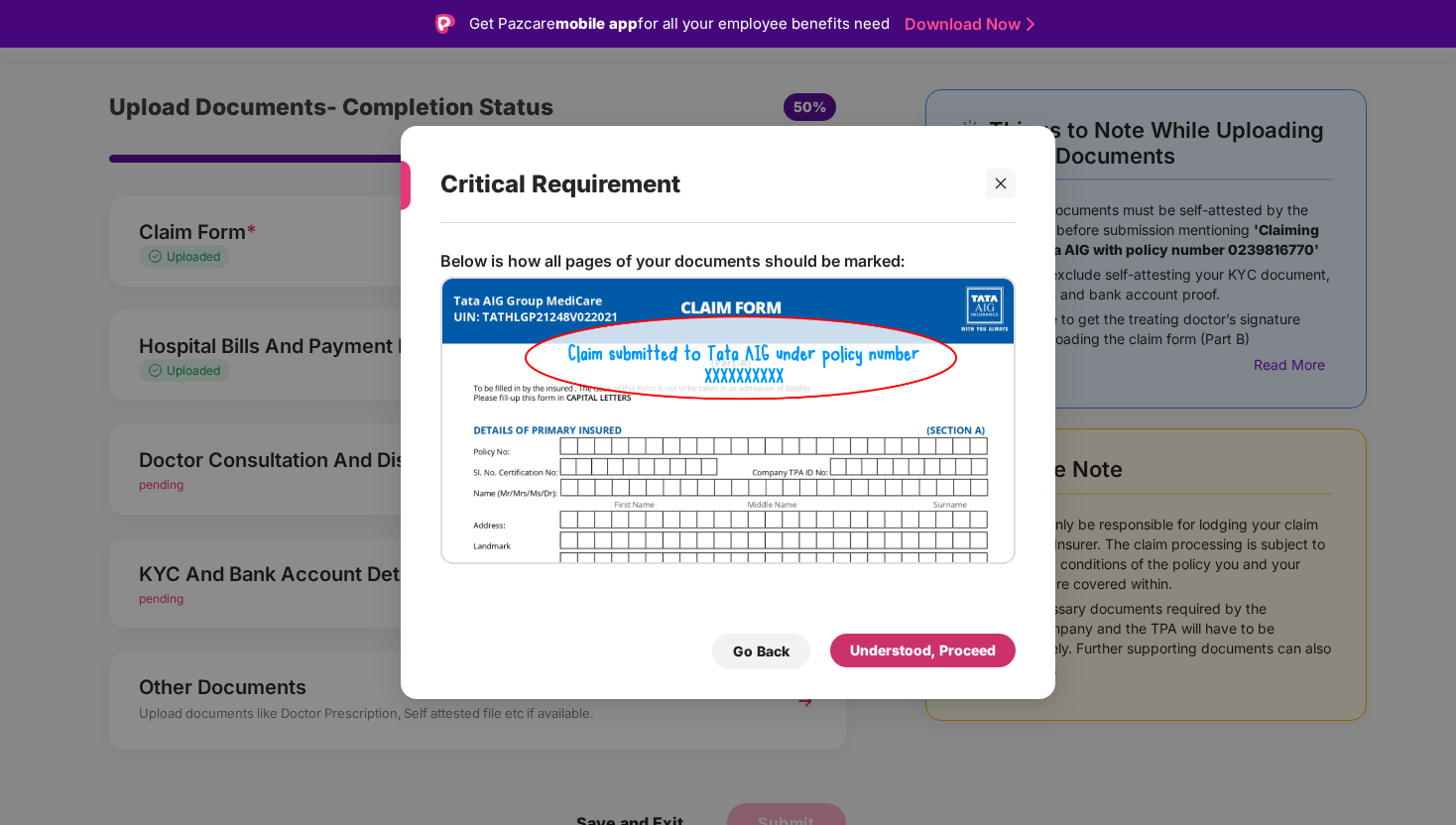 click on "Understood, Proceed" at bounding box center (922, 650) 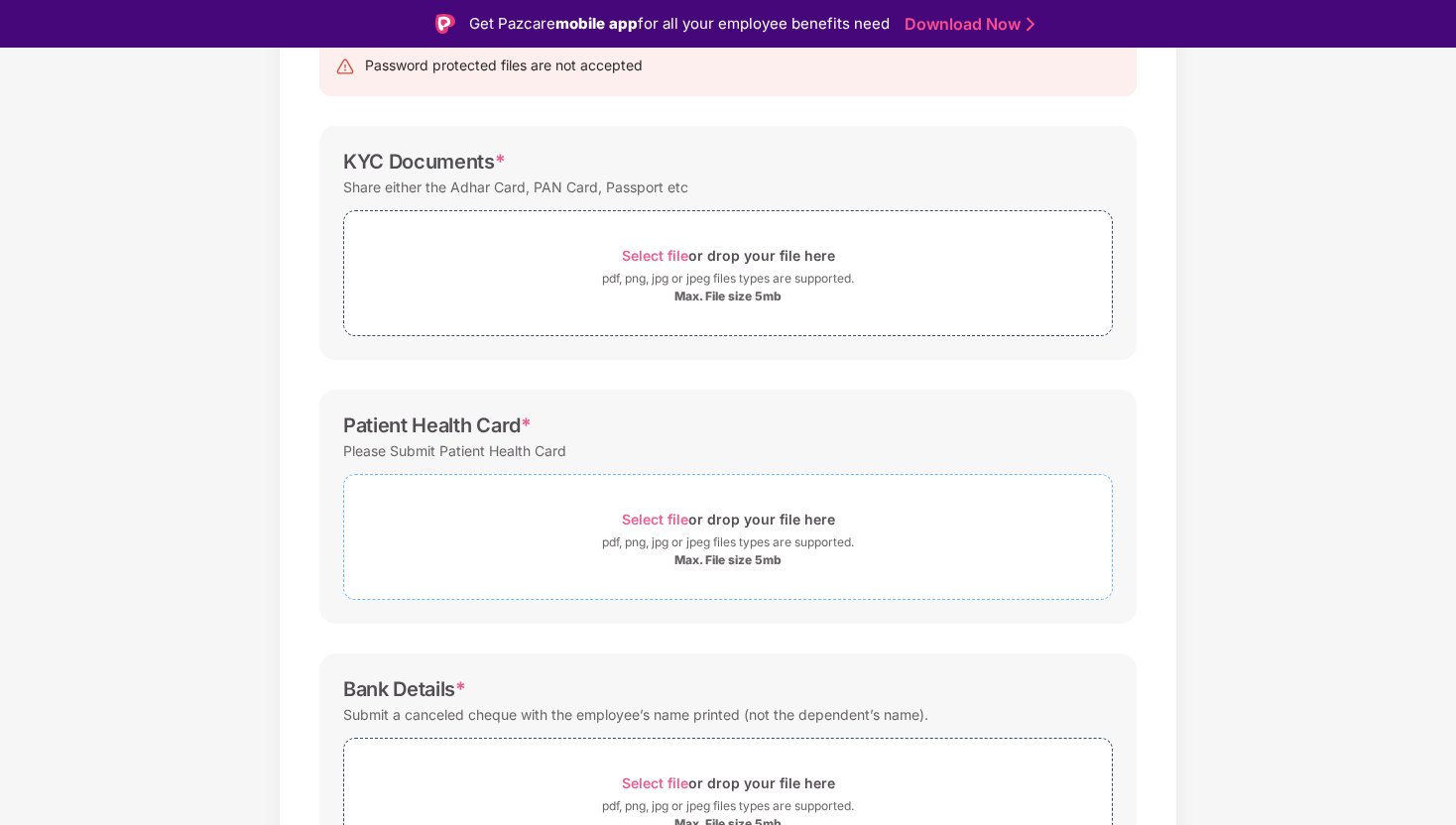 scroll, scrollTop: 240, scrollLeft: 0, axis: vertical 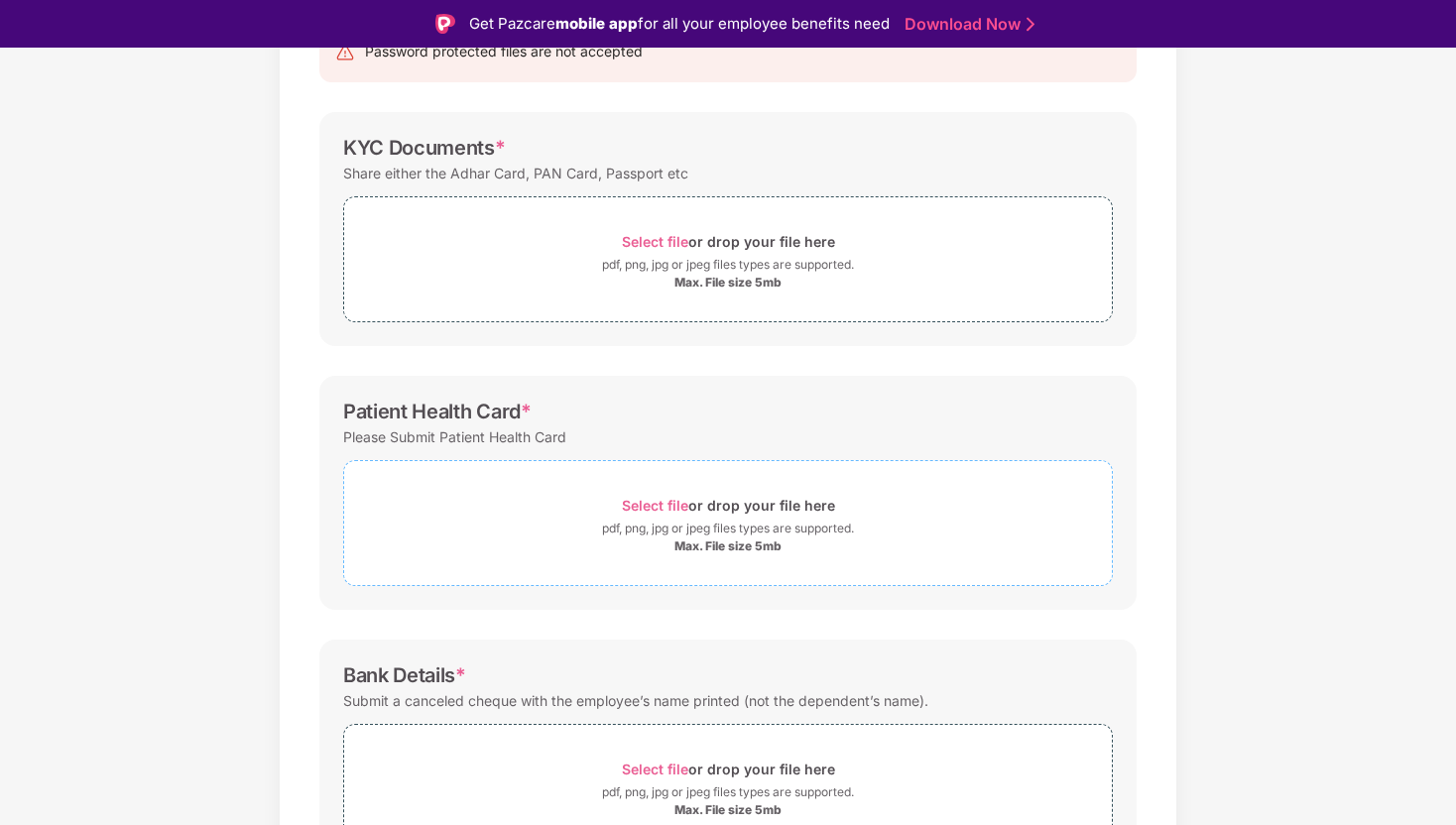 click on "Select file" at bounding box center [655, 505] 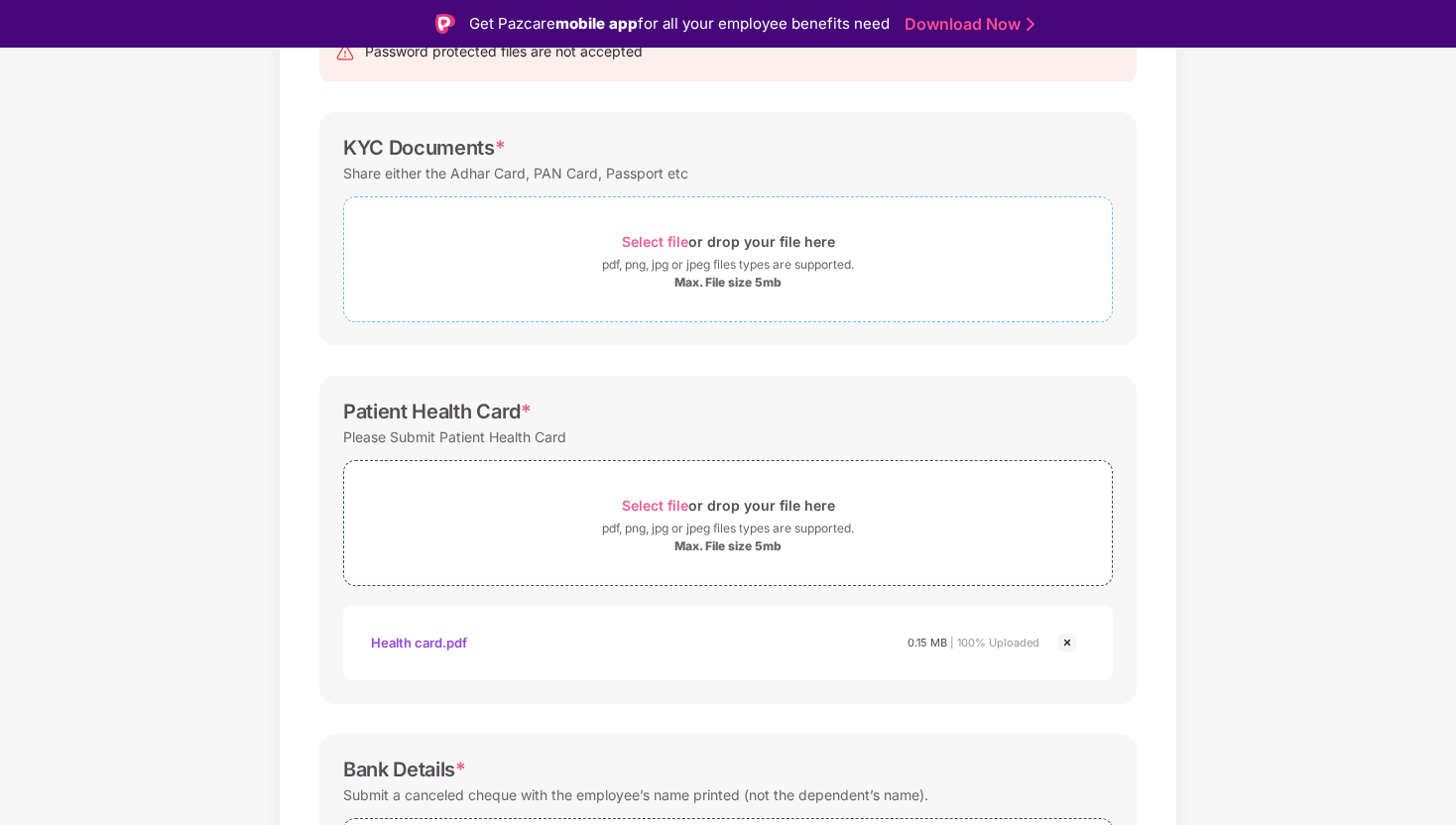 click on "Select file" at bounding box center [655, 241] 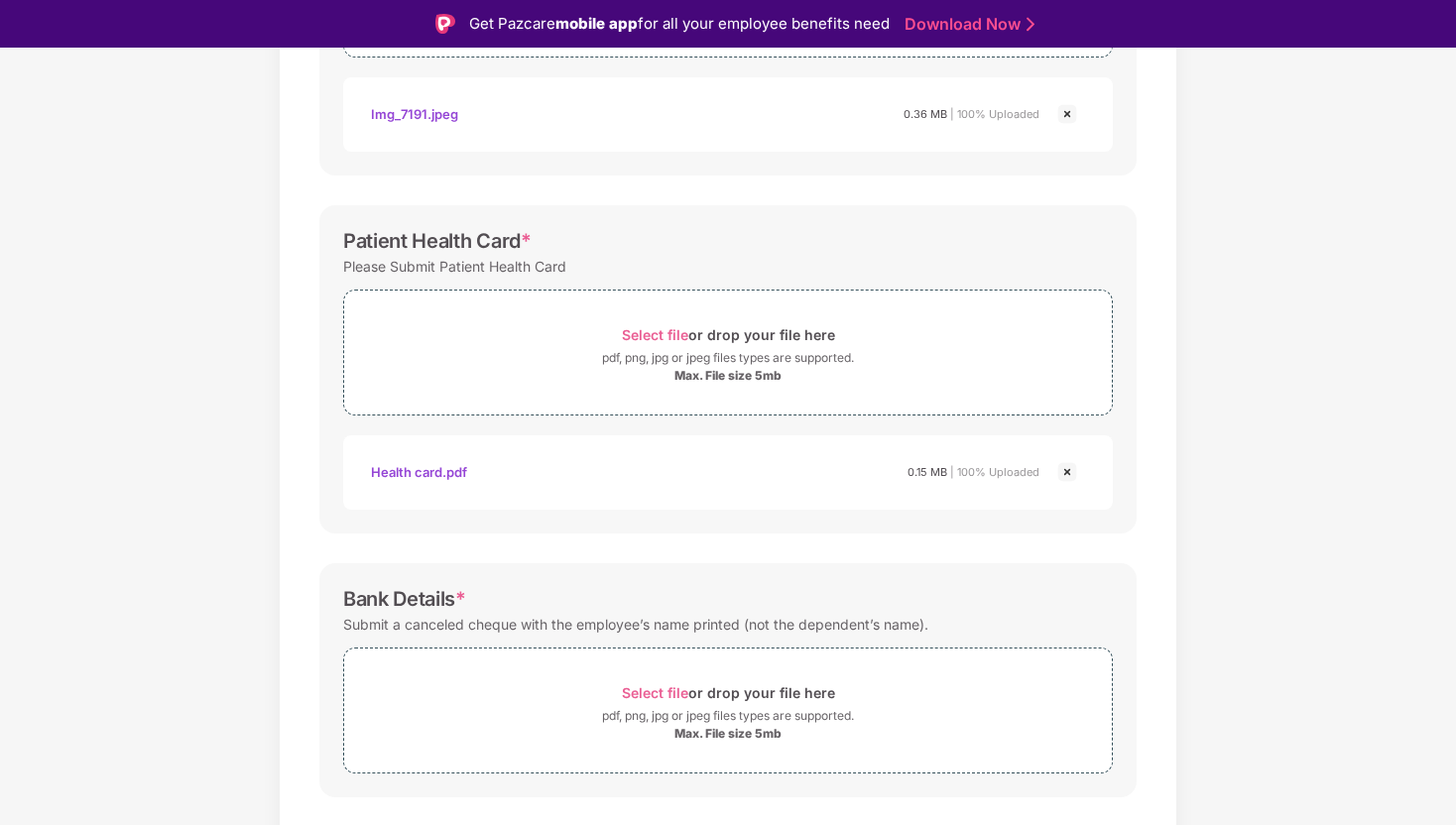 scroll, scrollTop: 549, scrollLeft: 0, axis: vertical 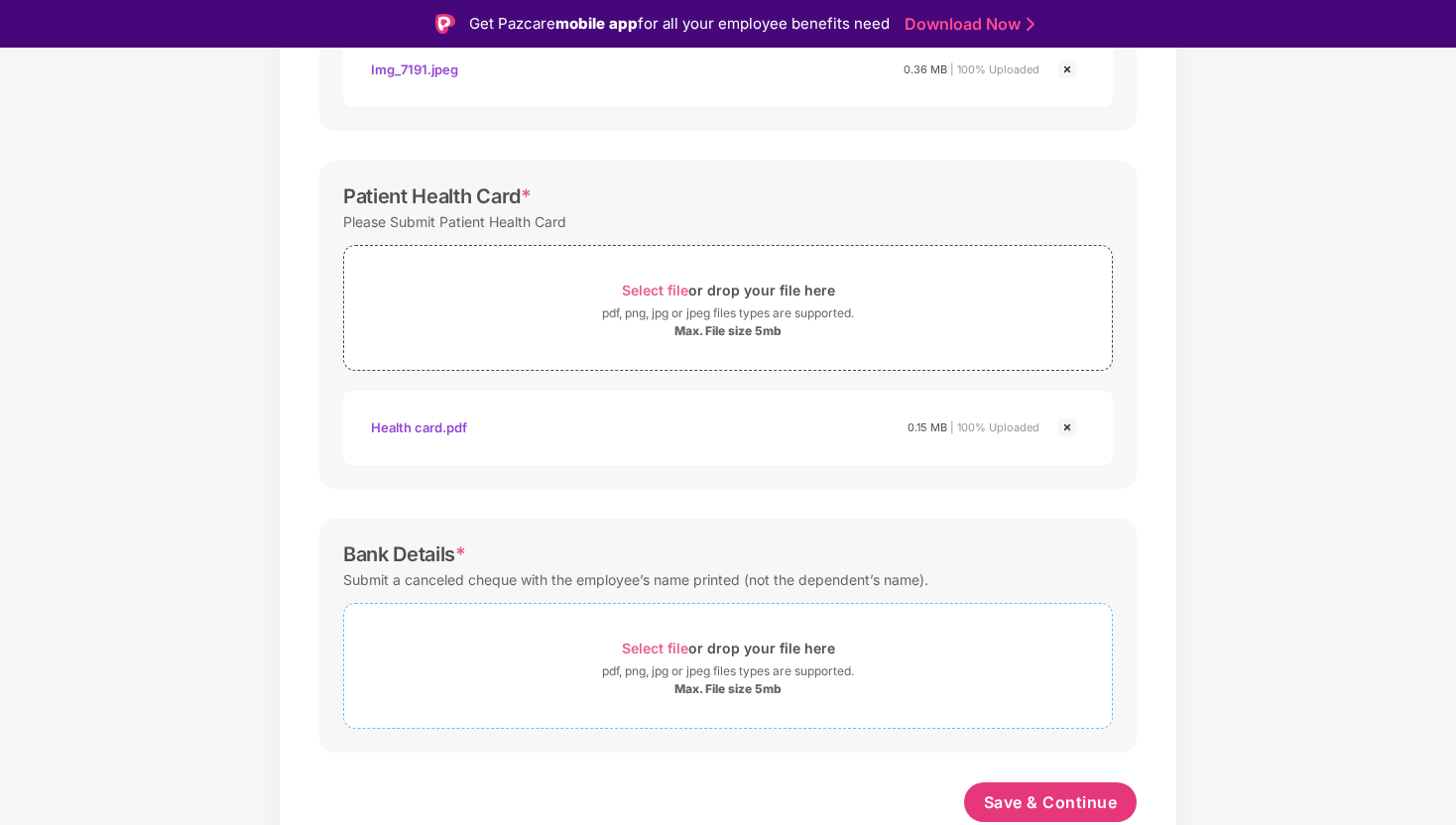 click on "Select file" at bounding box center [655, 648] 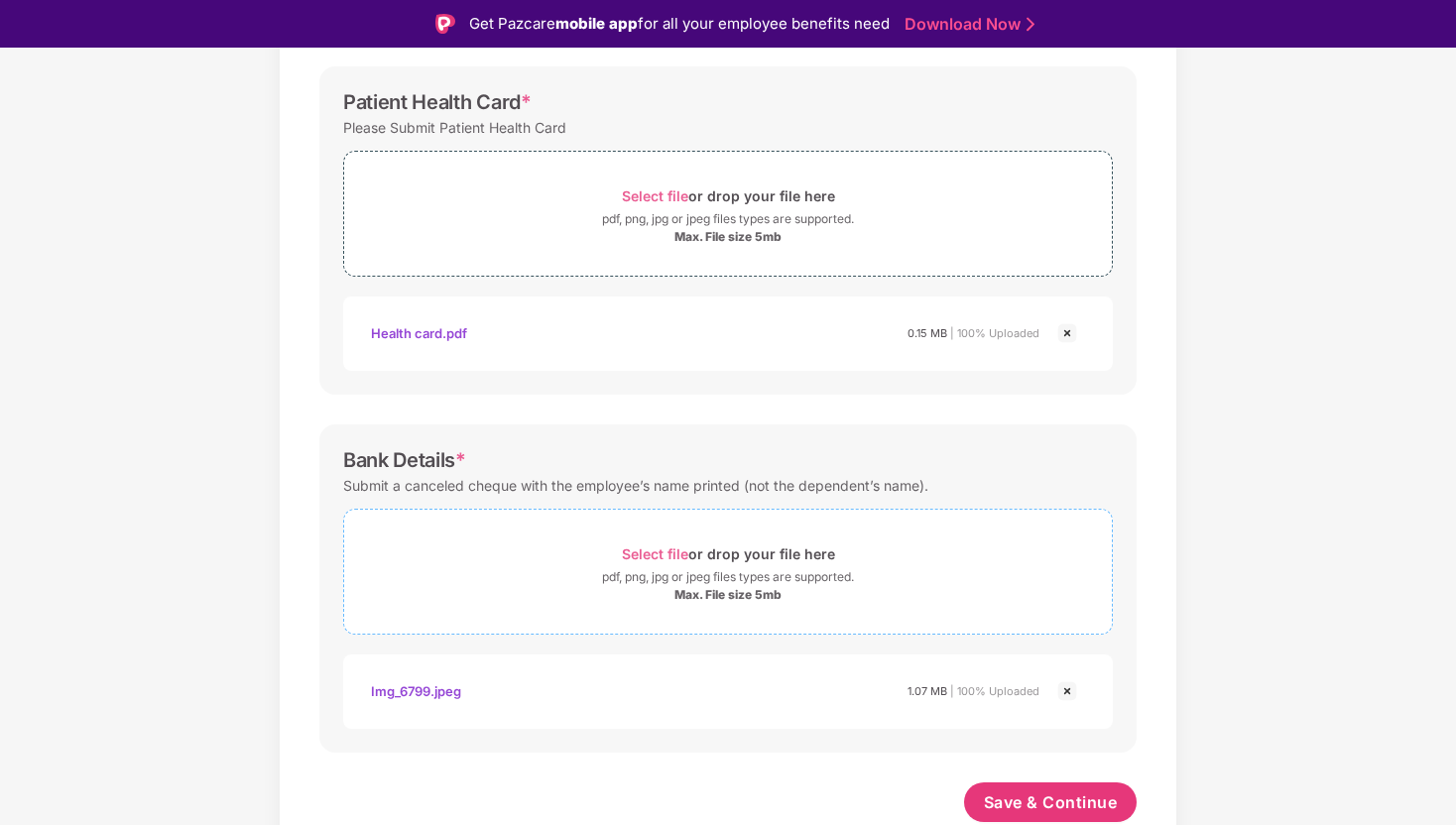 scroll, scrollTop: 644, scrollLeft: 0, axis: vertical 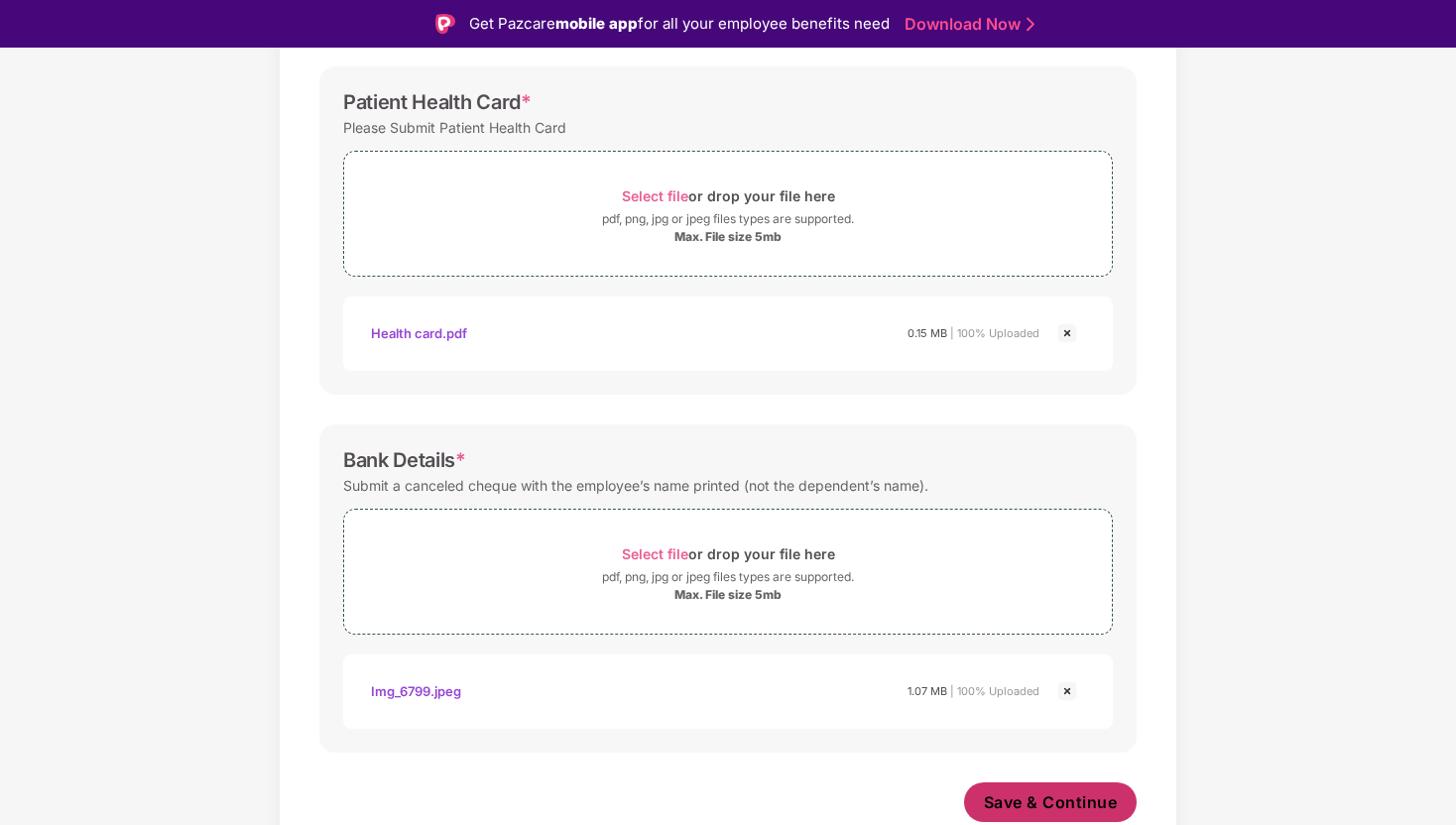 click on "Save & Continue" at bounding box center [1050, 802] 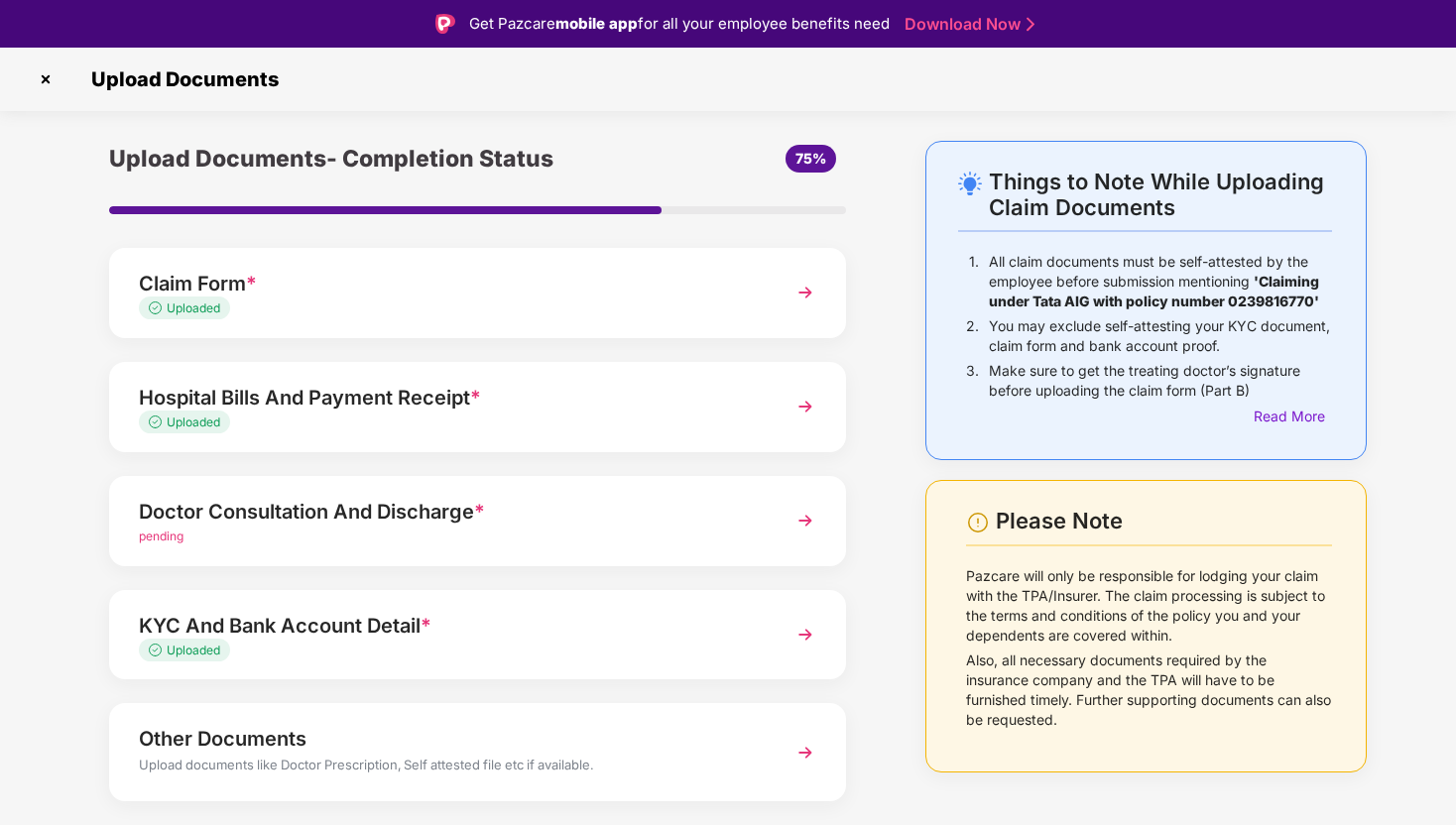 scroll, scrollTop: 52, scrollLeft: 0, axis: vertical 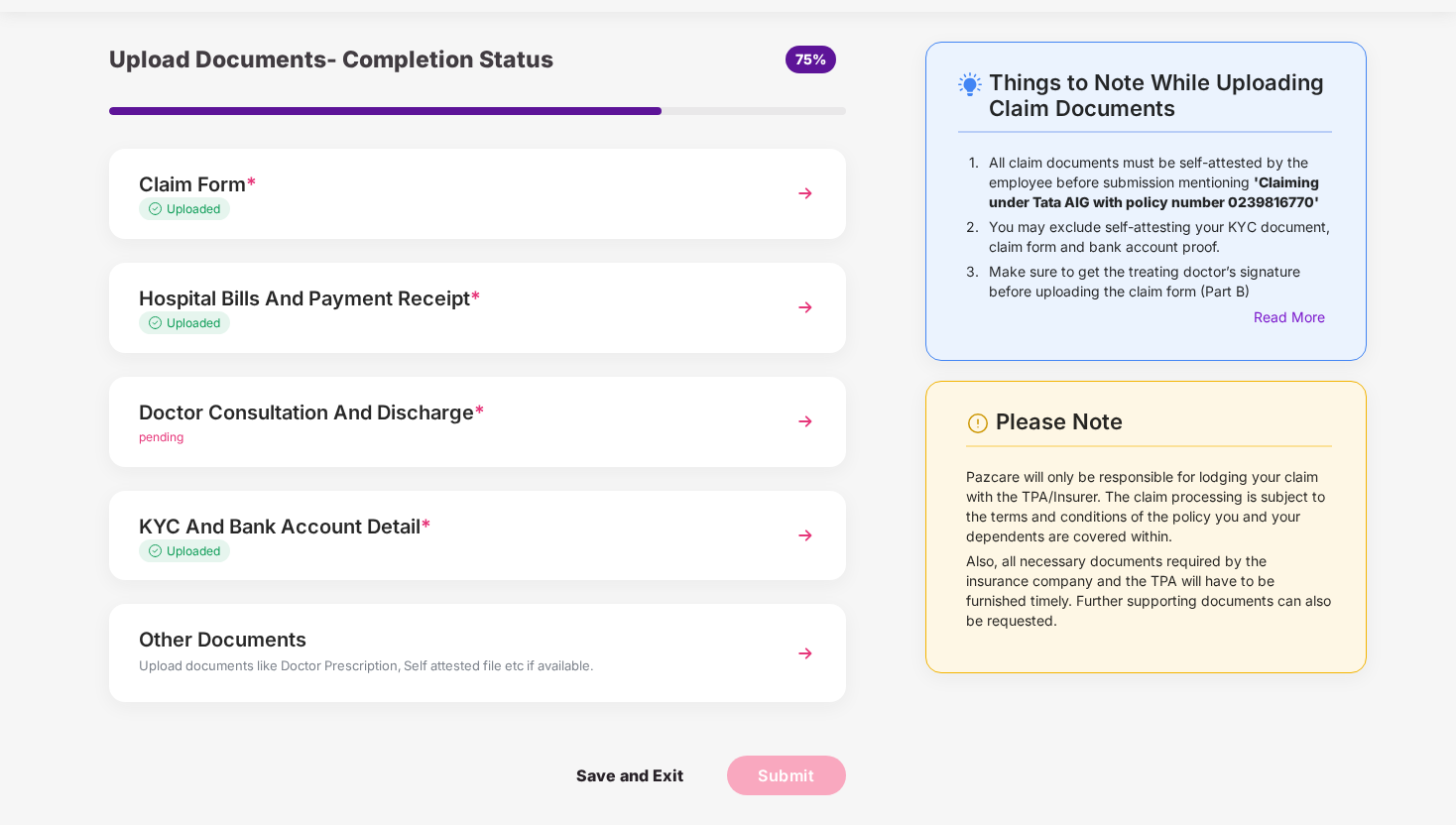 click on "Upload documents like Doctor Prescription, Self attested file etc if available." at bounding box center (449, 668) 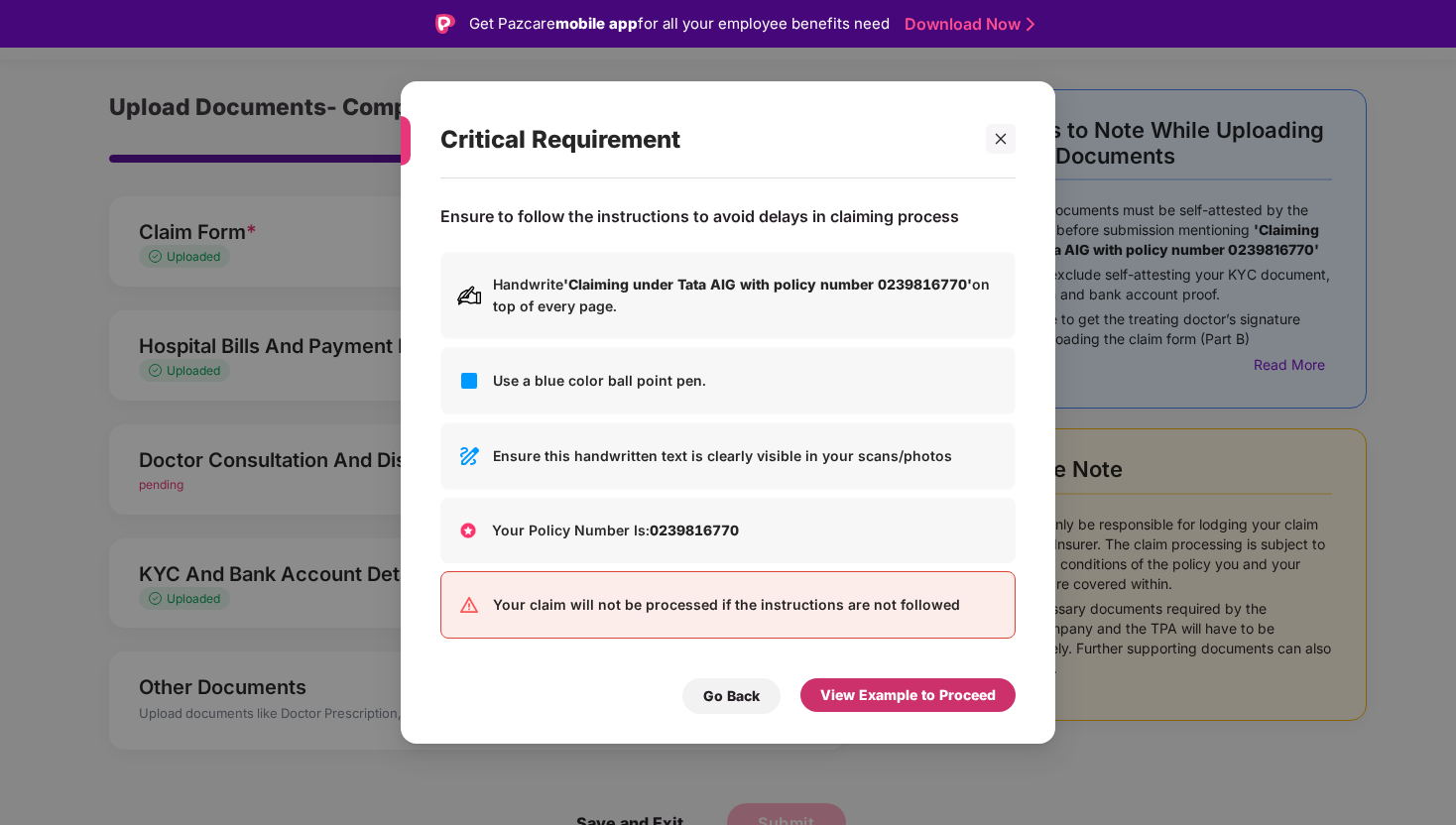 click on "View Example to Proceed" at bounding box center (908, 695) 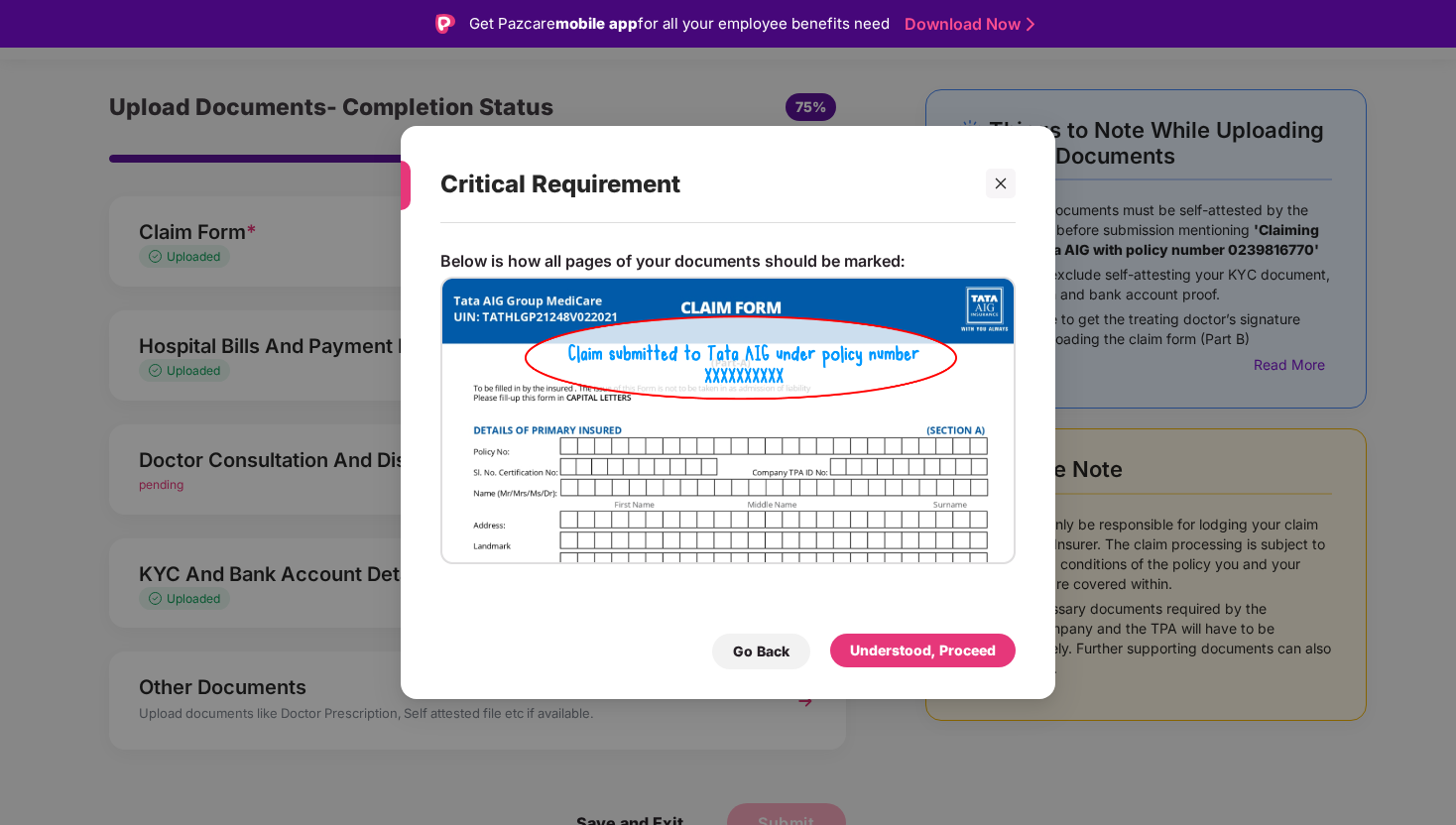 click on "Go Back Understood, Proceed" at bounding box center (728, 647) 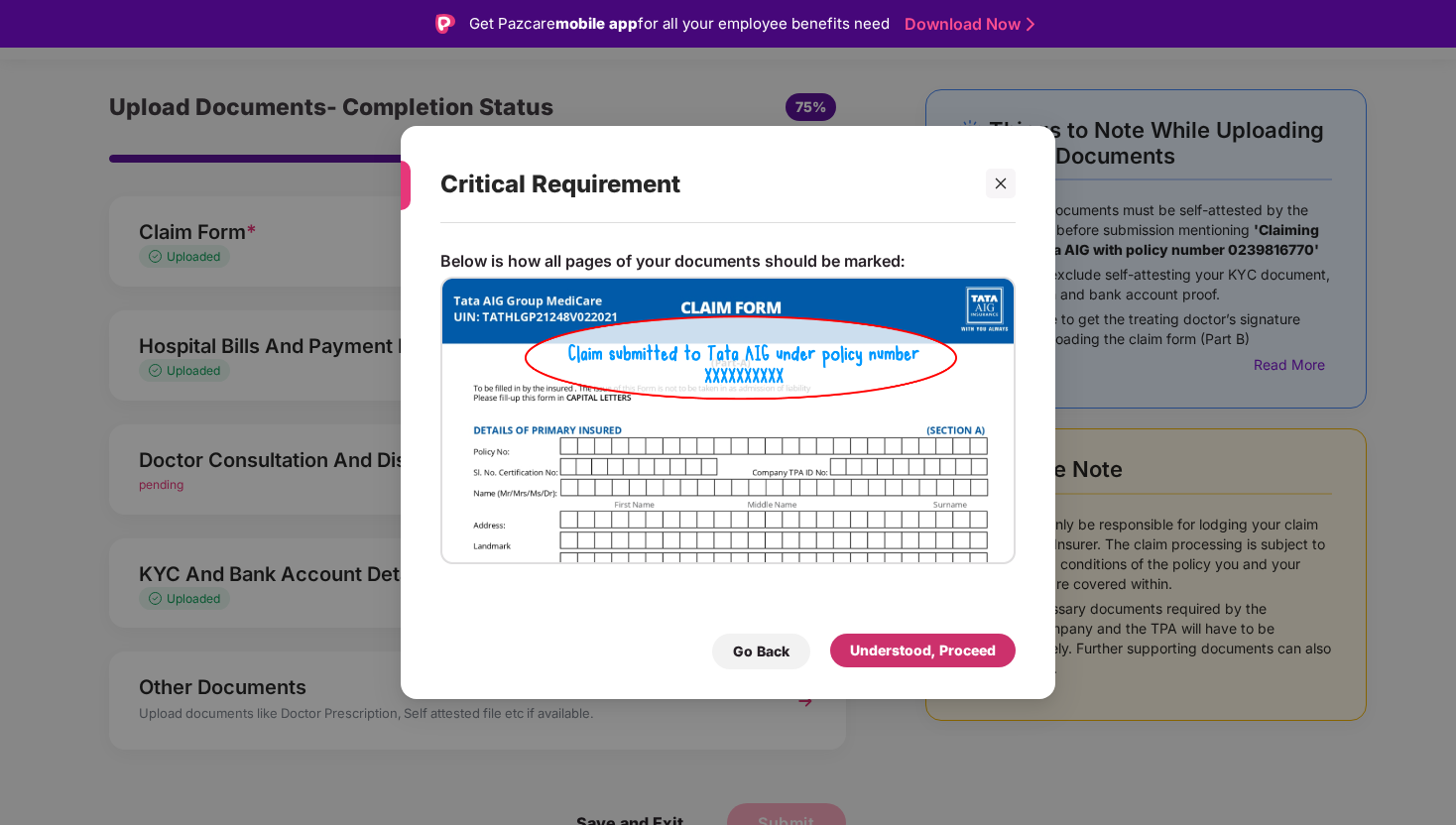 click on "Understood, Proceed" at bounding box center (922, 650) 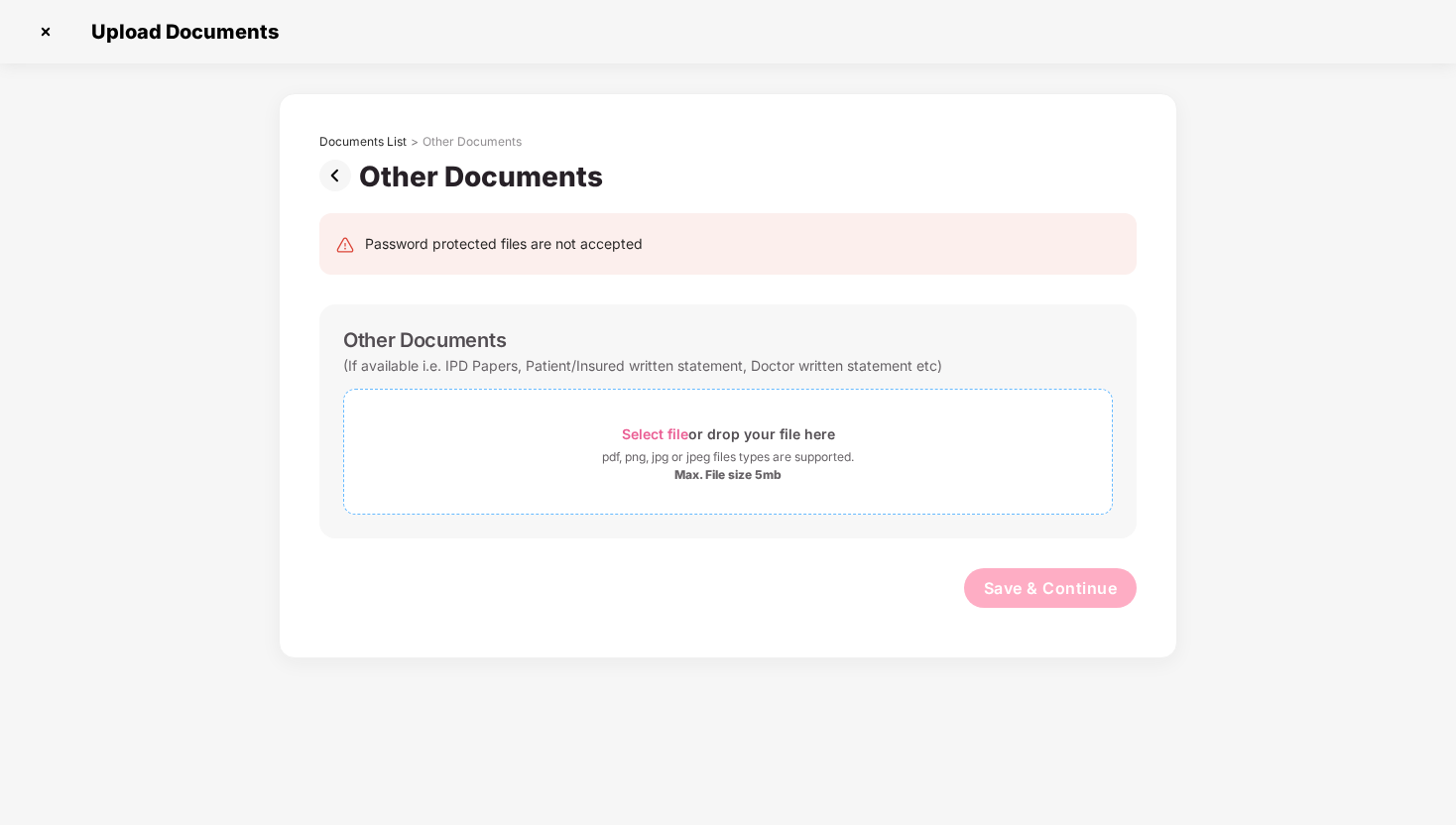 scroll, scrollTop: 0, scrollLeft: 0, axis: both 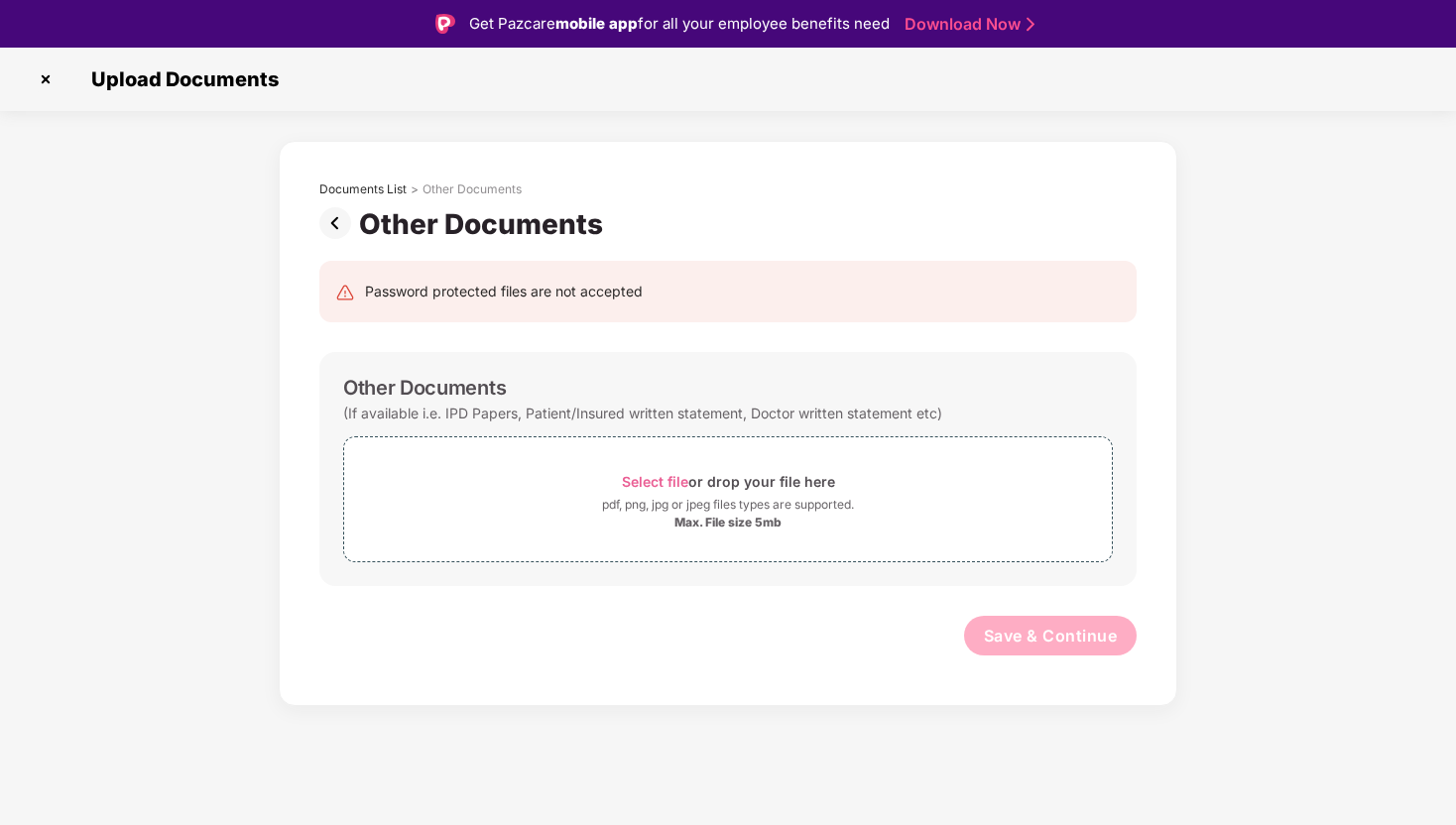 click at bounding box center [339, 223] 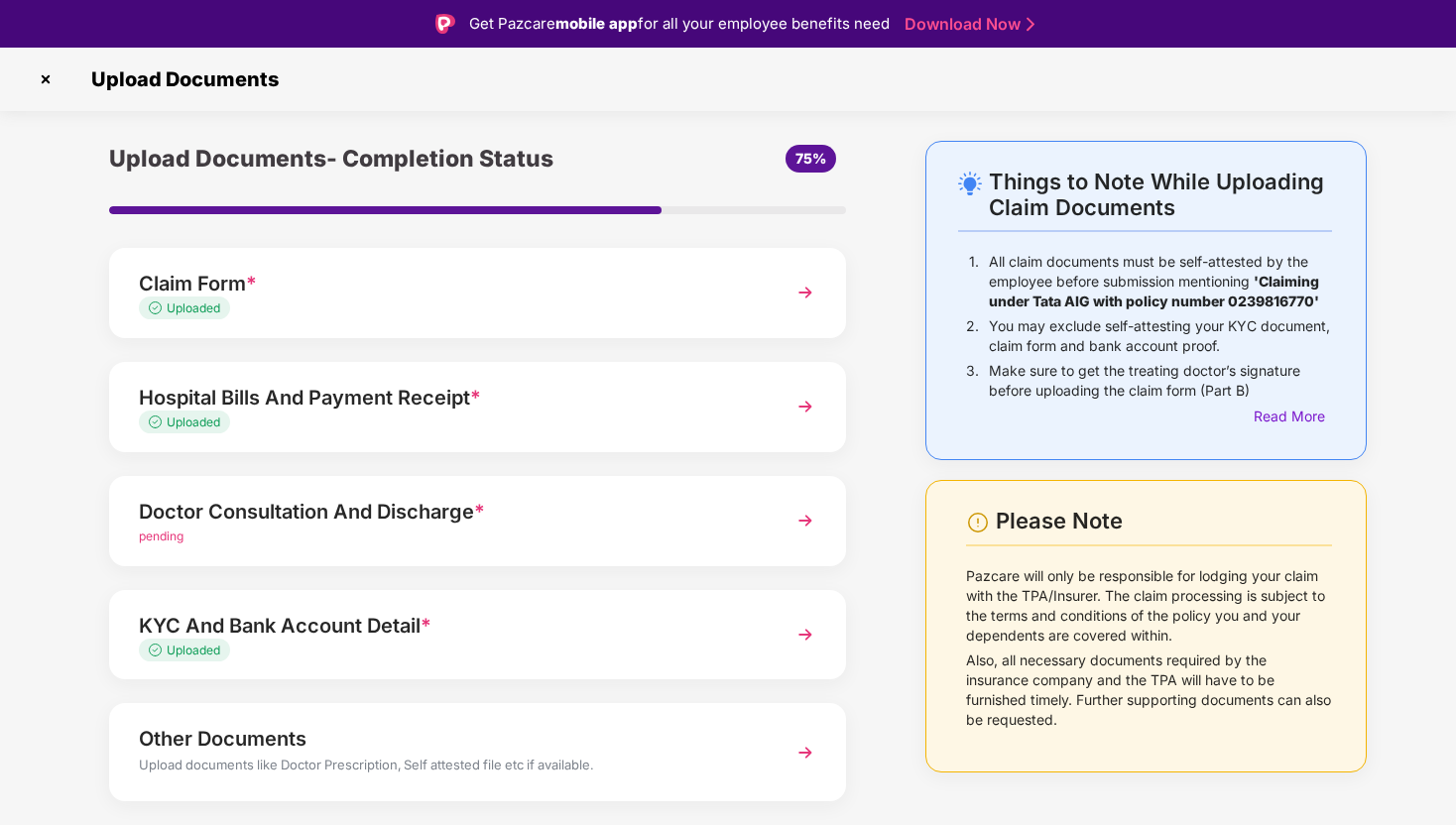 scroll, scrollTop: 52, scrollLeft: 0, axis: vertical 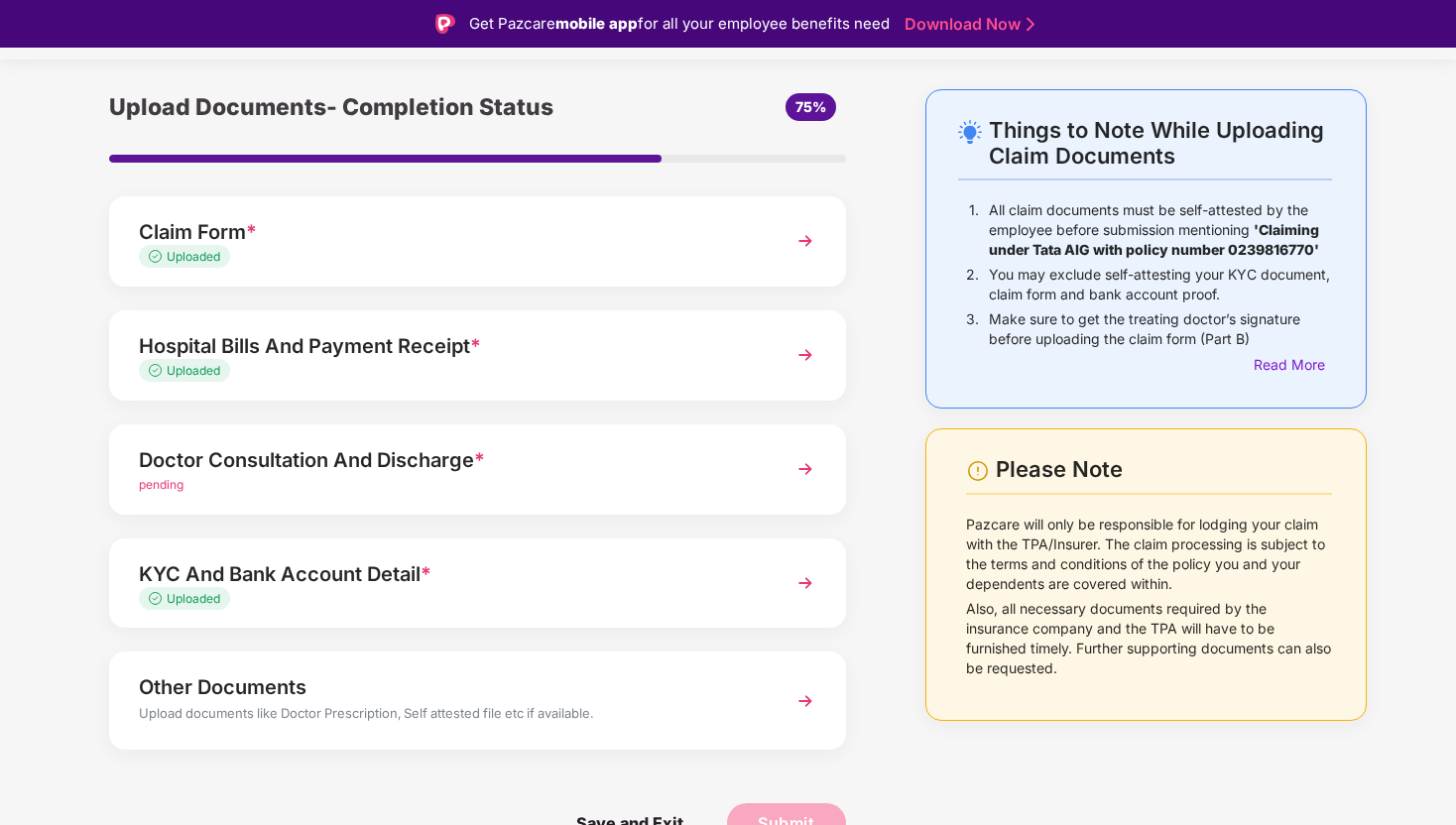 click on "pending" at bounding box center (449, 485) 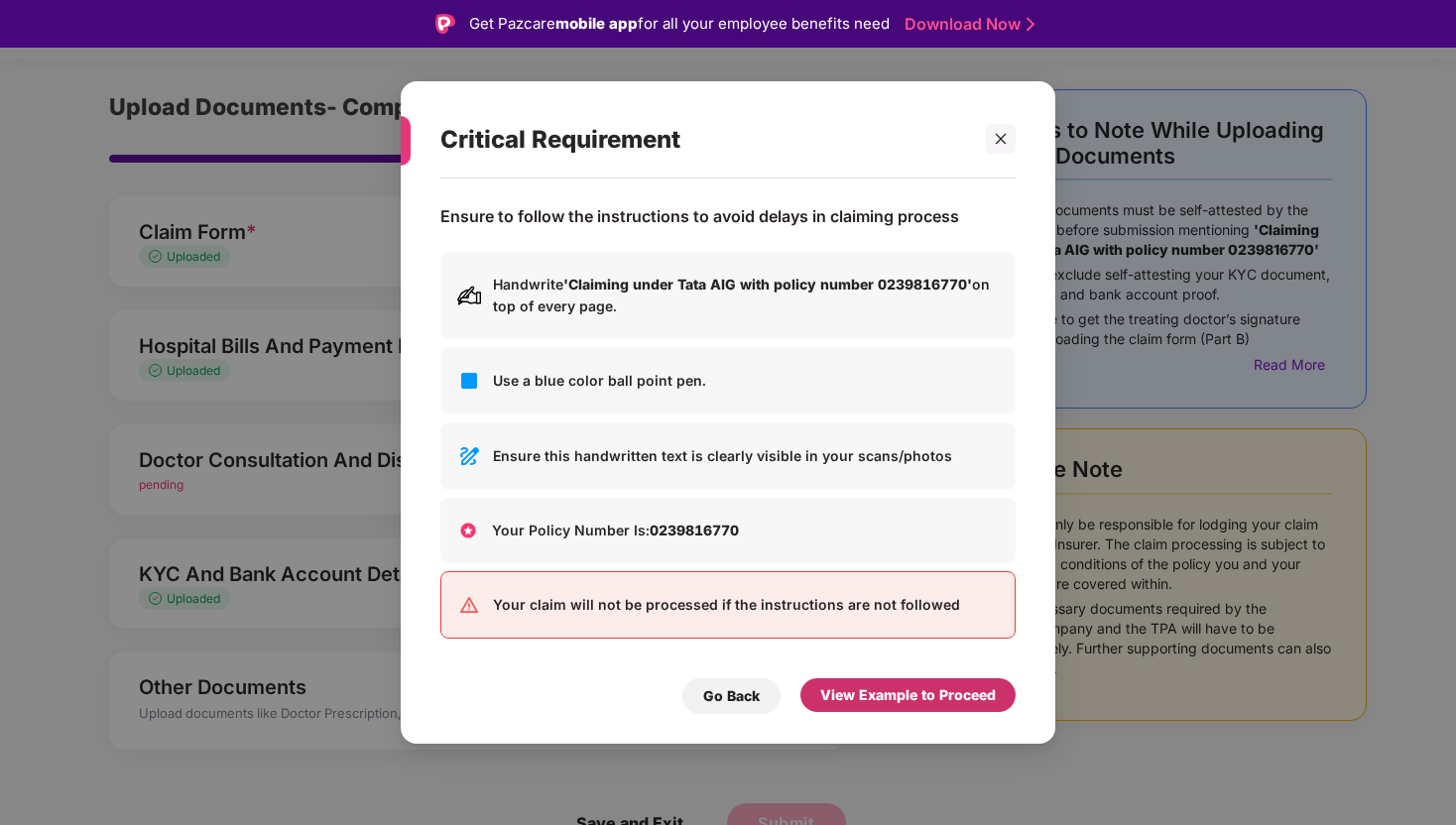 click on "View Example to Proceed" at bounding box center [908, 695] 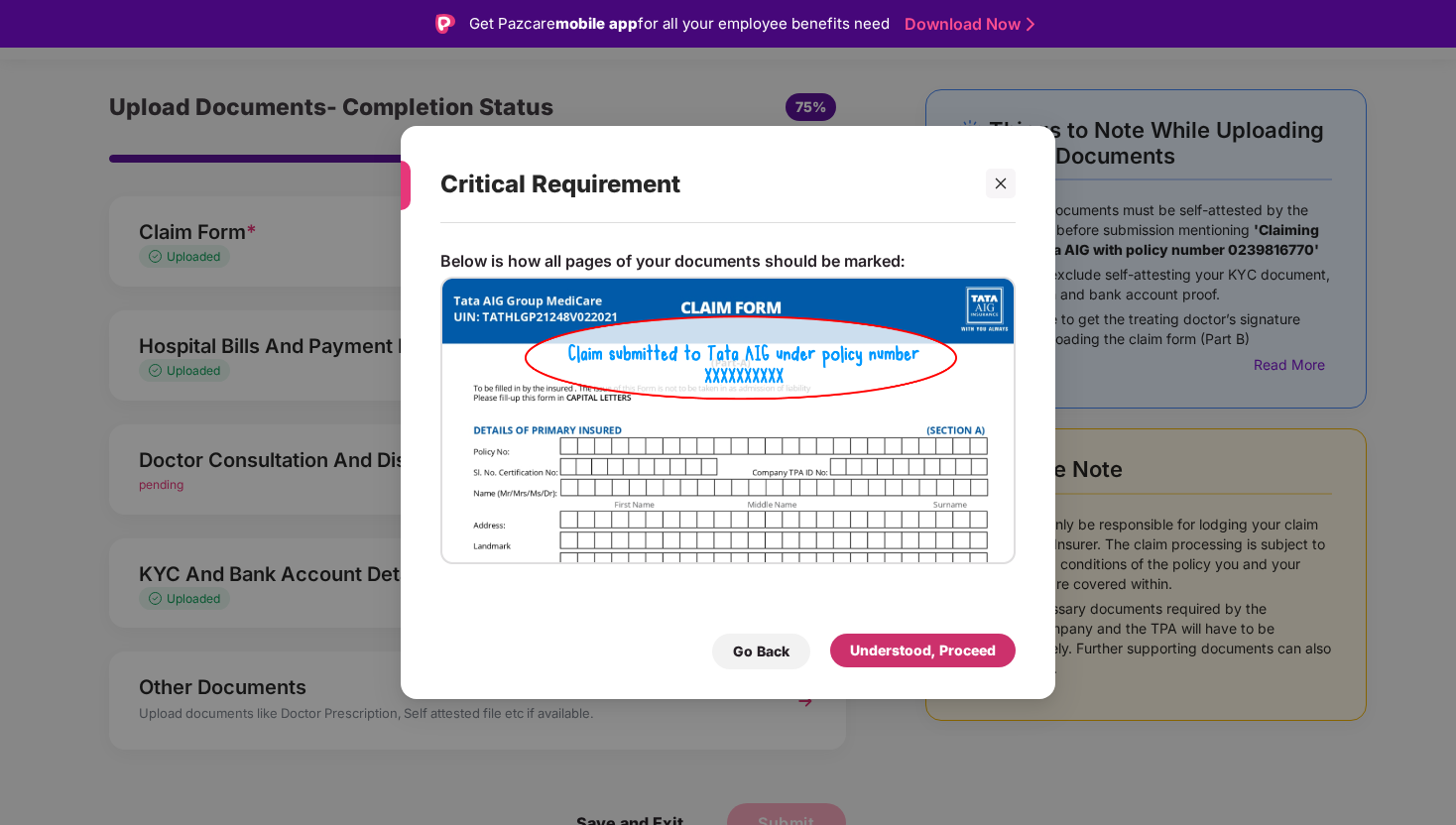 click on "Understood, Proceed" at bounding box center (922, 650) 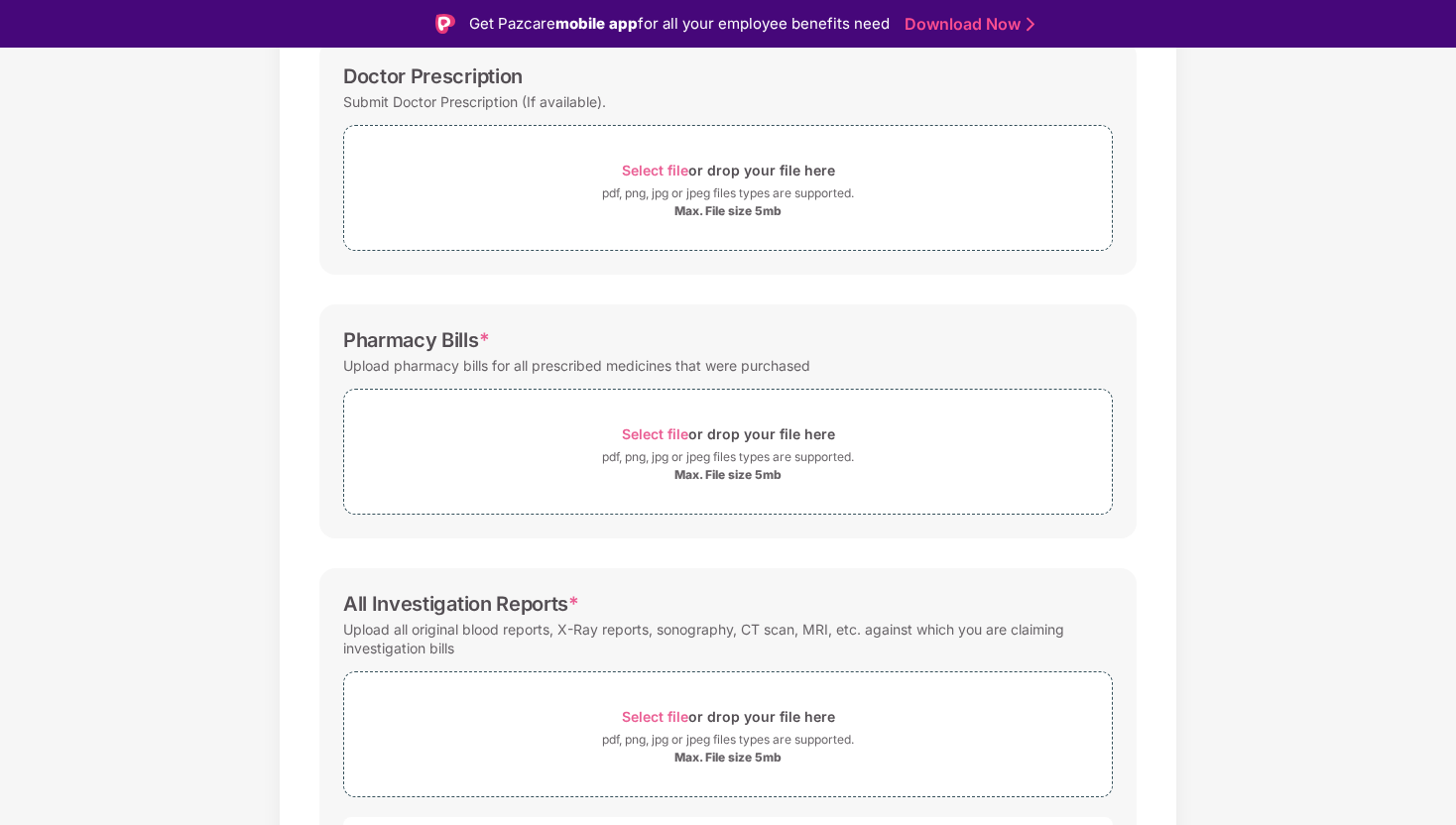 scroll, scrollTop: 473, scrollLeft: 0, axis: vertical 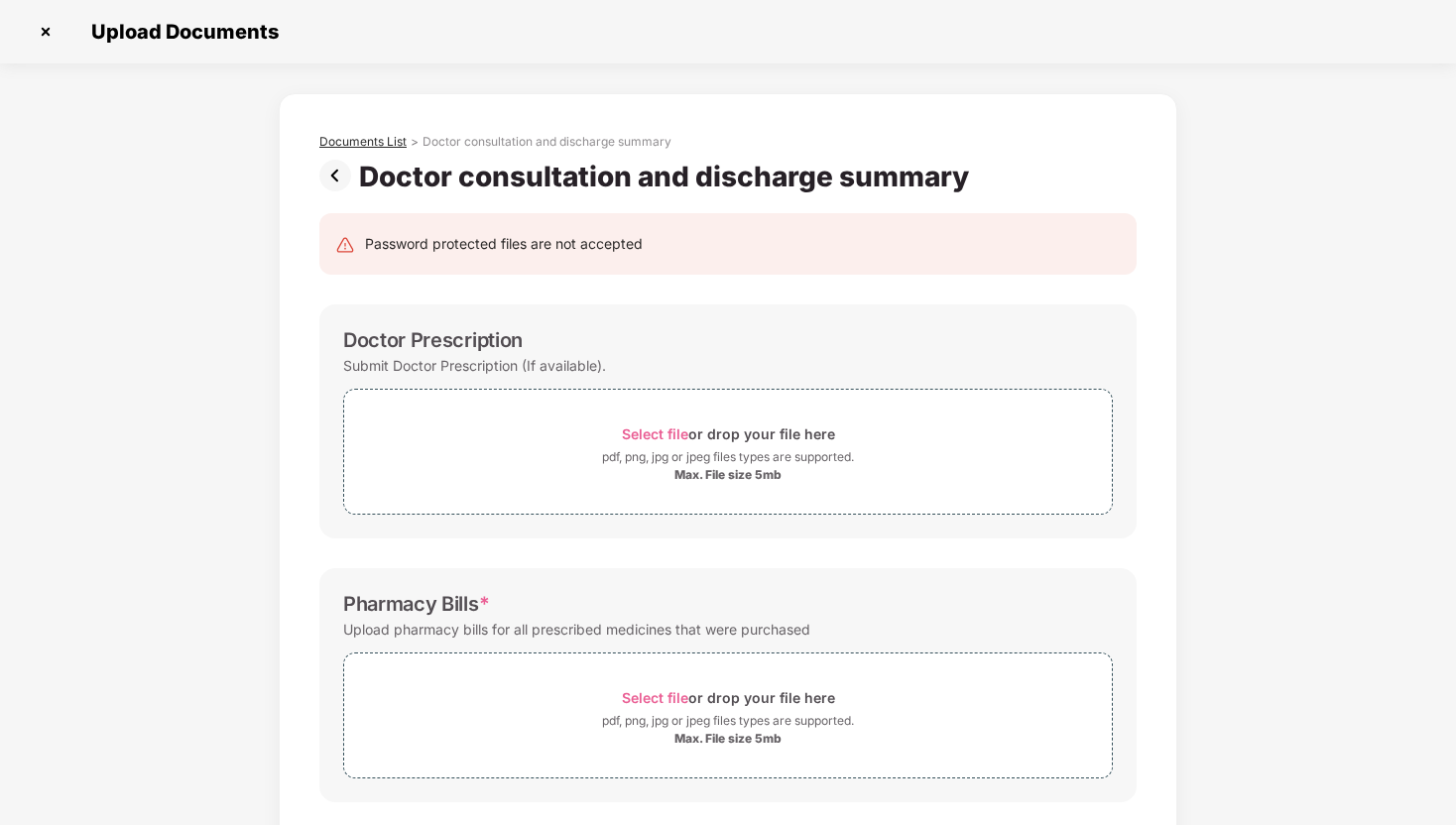 click on "Documents List" at bounding box center [363, 142] 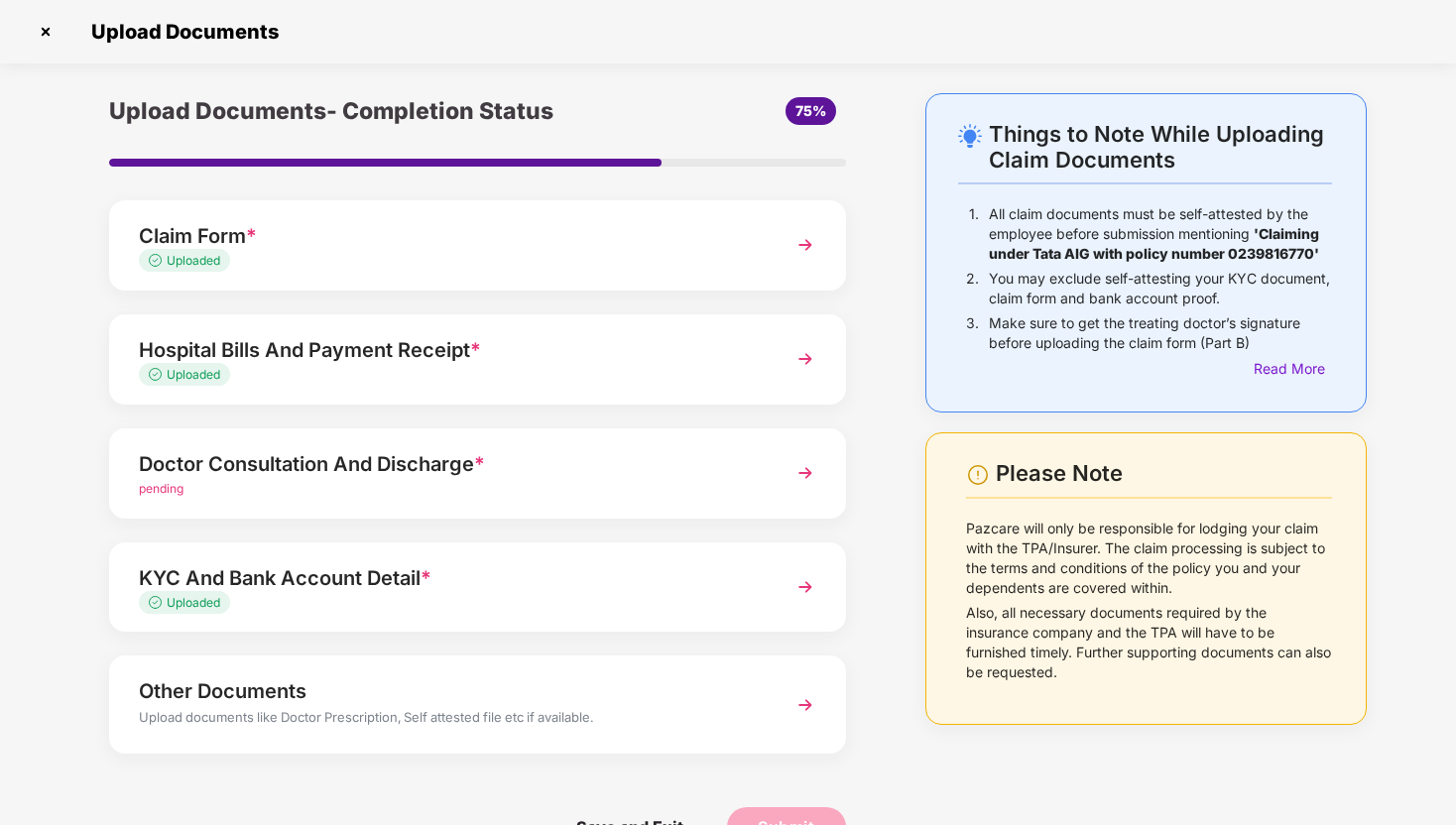 scroll, scrollTop: 52, scrollLeft: 0, axis: vertical 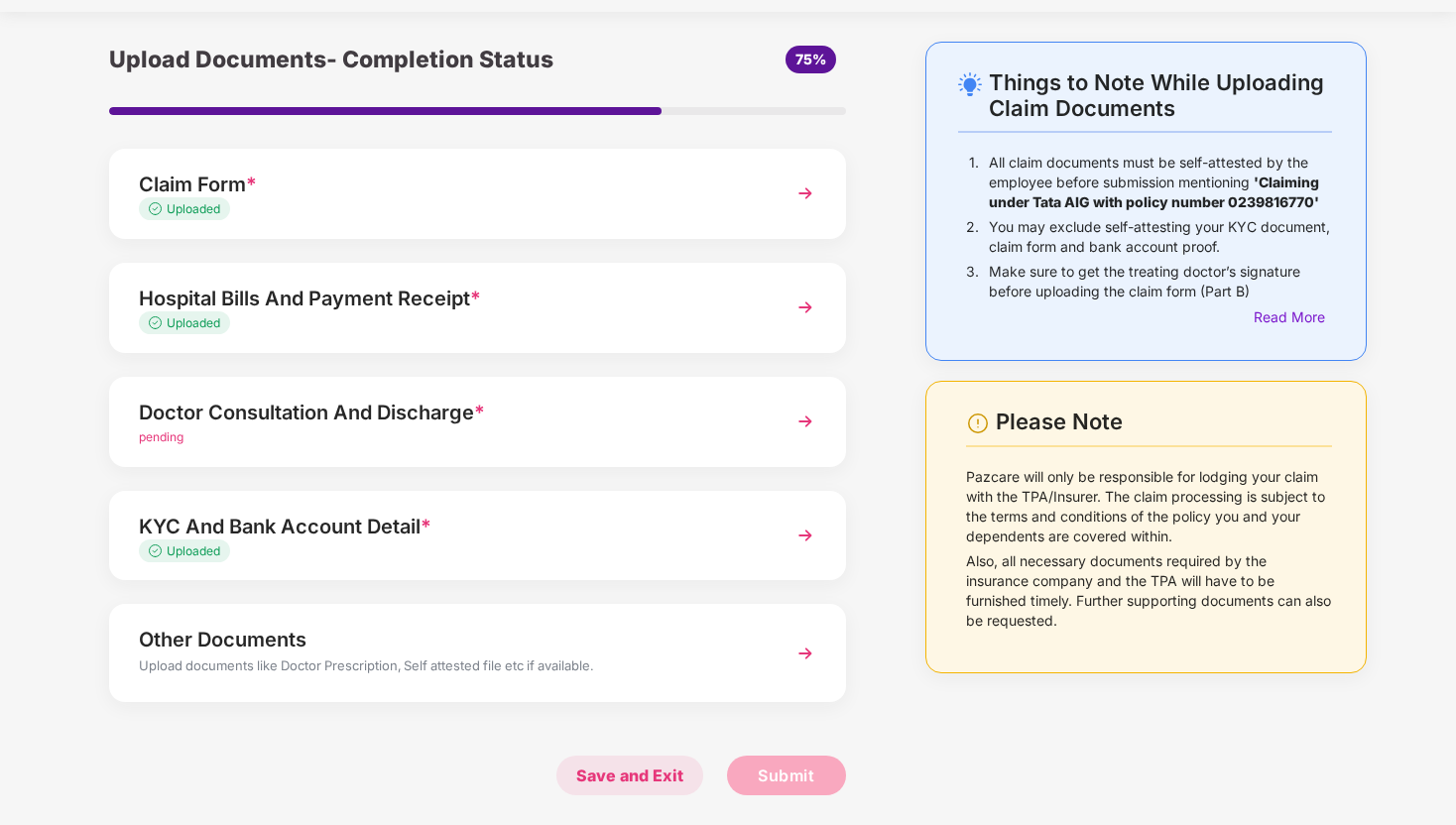 click on "Save and Exit" at bounding box center (630, 775) 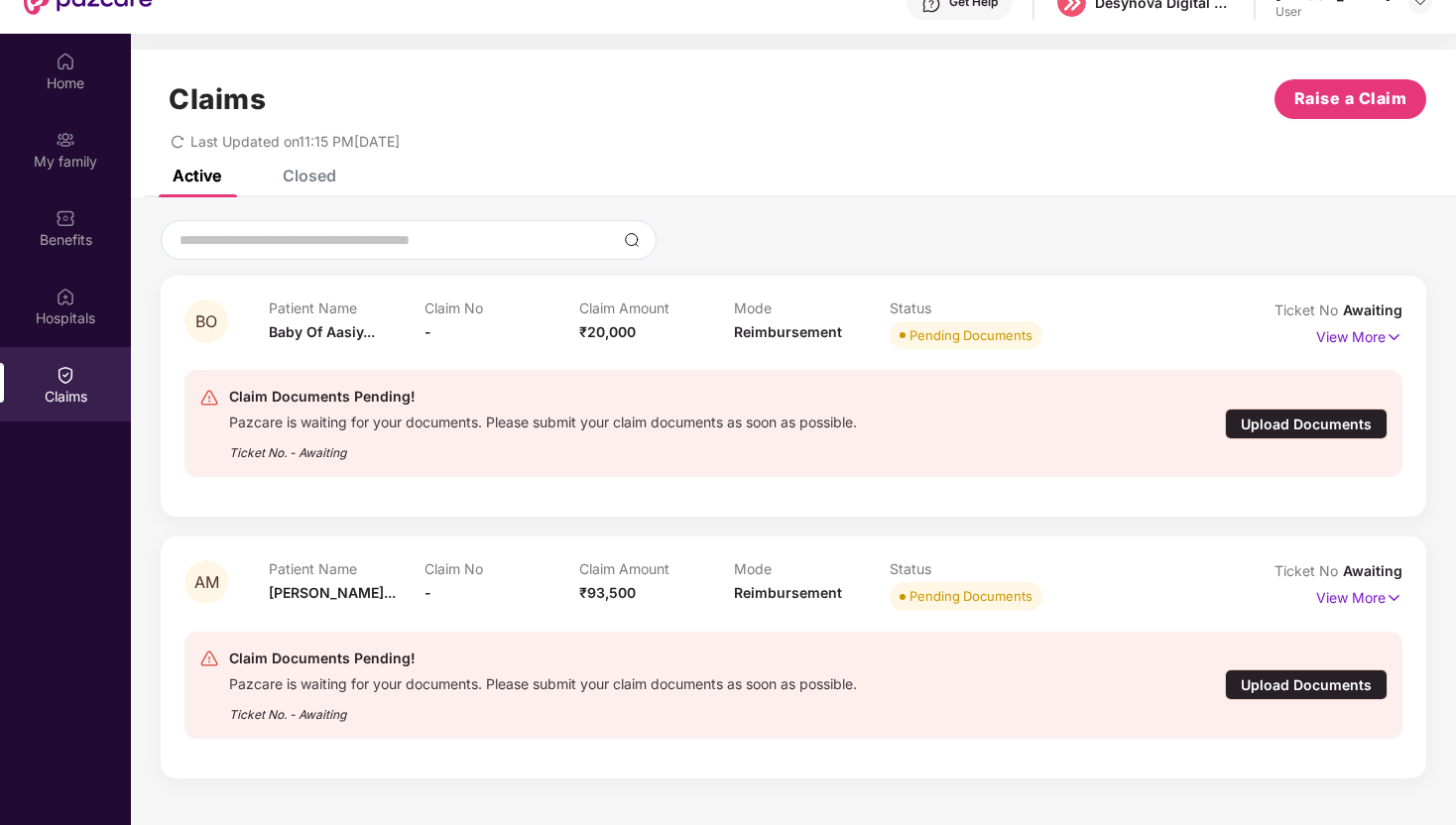 scroll, scrollTop: 111, scrollLeft: 0, axis: vertical 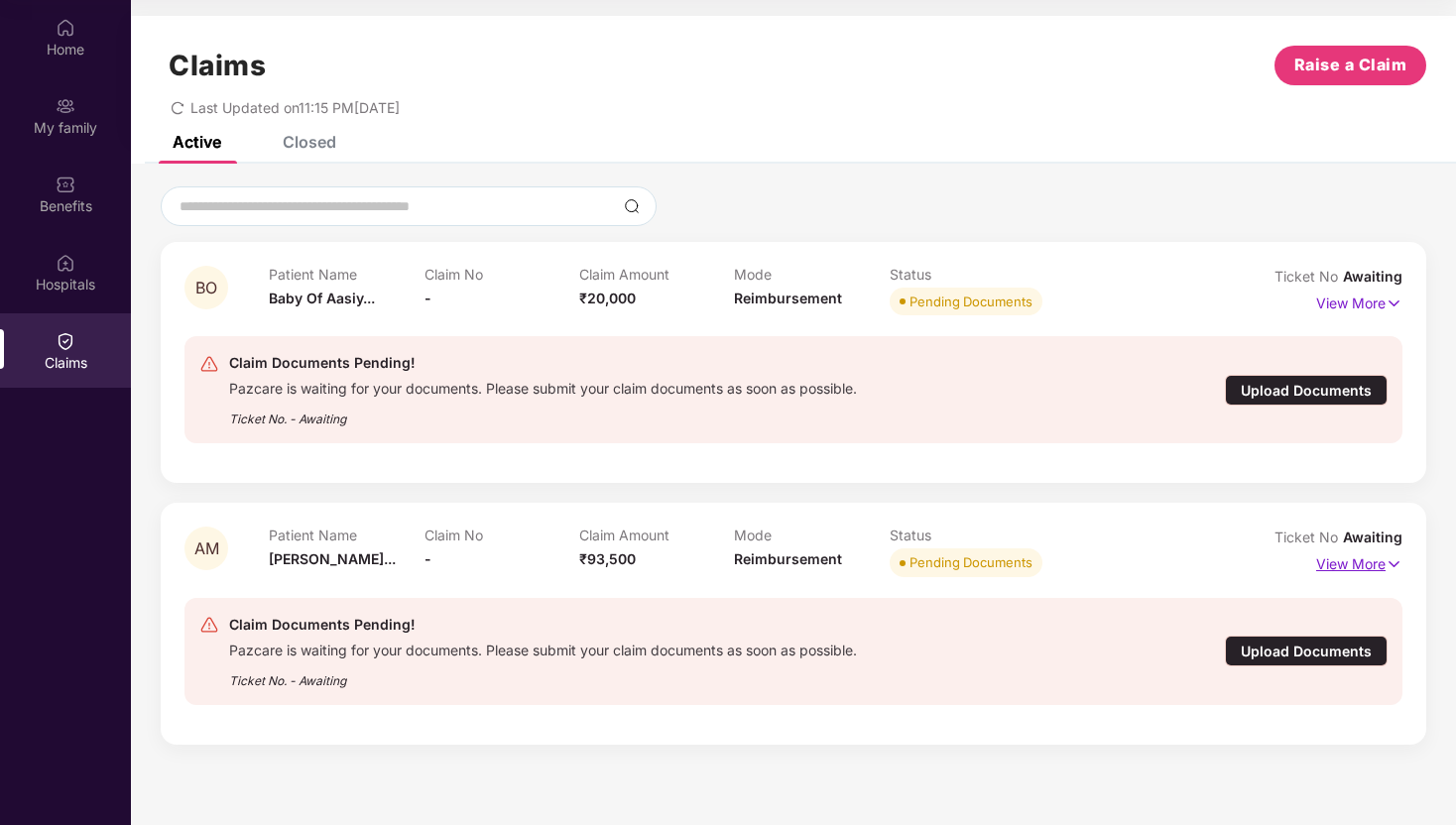 click on "View More" at bounding box center (1359, 561) 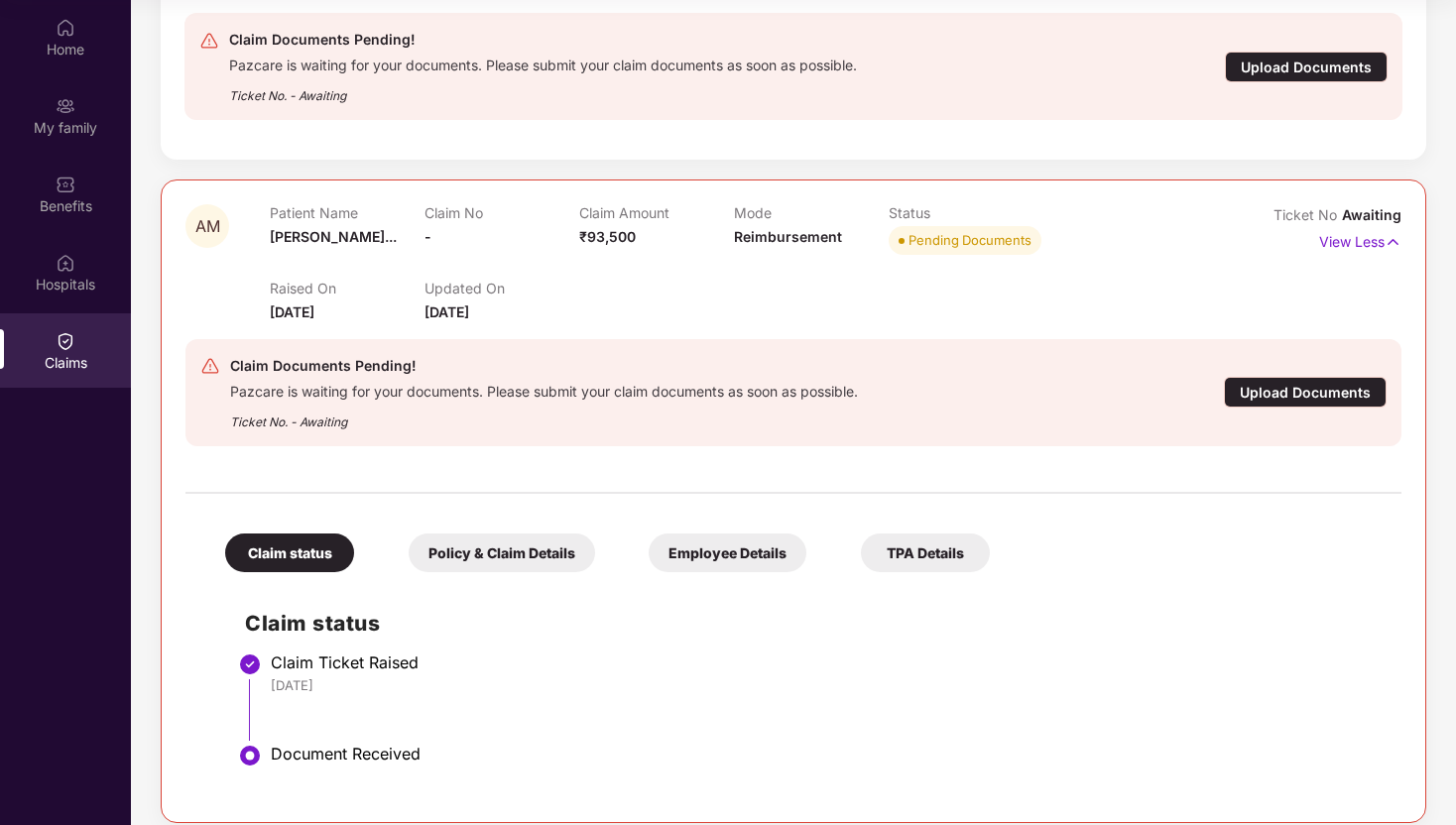 scroll, scrollTop: 341, scrollLeft: 0, axis: vertical 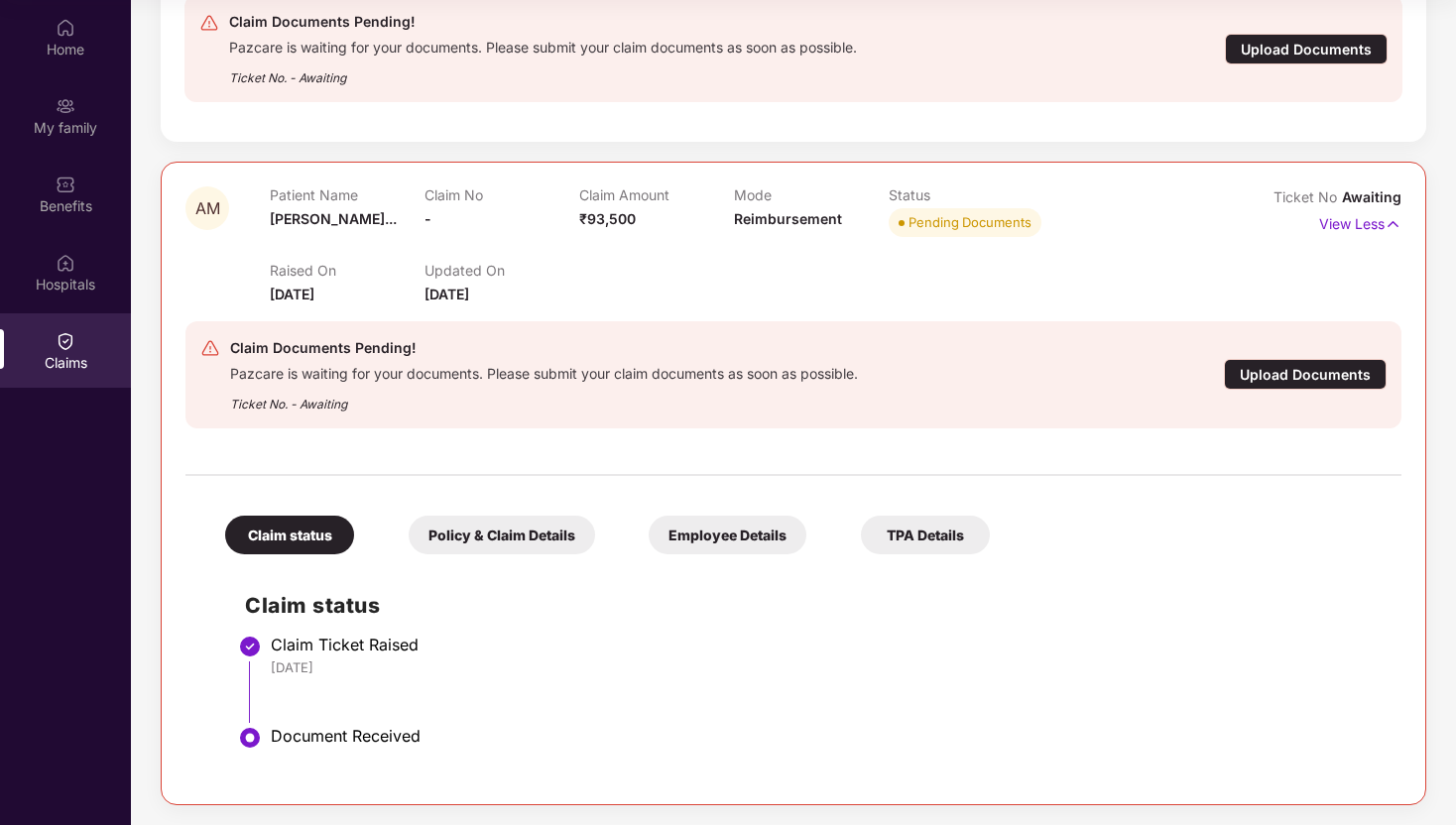 click on "Upload Documents" at bounding box center [1305, 374] 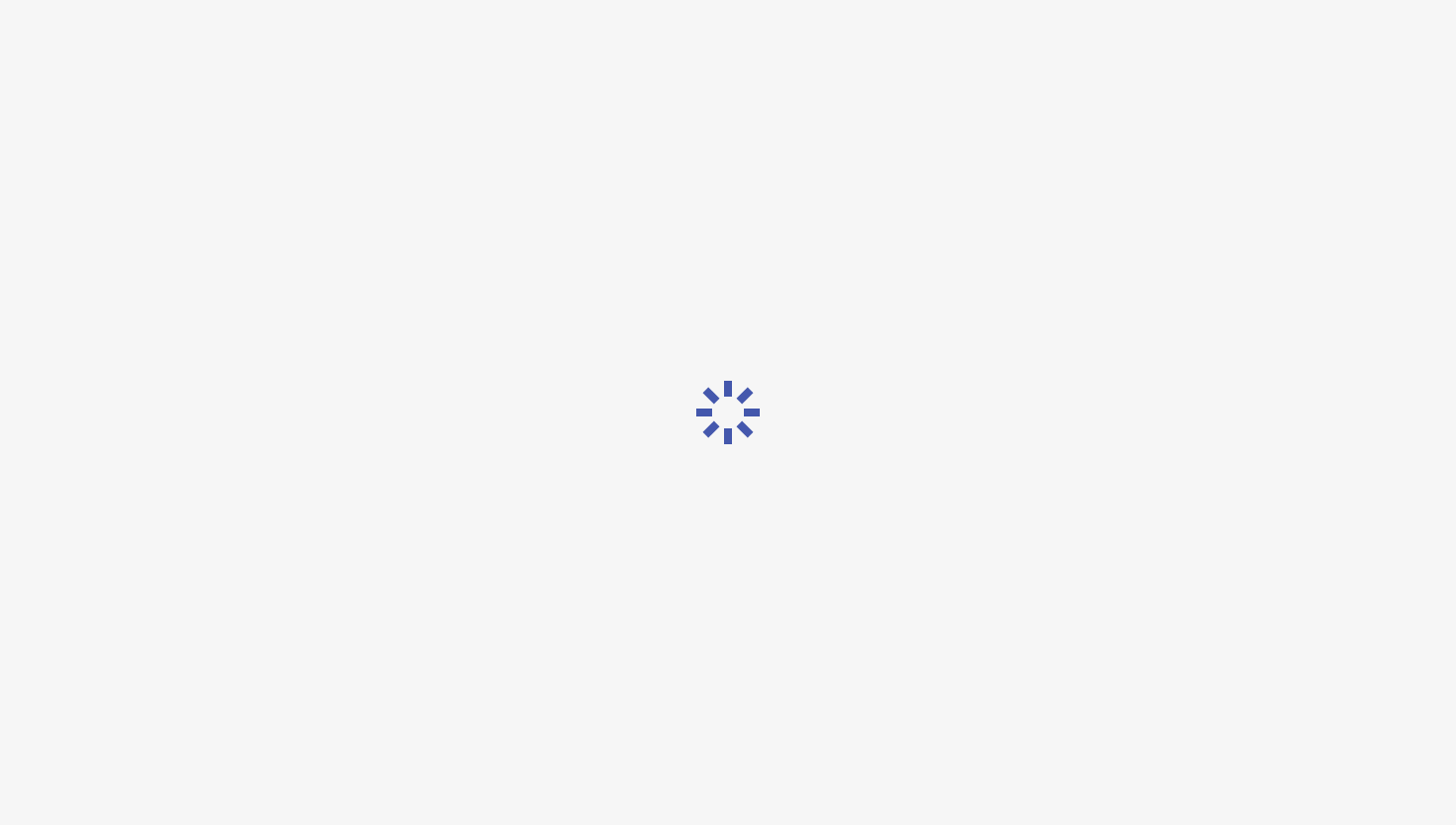 scroll, scrollTop: 48, scrollLeft: 0, axis: vertical 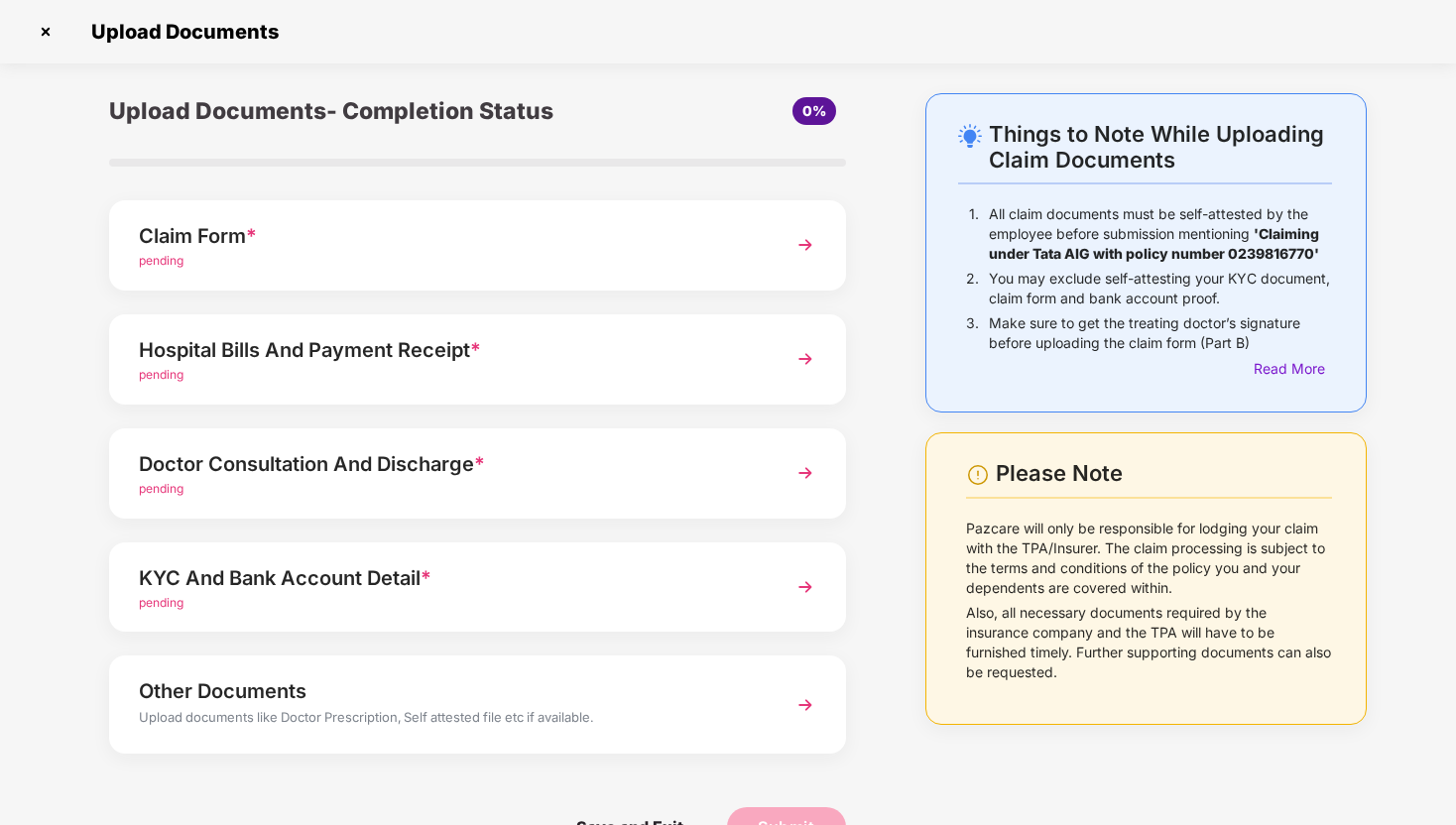 click on "pending" at bounding box center (449, 261) 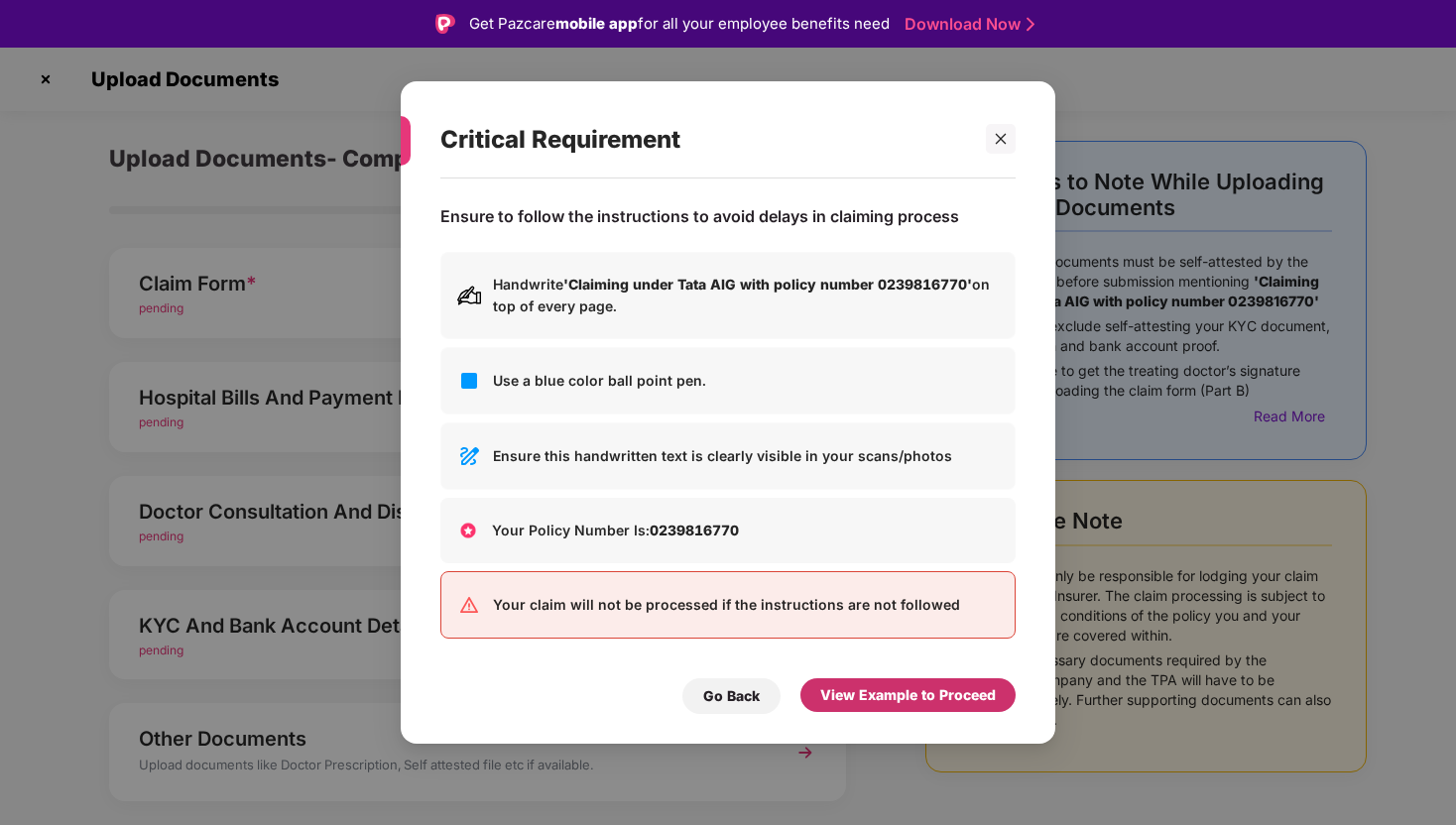 click on "View Example to Proceed" at bounding box center (908, 695) 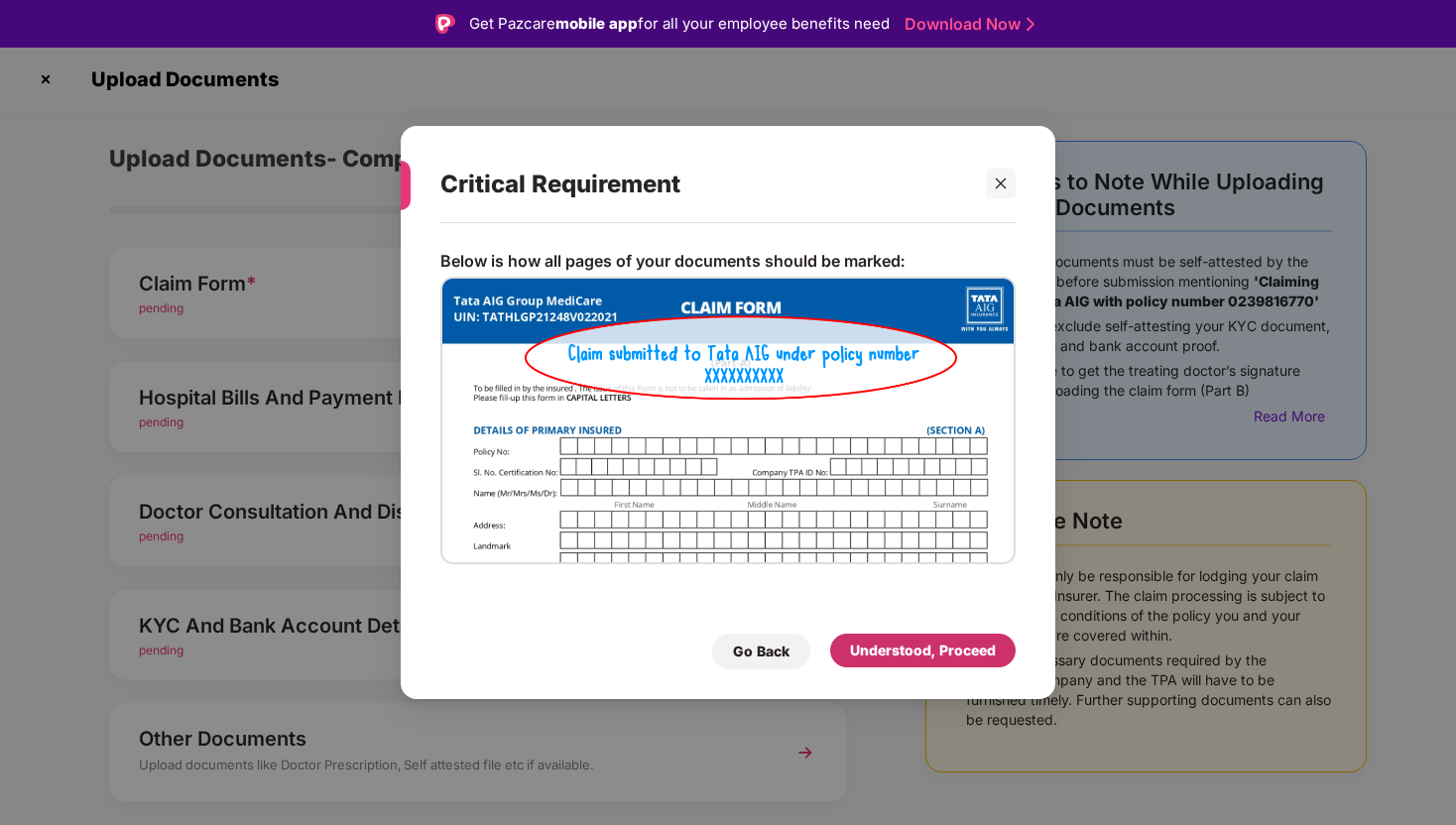 click on "Understood, Proceed" at bounding box center [922, 650] 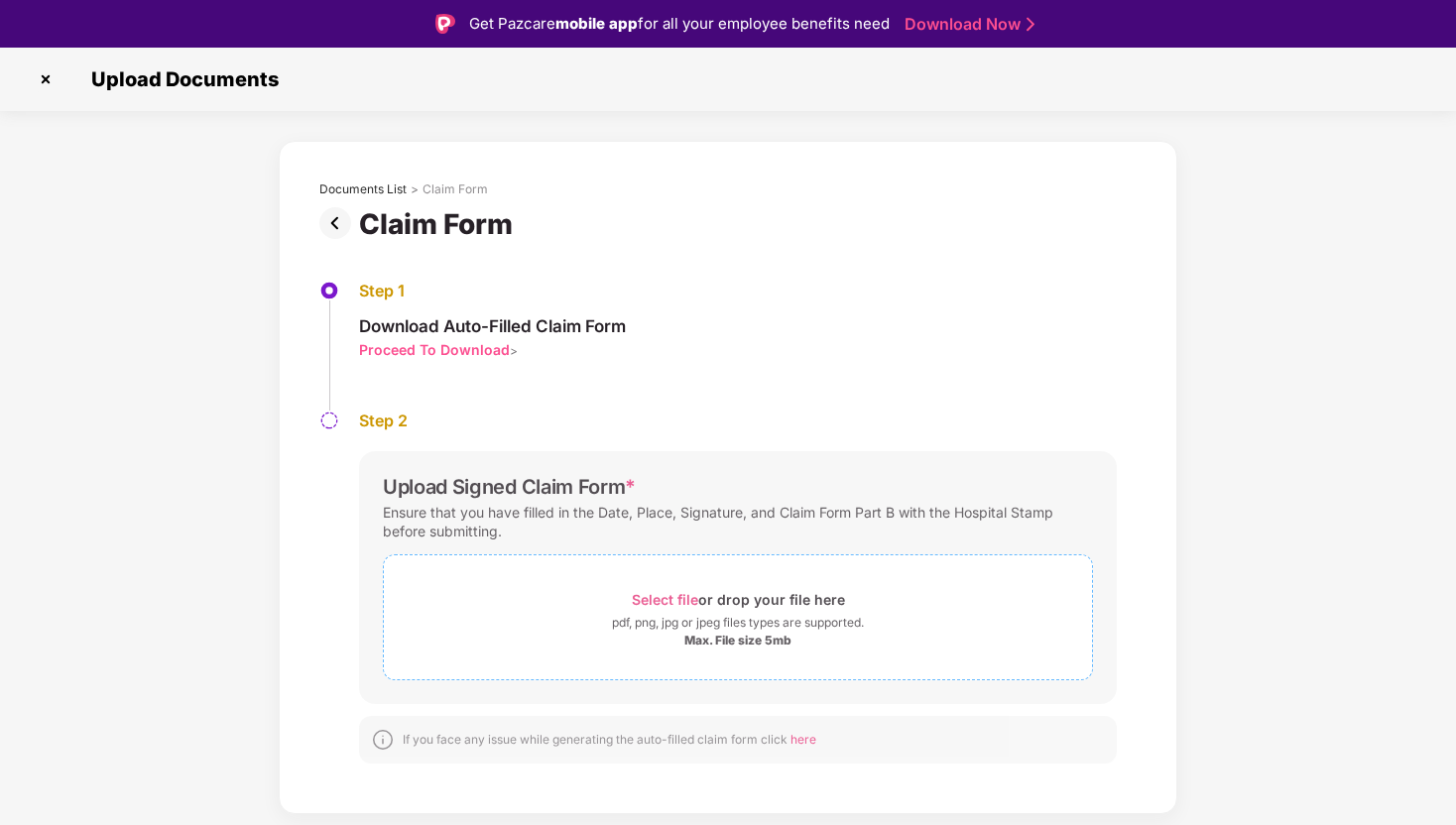 click on "Select file  or drop your file here pdf, png, jpg or jpeg files types are supported. Max. File size 5mb" at bounding box center (738, 617) 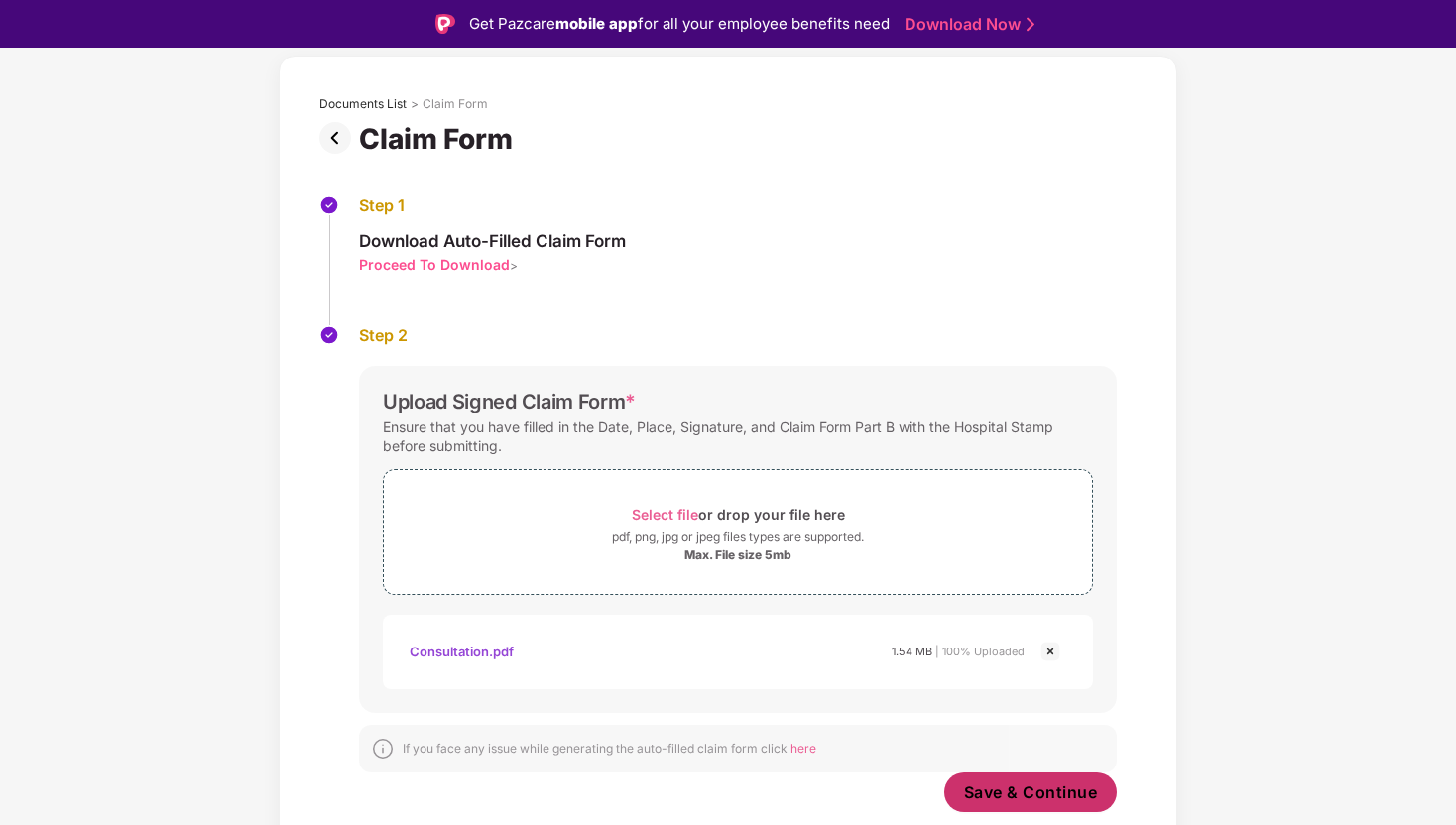 scroll, scrollTop: 85, scrollLeft: 0, axis: vertical 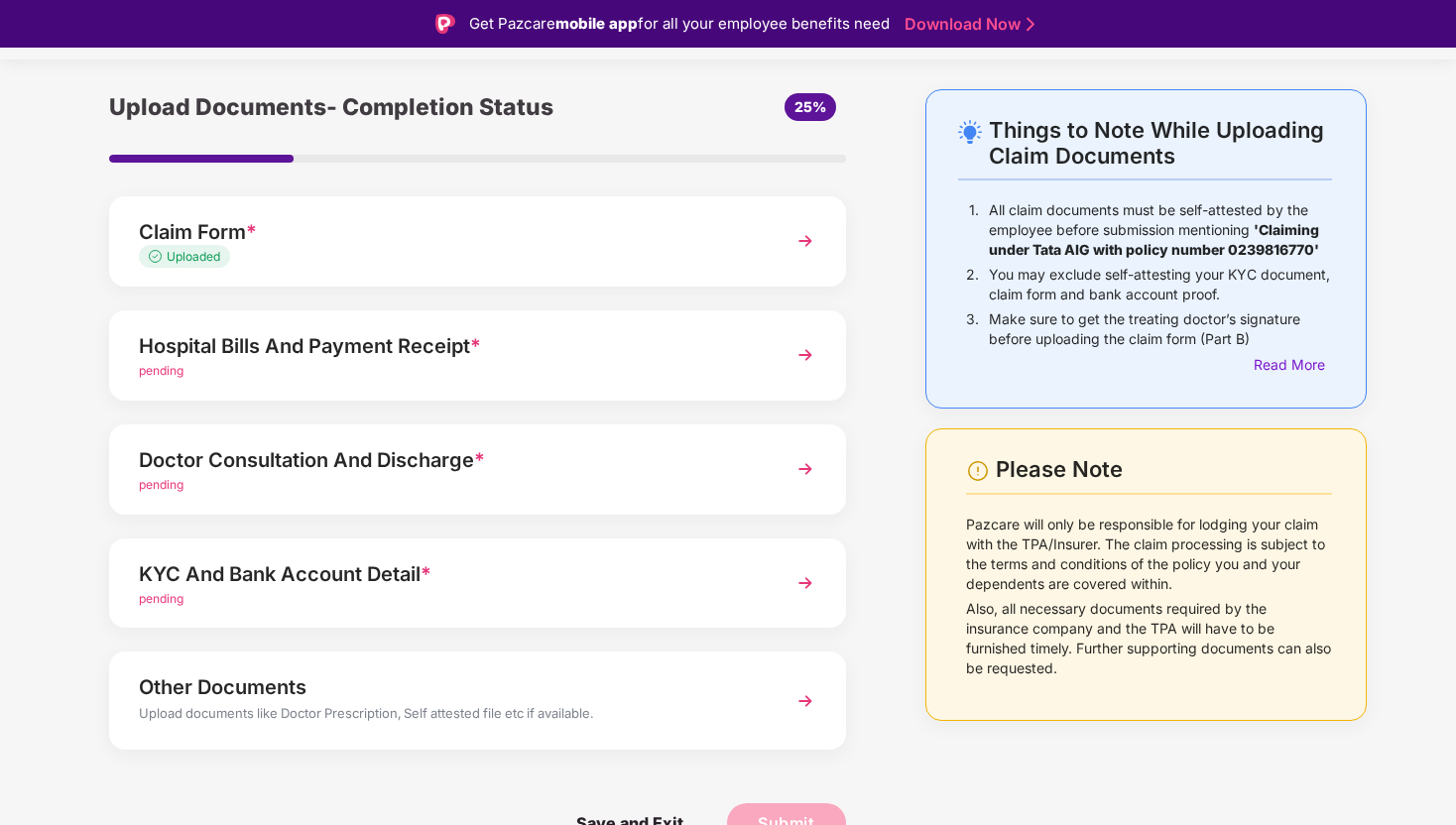 click on "Hospital Bills And Payment Receipt * pending" at bounding box center (477, 355) 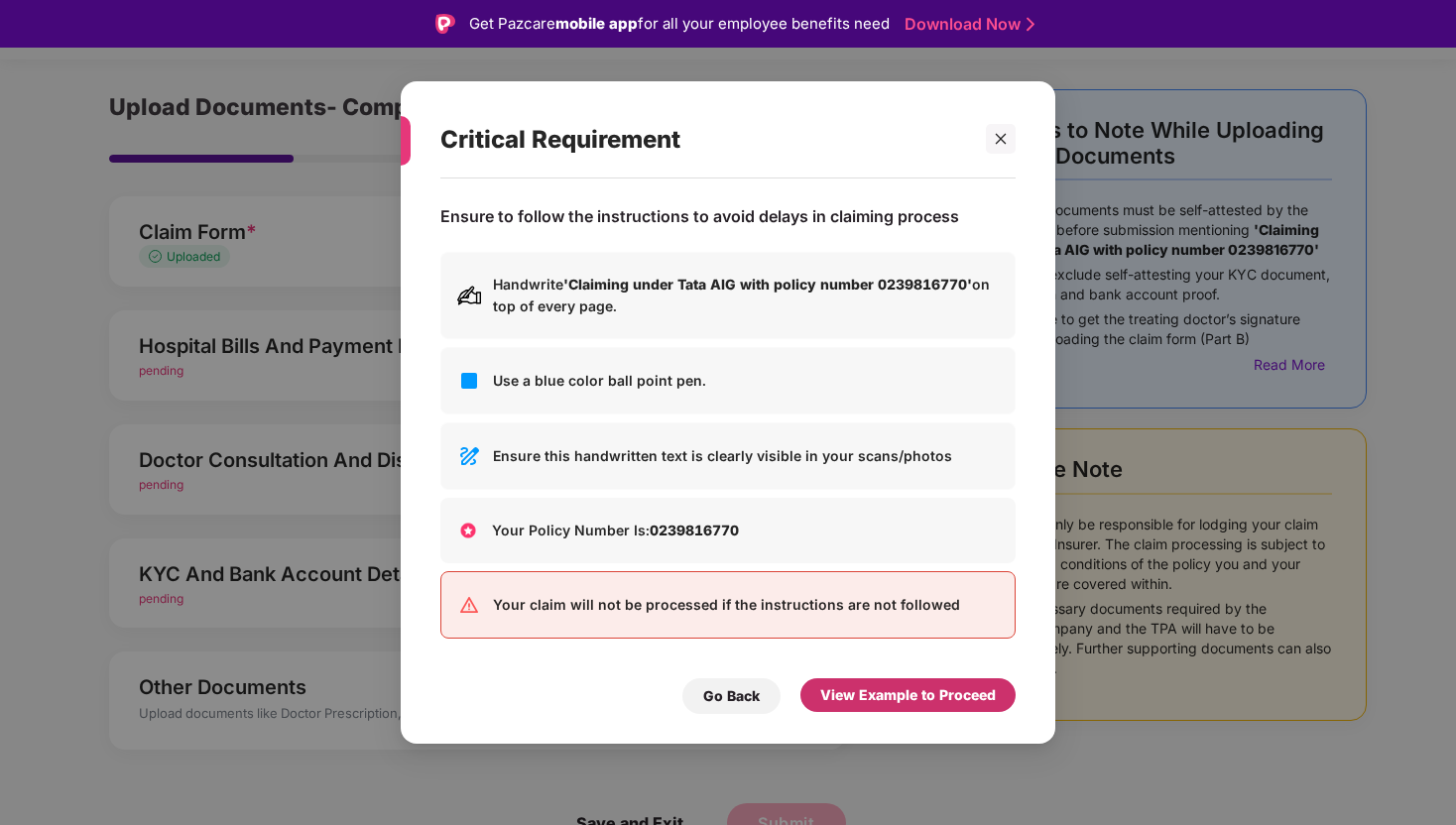 click on "View Example to Proceed" at bounding box center [908, 695] 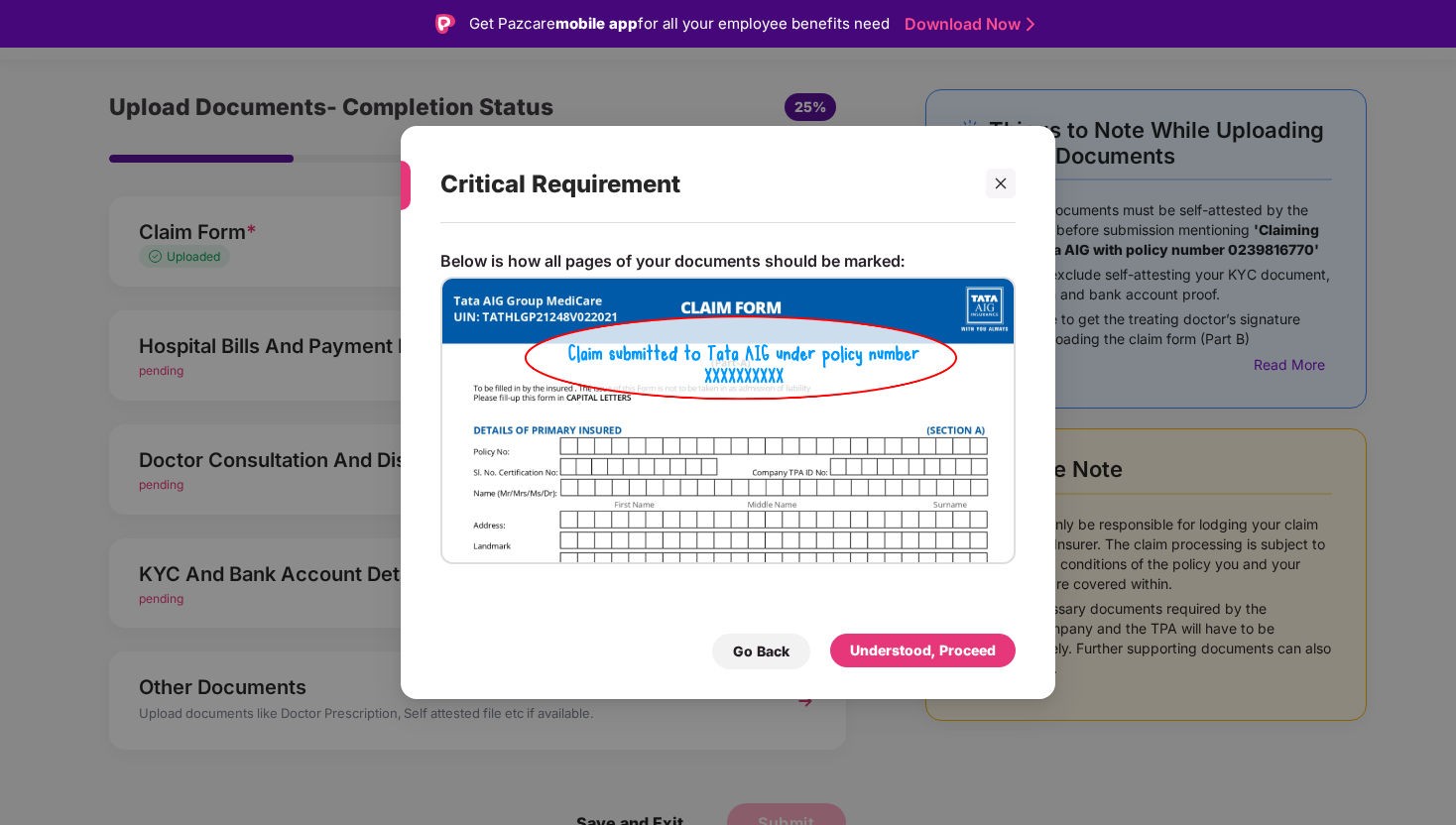 click on "Critical Requirement Below is how all pages of your documents should be marked: Go Back Understood, Proceed" at bounding box center (728, 412) 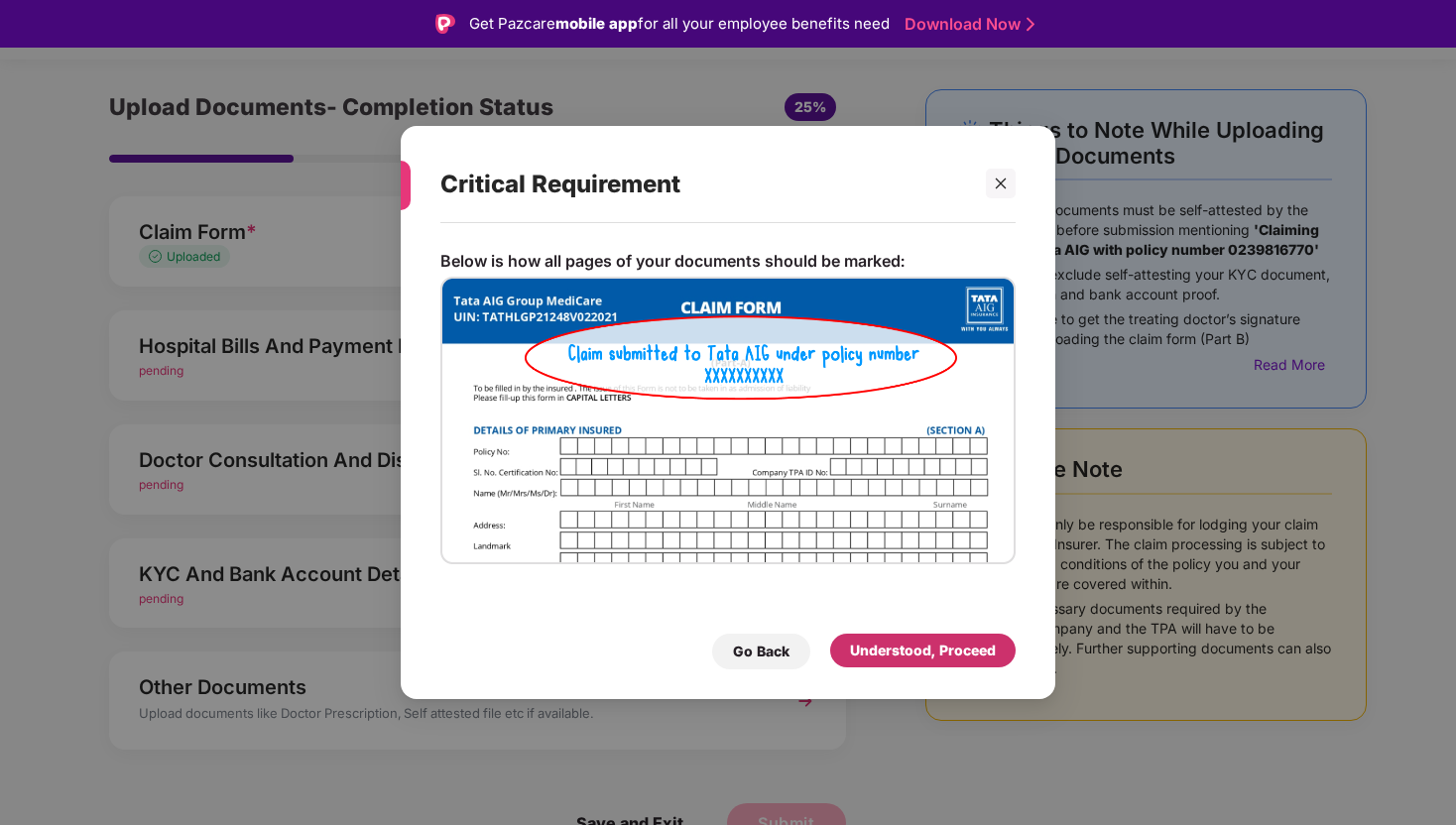 click on "Understood, Proceed" at bounding box center [922, 650] 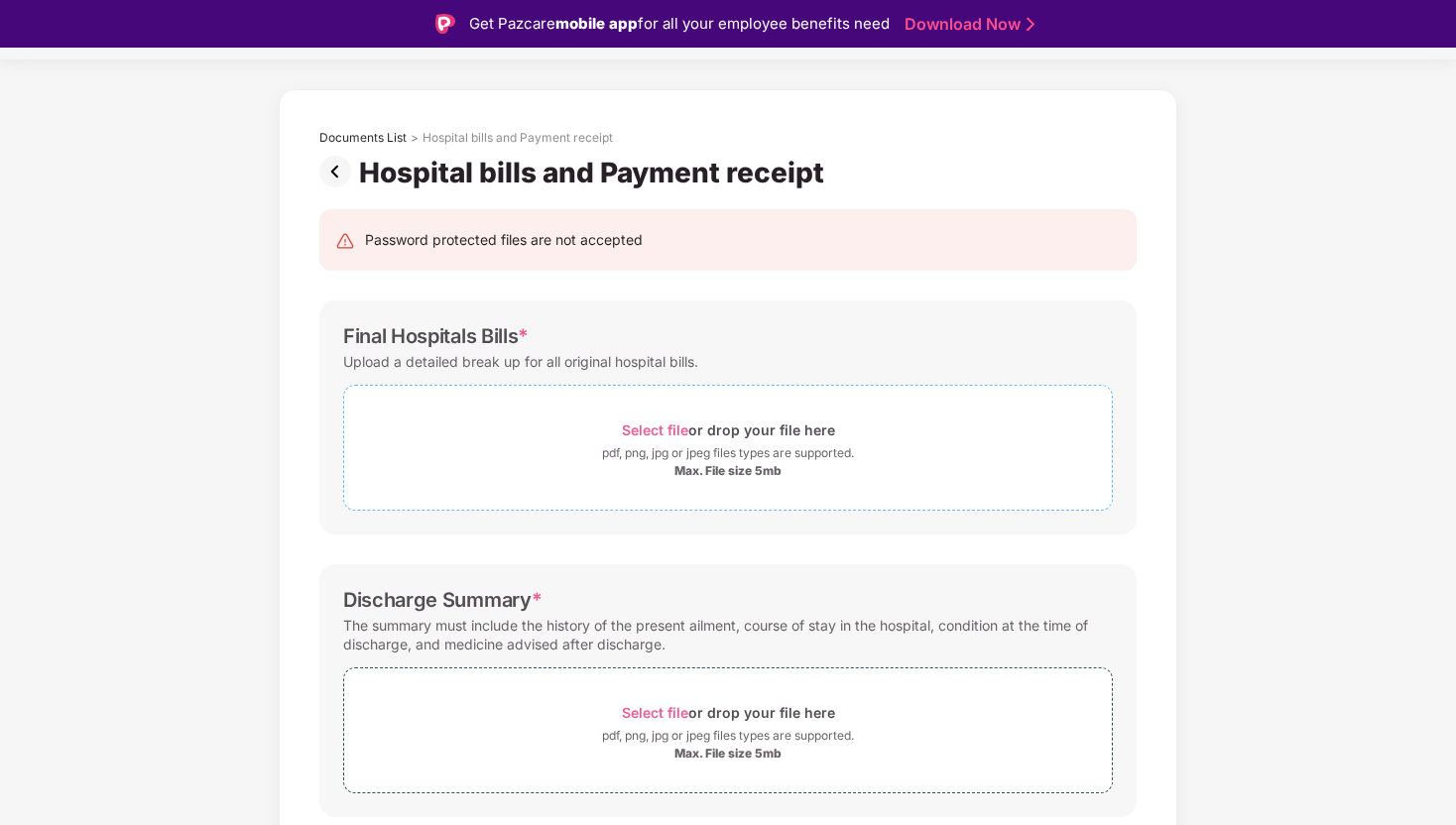 click on "Select file  or drop your file here pdf, png, jpg or jpeg files types are supported. Max. File size 5mb" at bounding box center (728, 447) 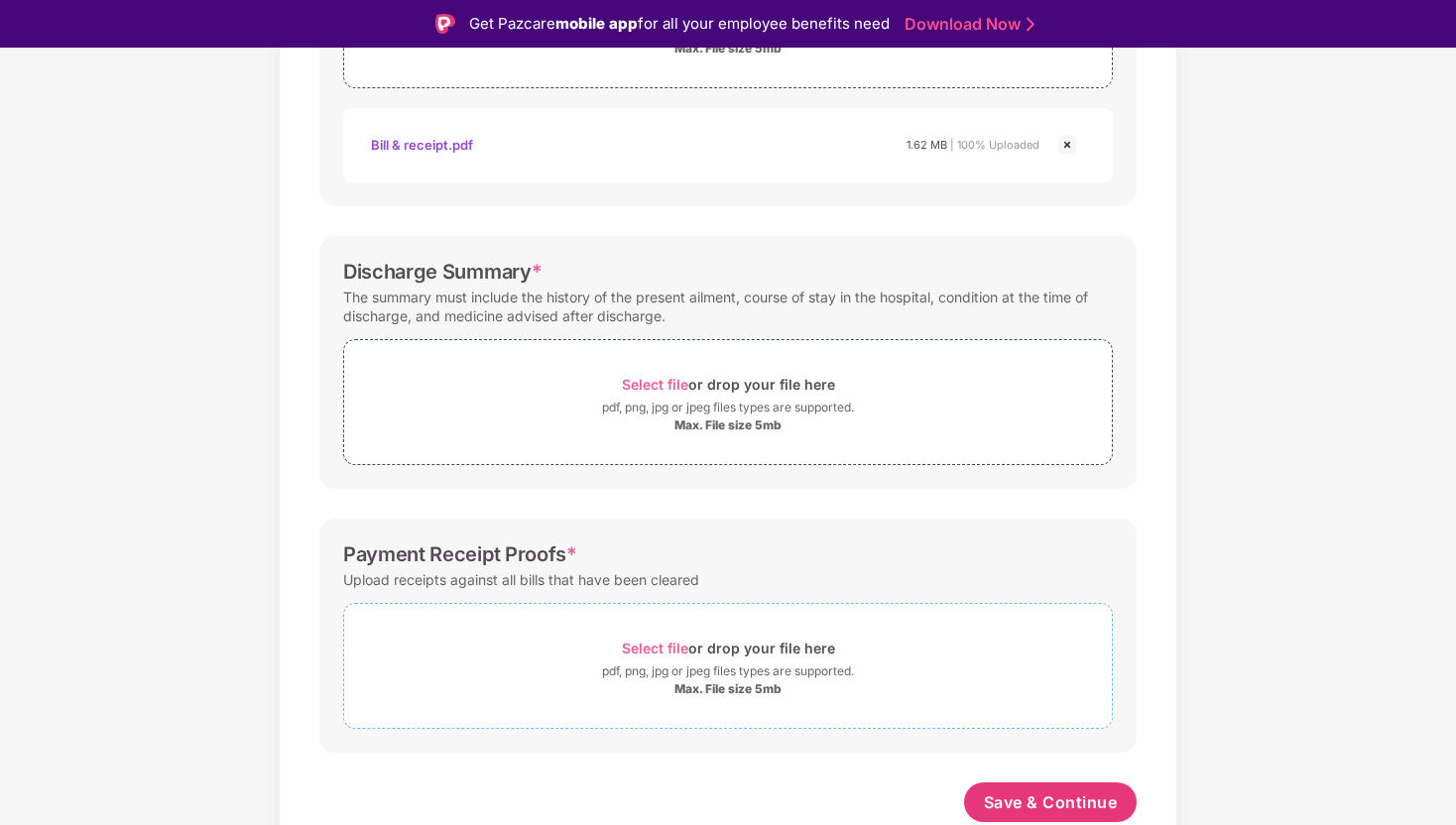 scroll, scrollTop: 474, scrollLeft: 0, axis: vertical 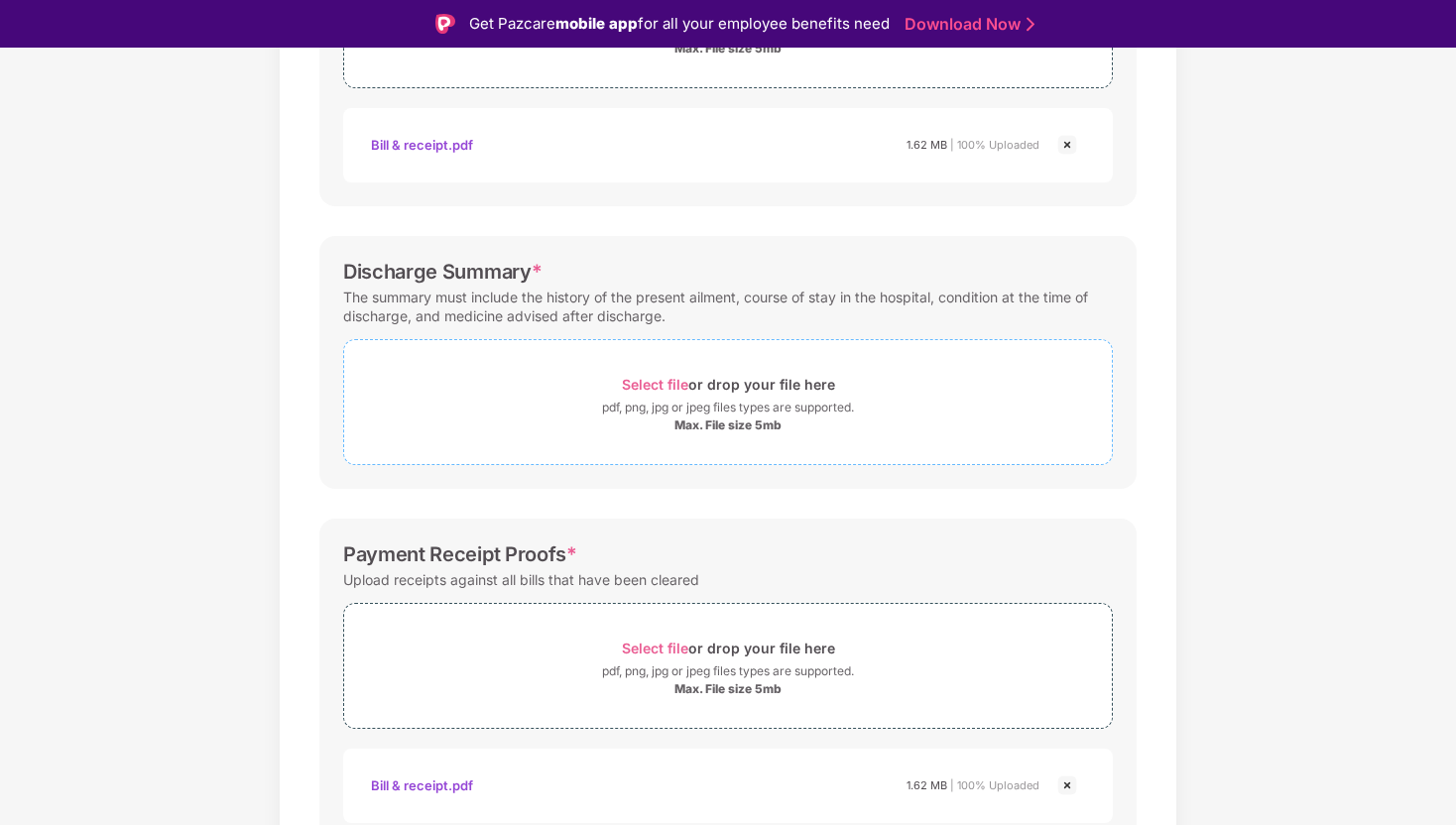 click on "pdf, png, jpg or jpeg files types are supported." at bounding box center (728, 408) 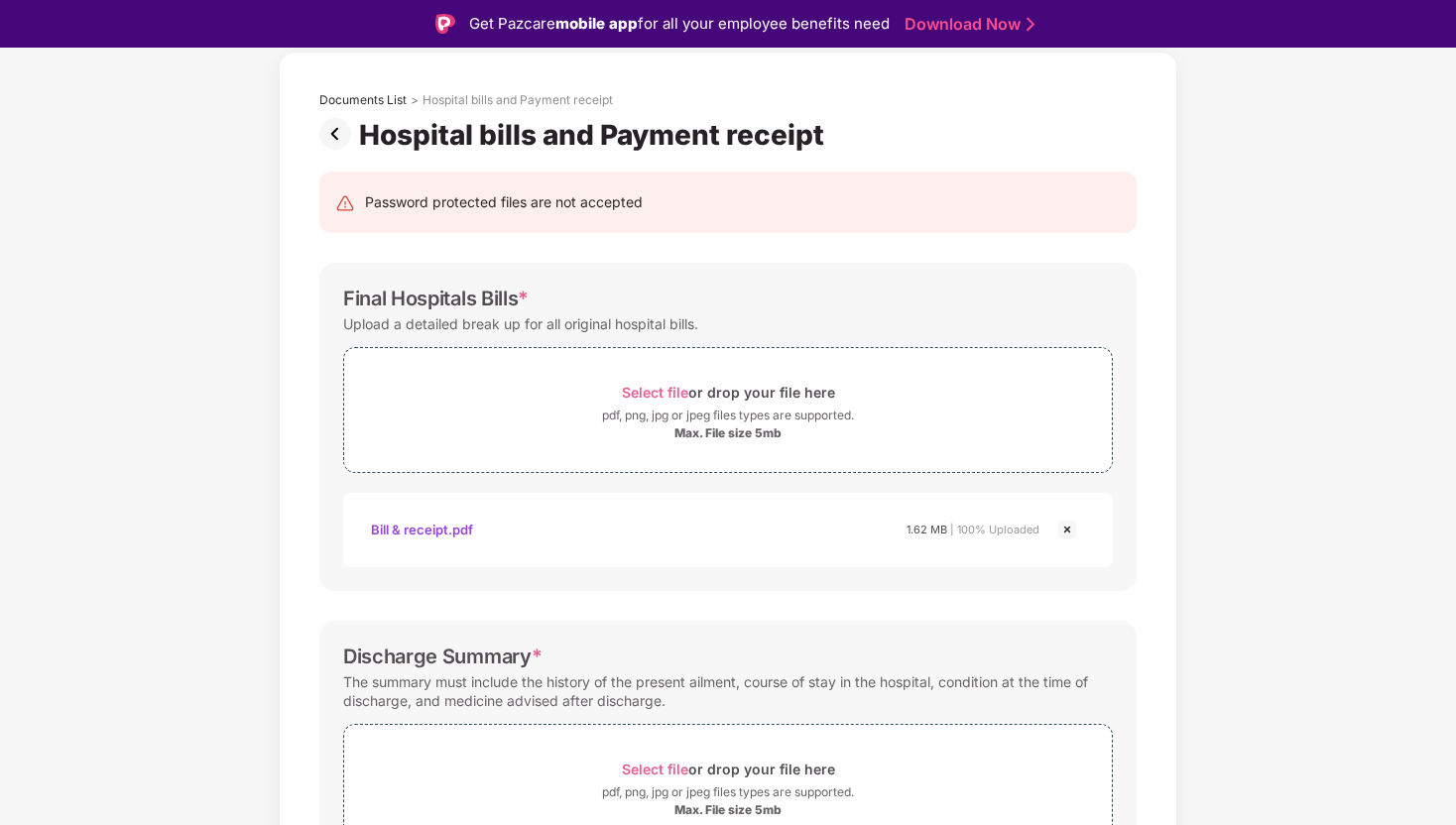 scroll, scrollTop: 662, scrollLeft: 0, axis: vertical 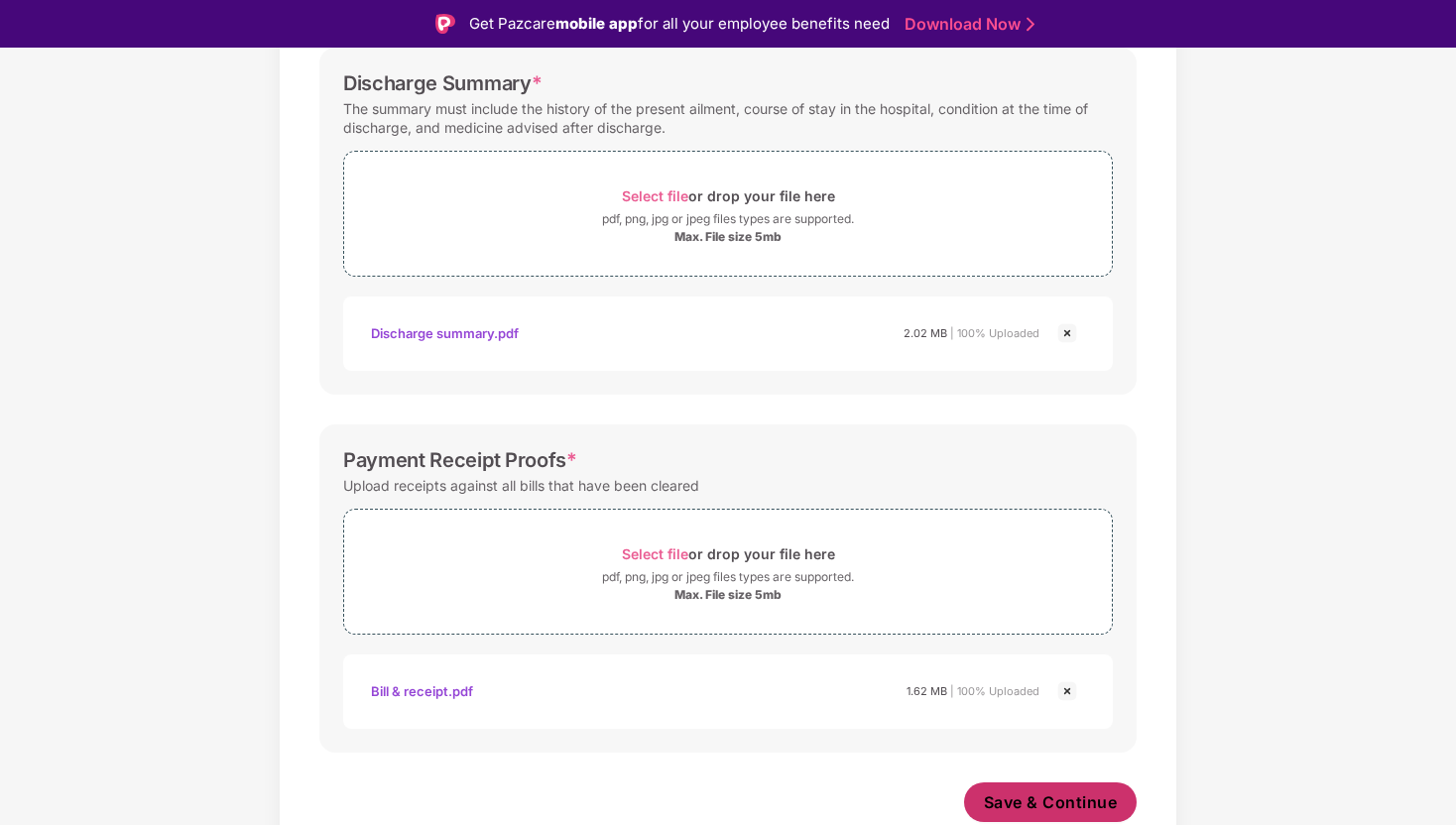 click on "Save & Continue" at bounding box center (1050, 802) 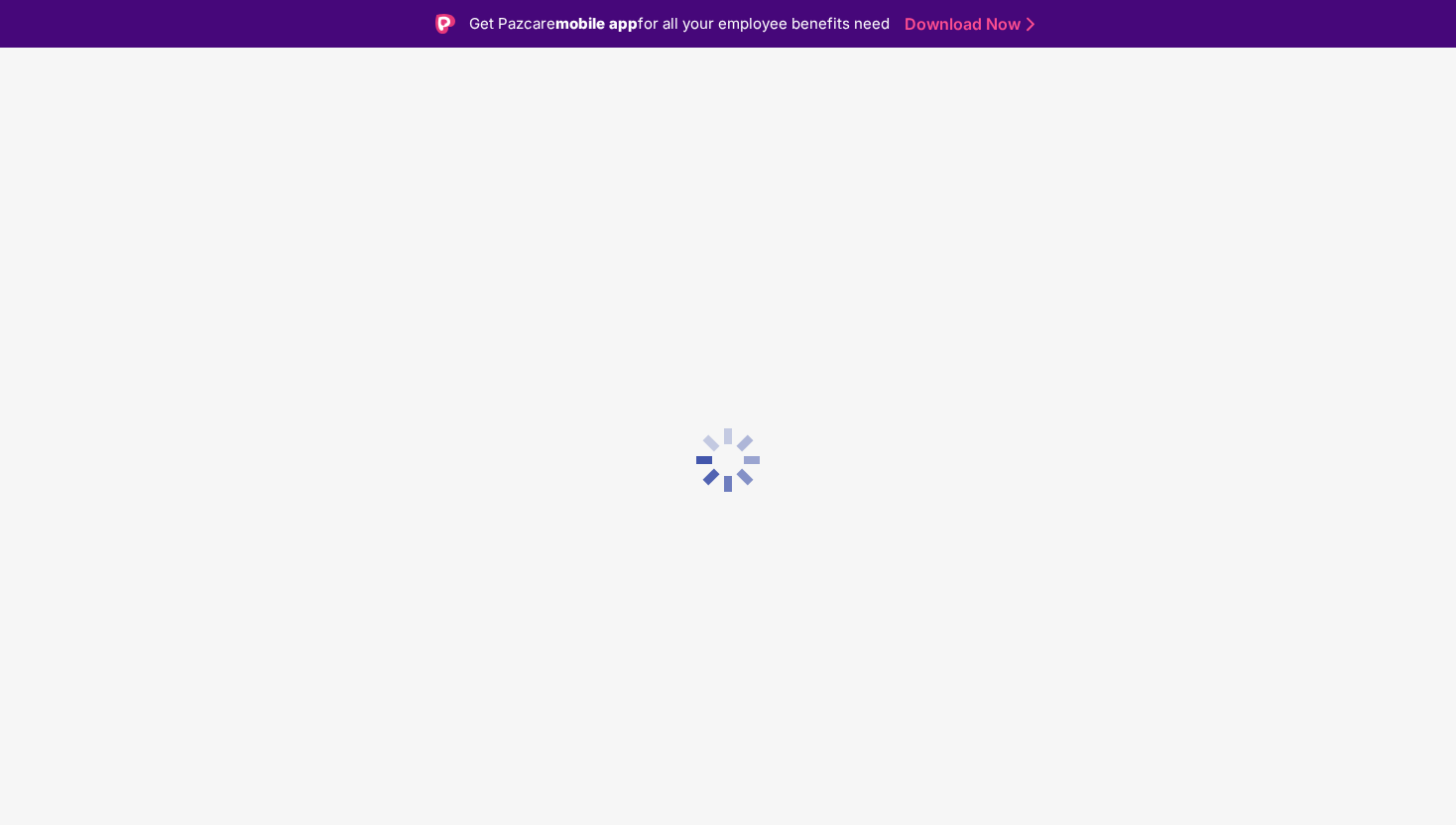 scroll, scrollTop: 0, scrollLeft: 0, axis: both 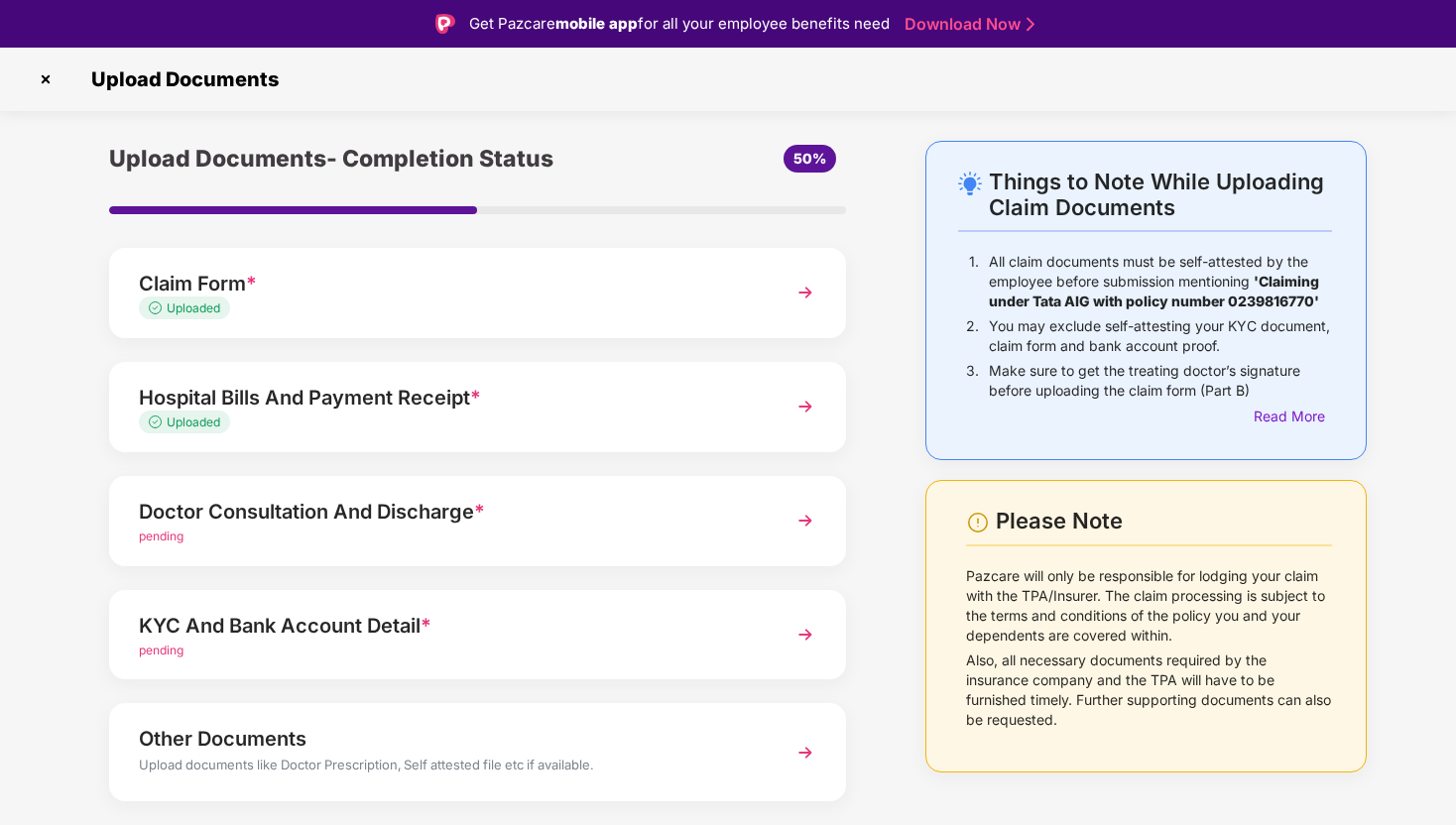 click on "Doctor Consultation And Discharge *" at bounding box center [449, 512] 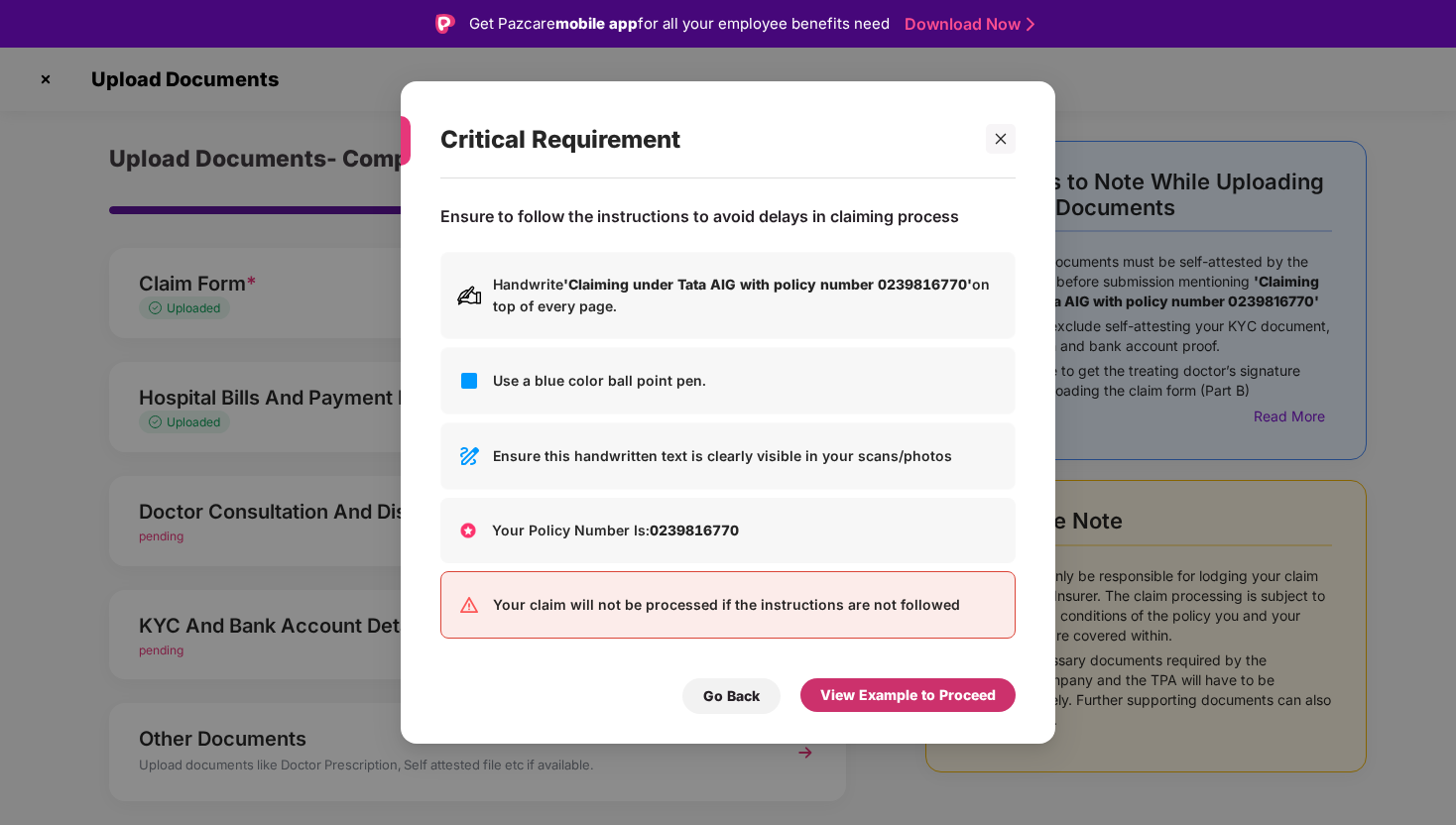 click on "View Example to Proceed" at bounding box center [908, 695] 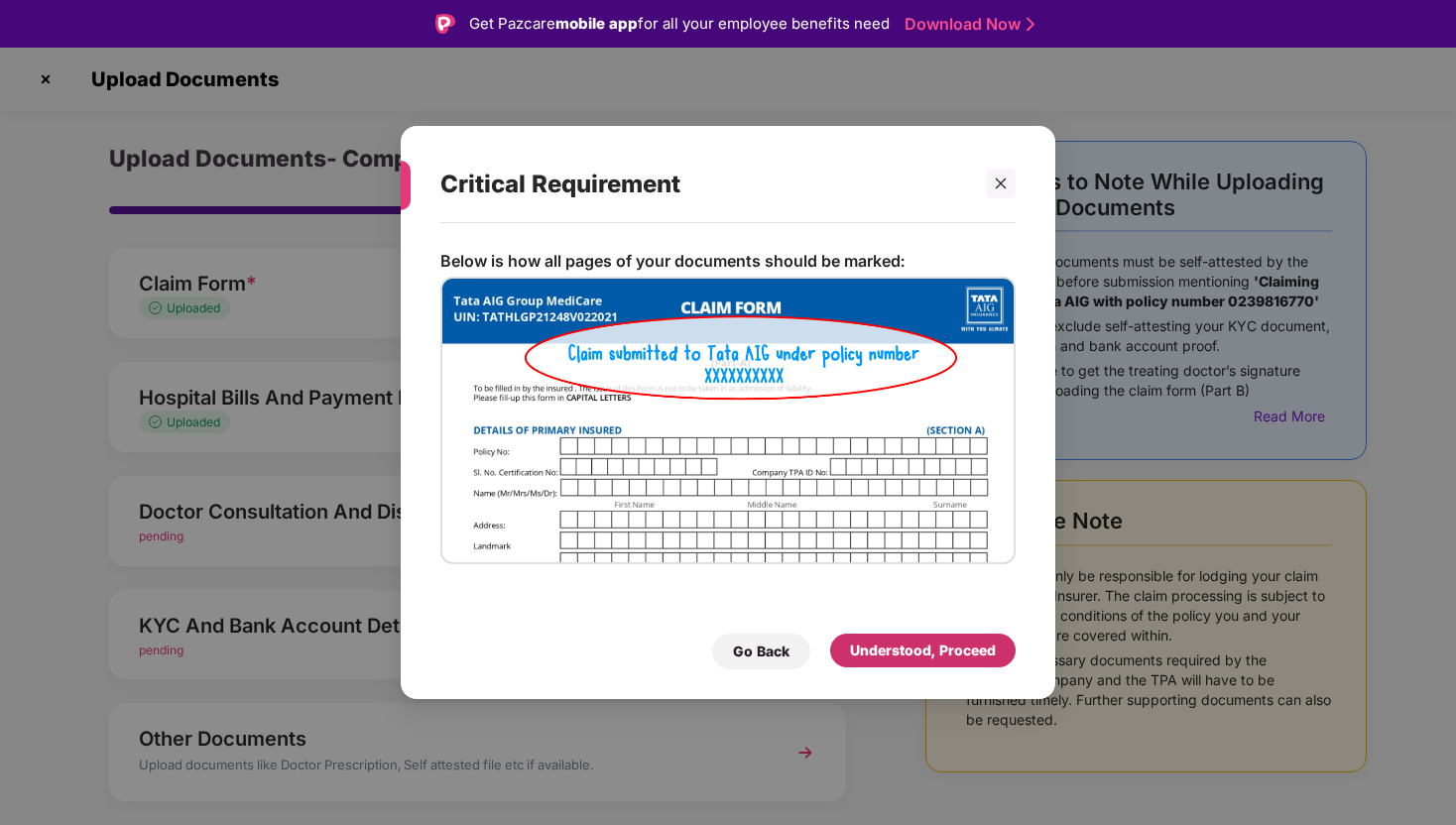 click on "Understood, Proceed" at bounding box center (922, 650) 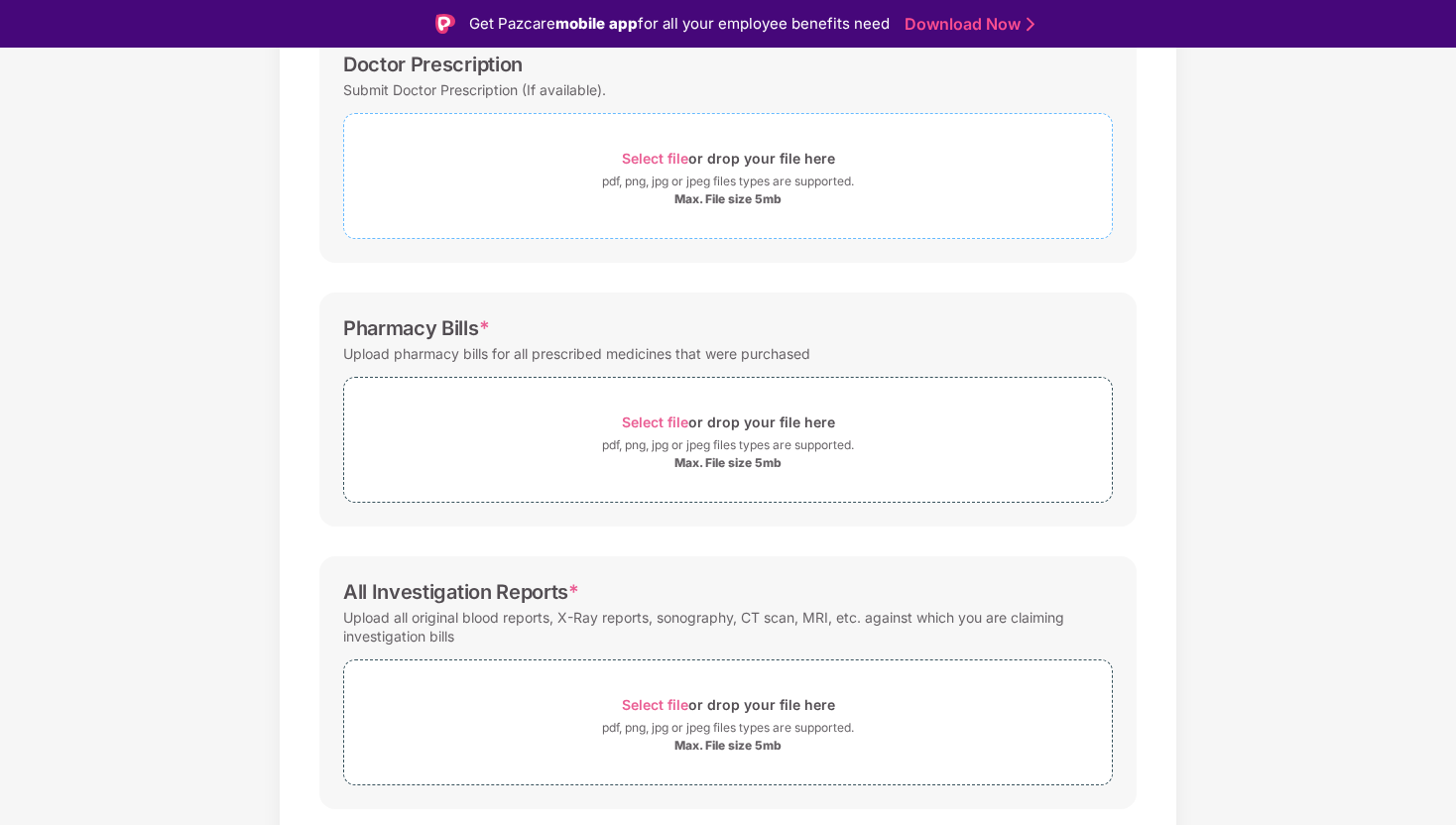 scroll, scrollTop: 380, scrollLeft: 0, axis: vertical 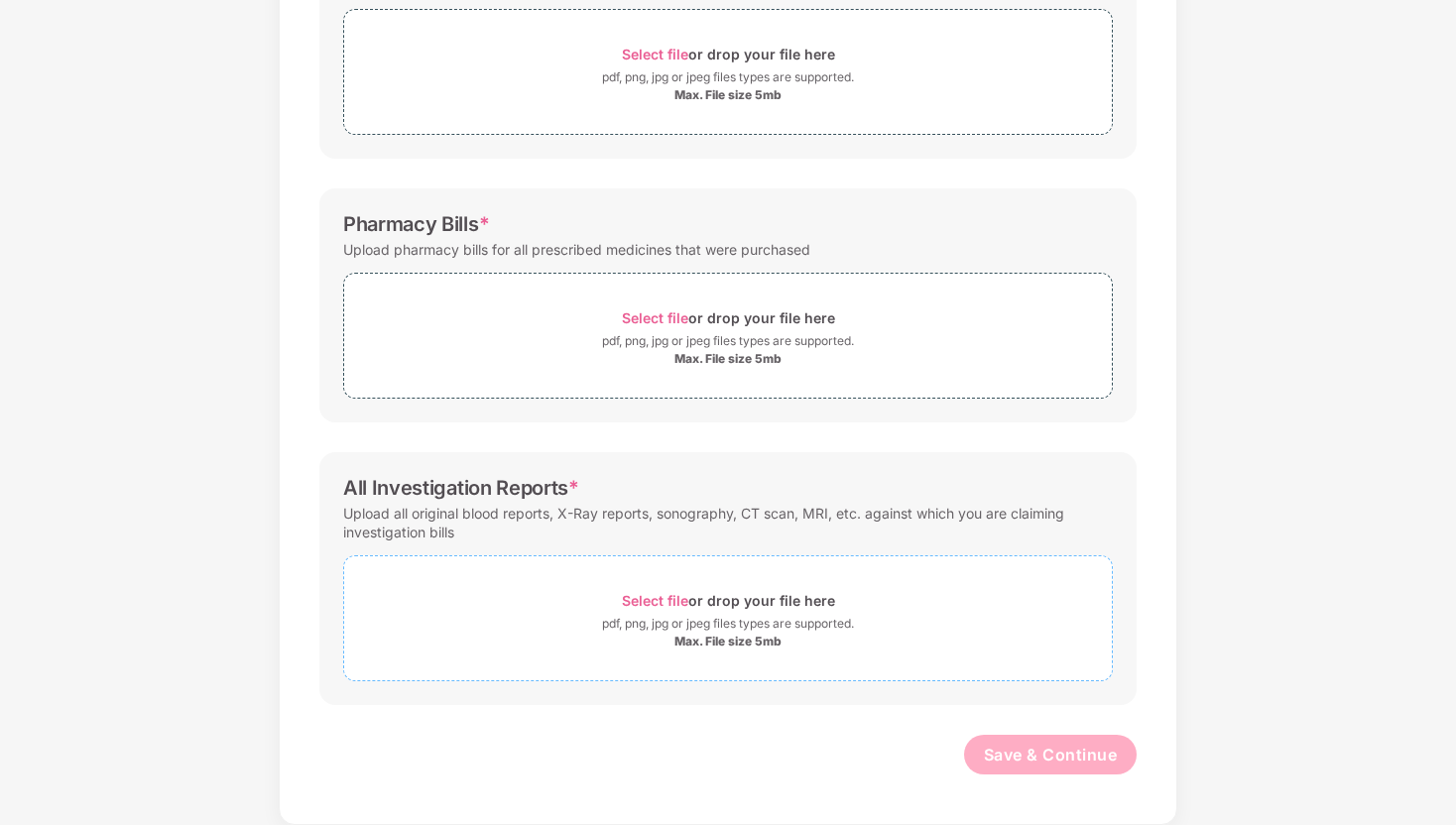 click on "Select file" at bounding box center (655, 600) 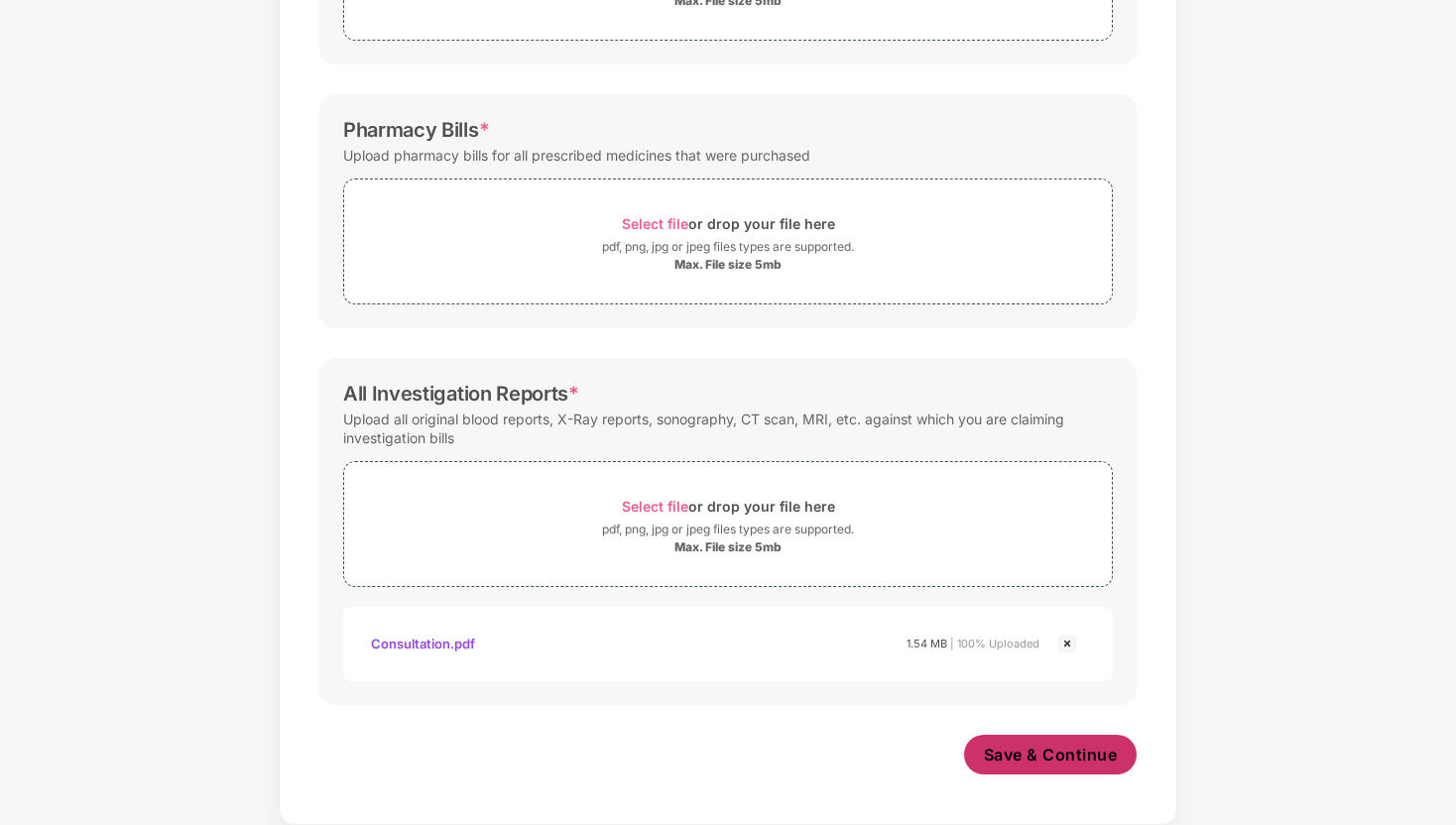 scroll, scrollTop: 474, scrollLeft: 0, axis: vertical 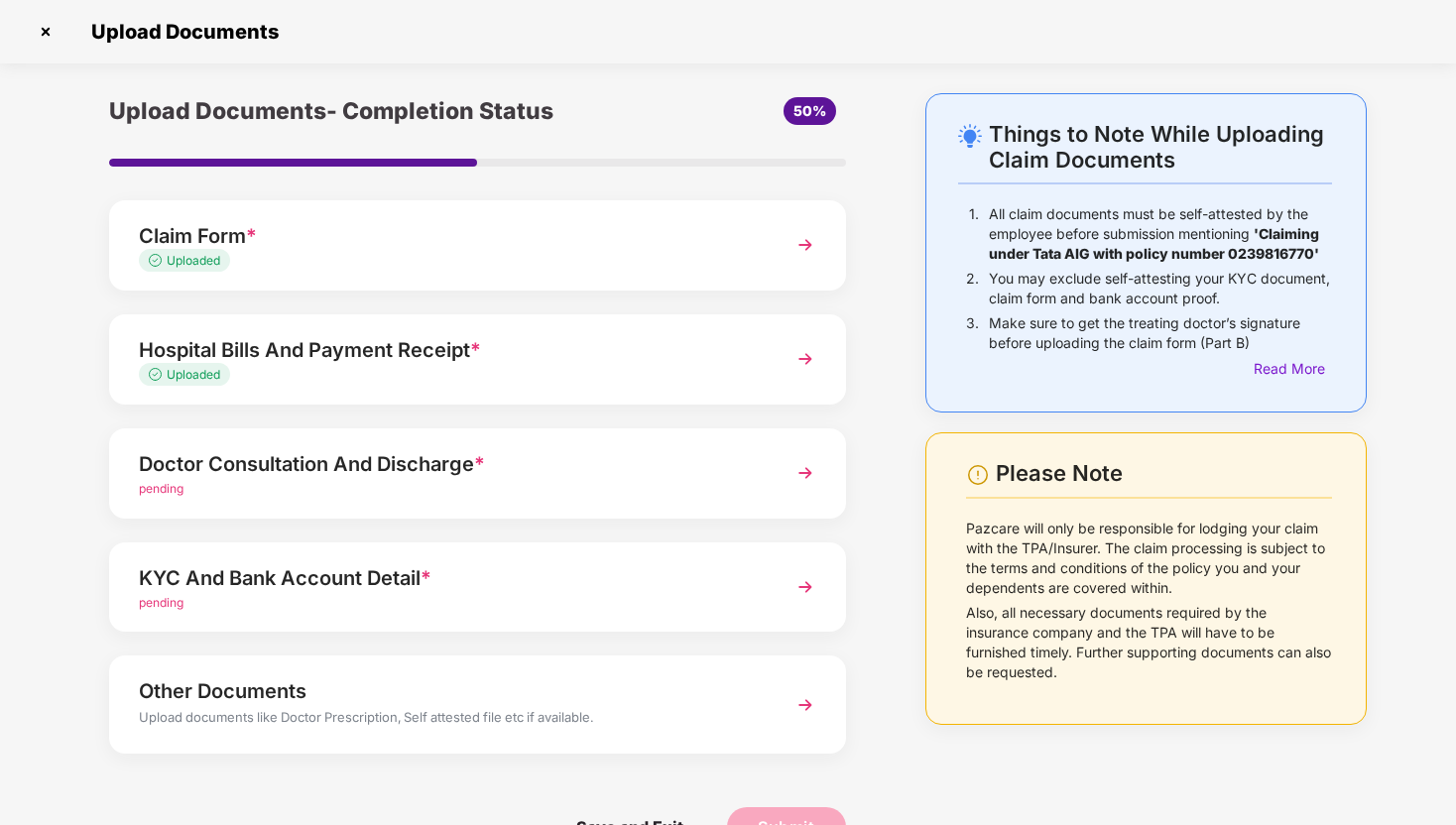 click on "Hospital Bills And Payment Receipt * Uploaded" at bounding box center [477, 359] 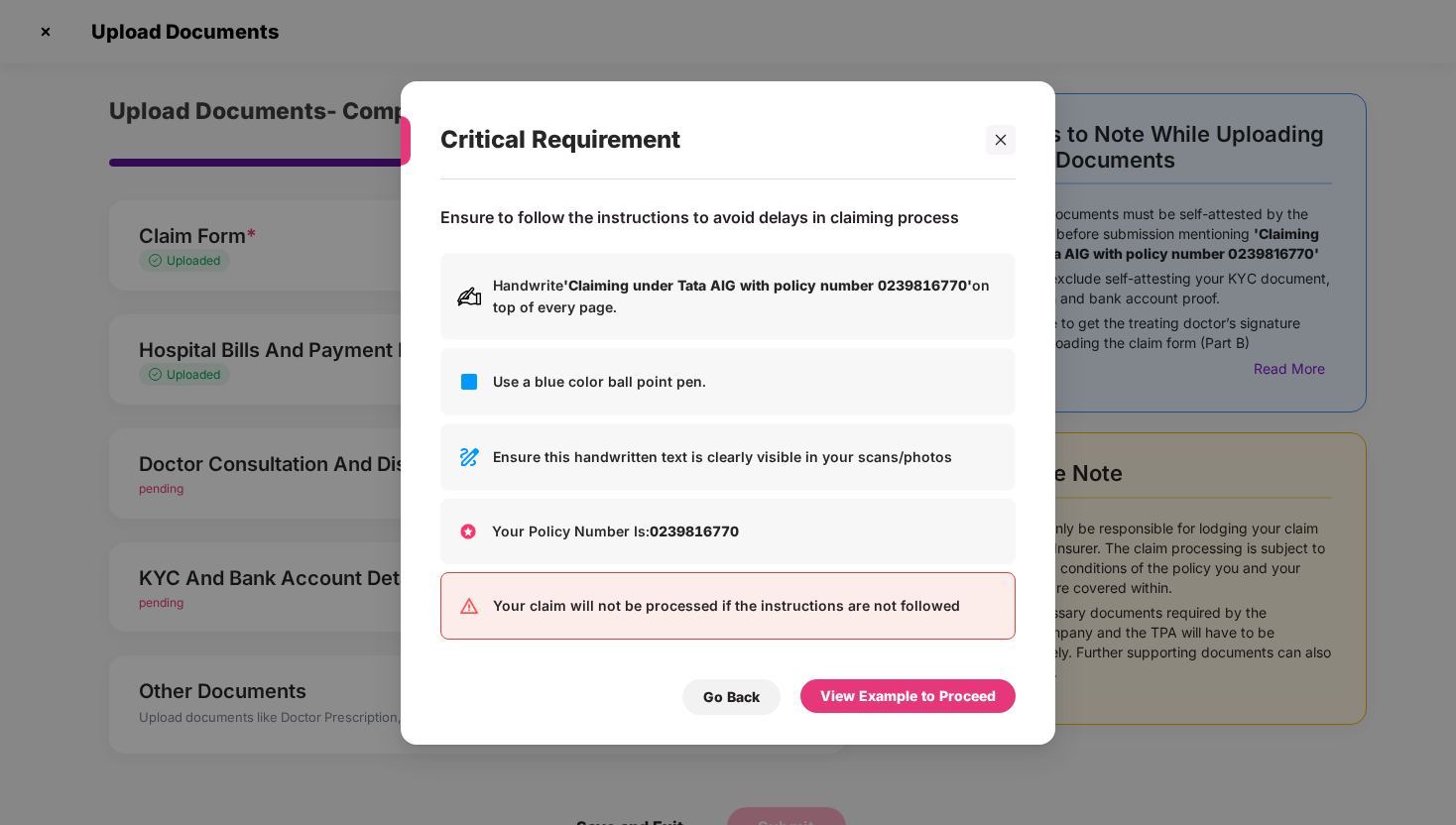 scroll, scrollTop: 0, scrollLeft: 0, axis: both 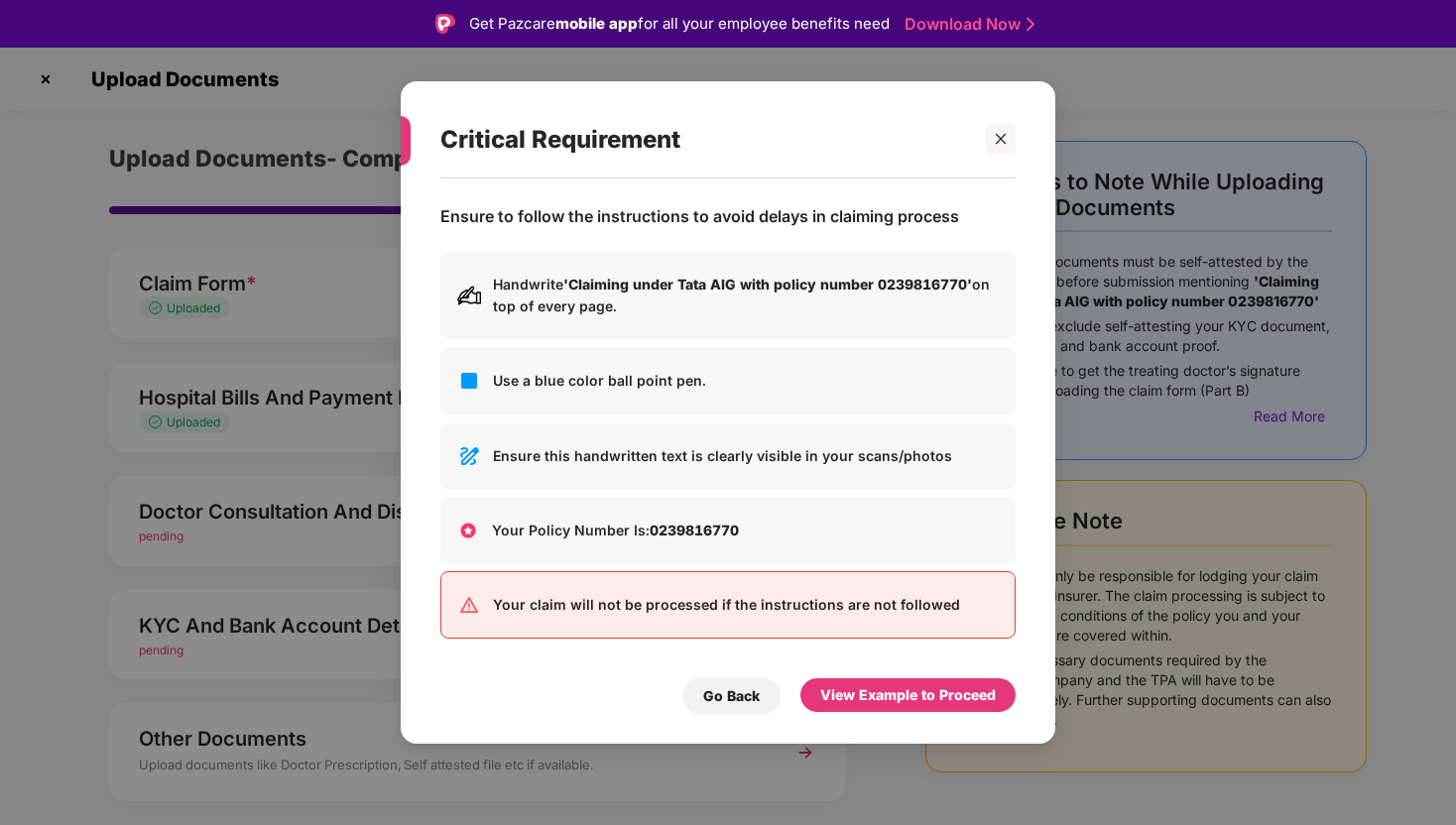 click at bounding box center [992, 139] 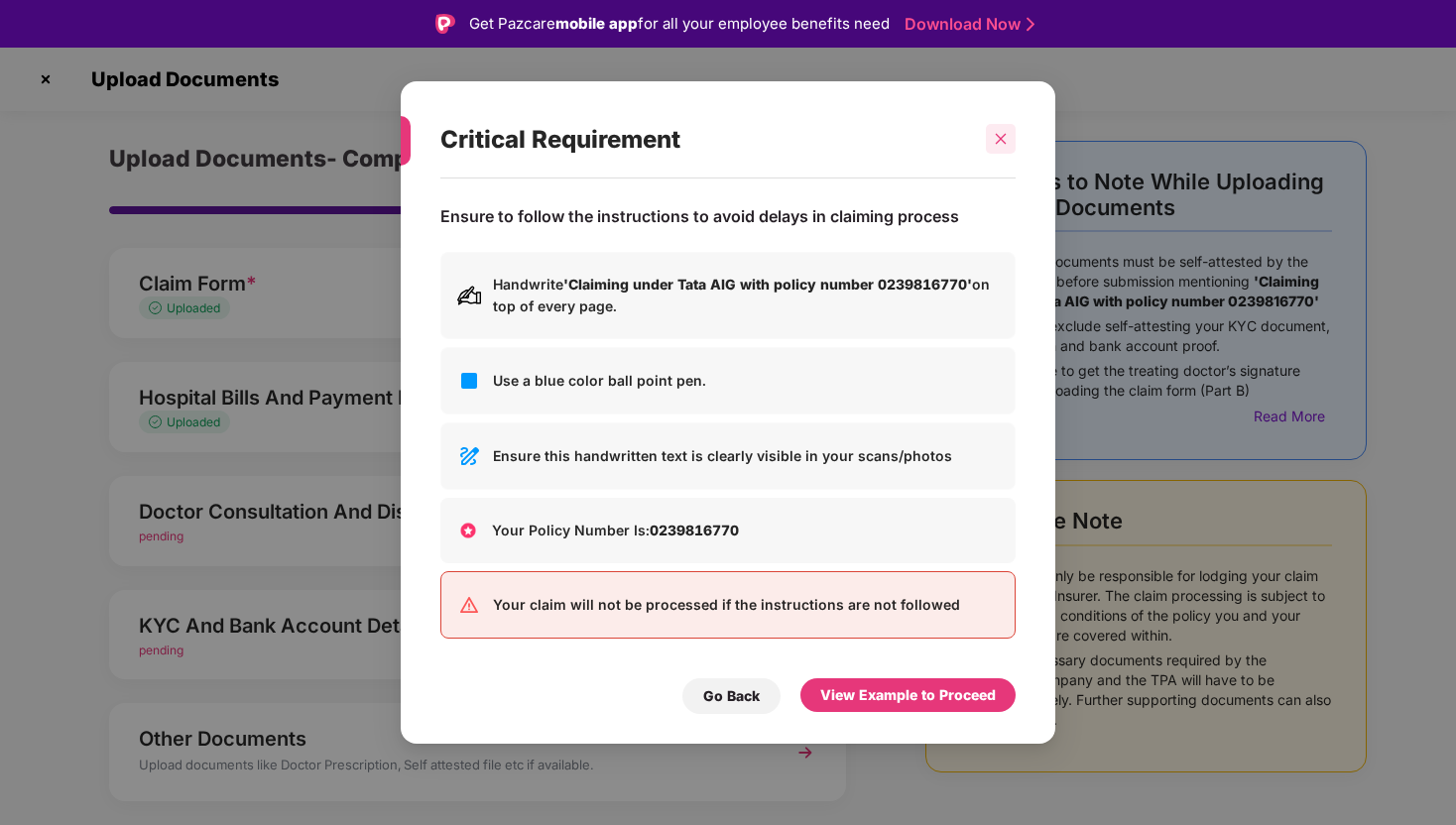 click 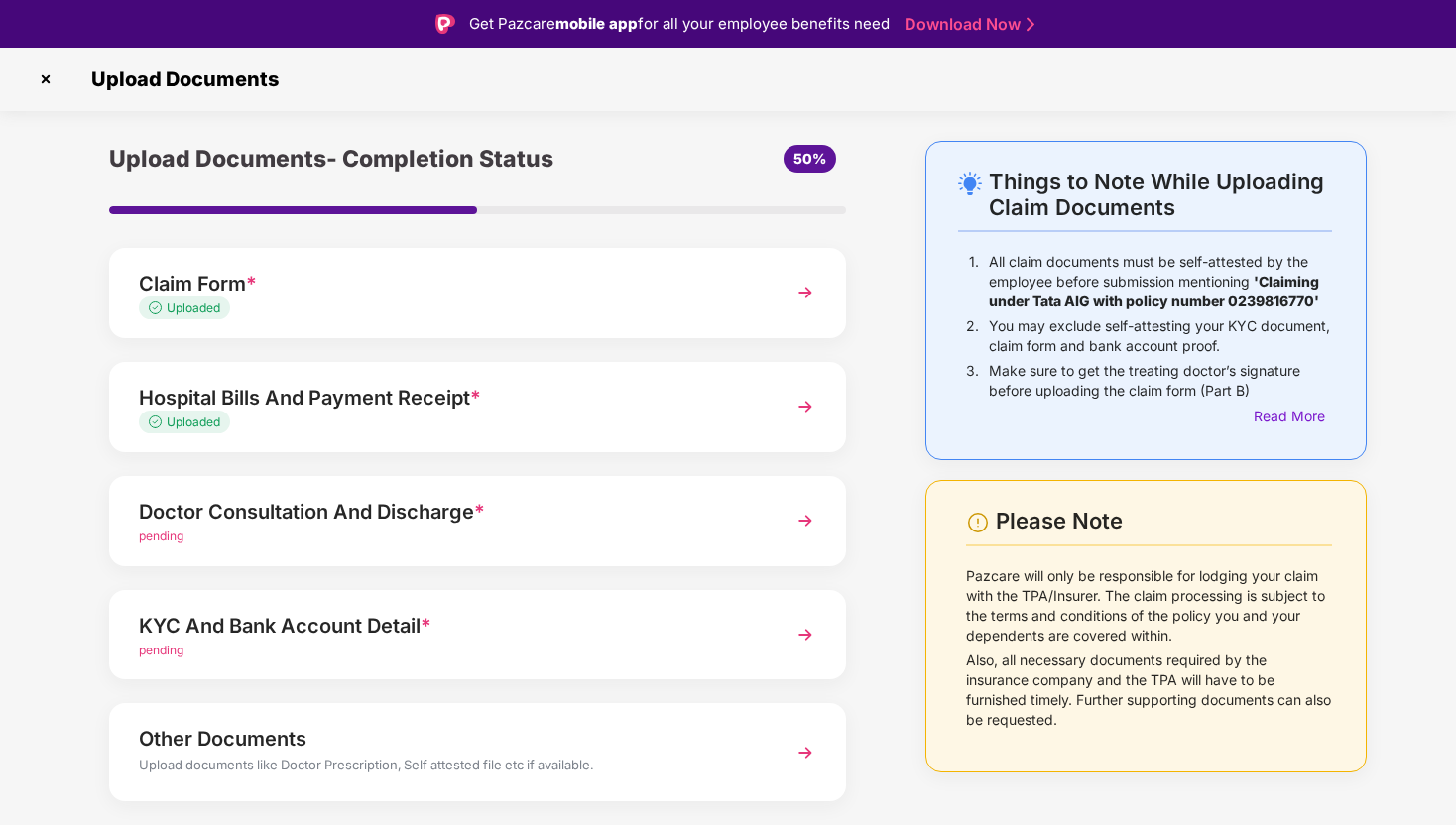click on "Claim Form * Uploaded" at bounding box center (477, 293) 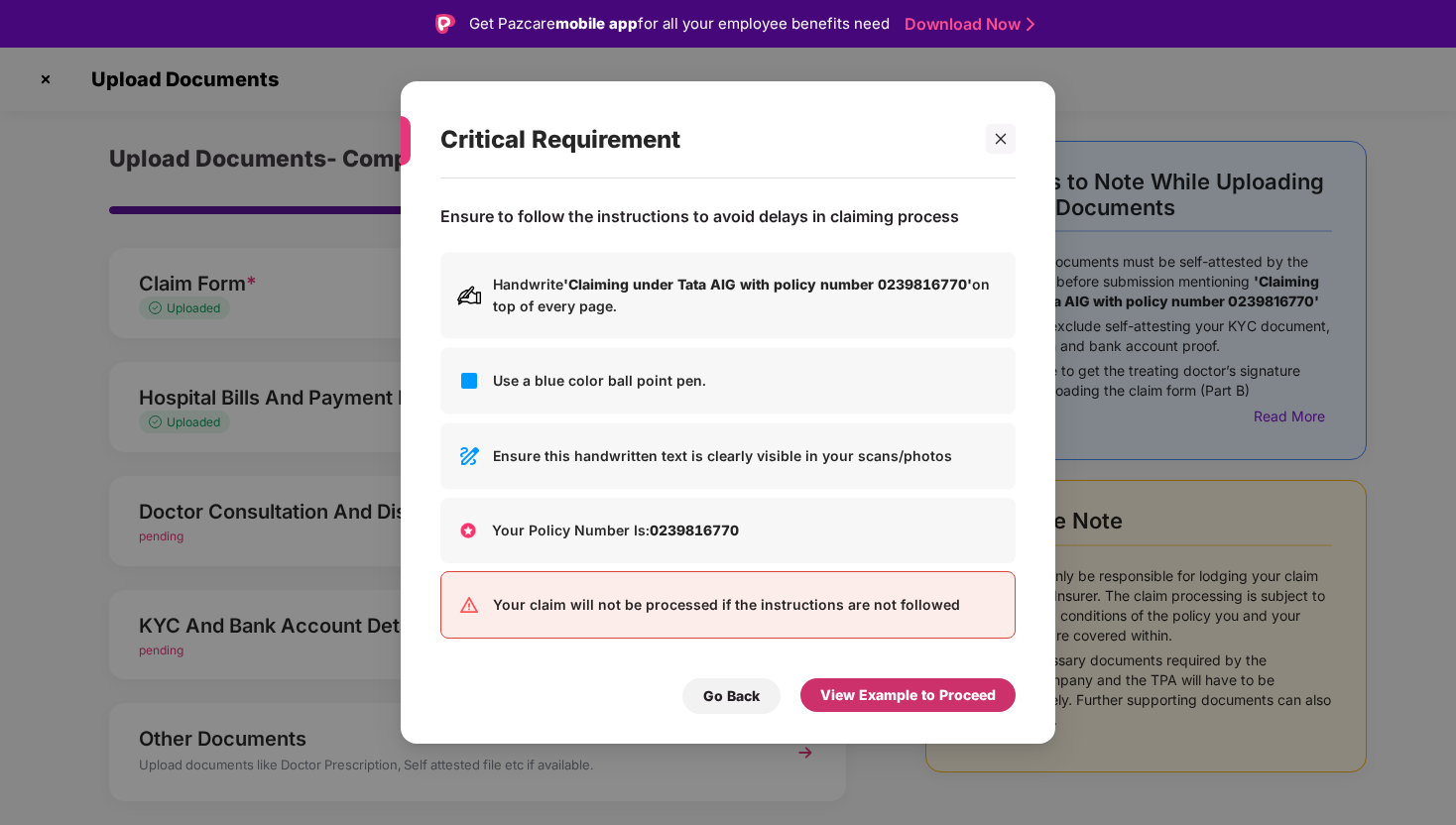 click on "View Example to Proceed" at bounding box center [908, 695] 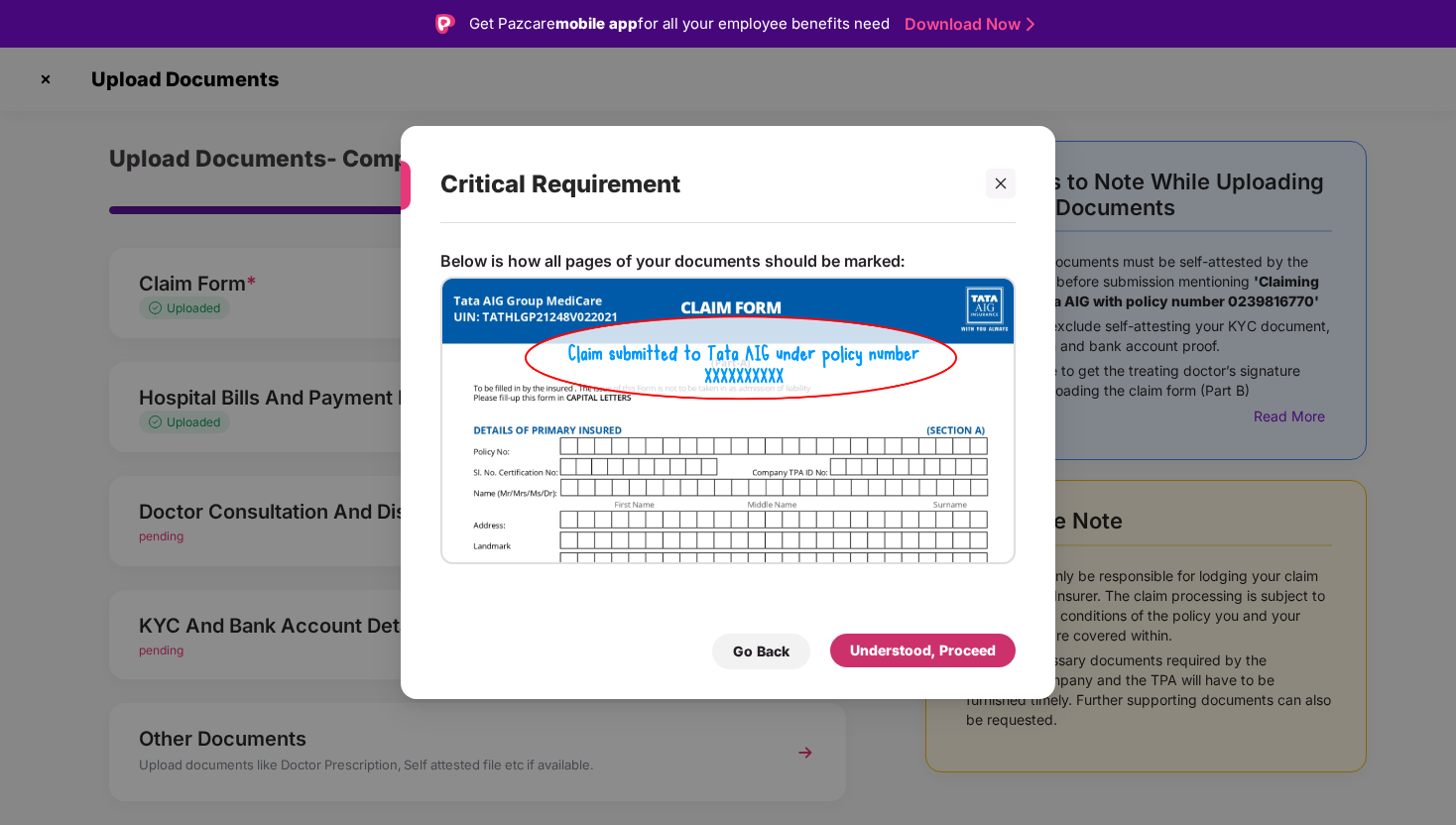 click on "Understood, Proceed" at bounding box center [922, 650] 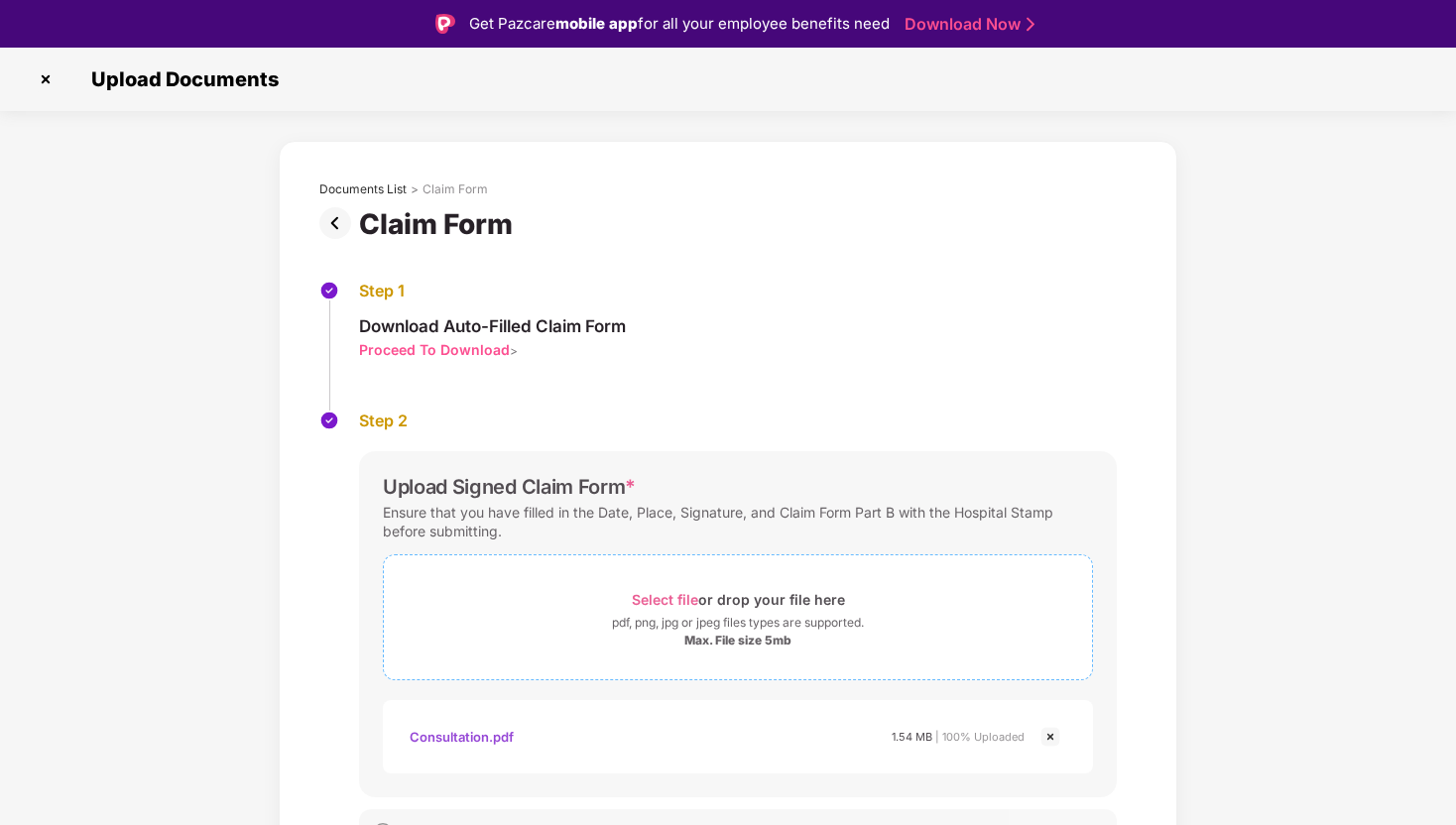 scroll, scrollTop: 35, scrollLeft: 0, axis: vertical 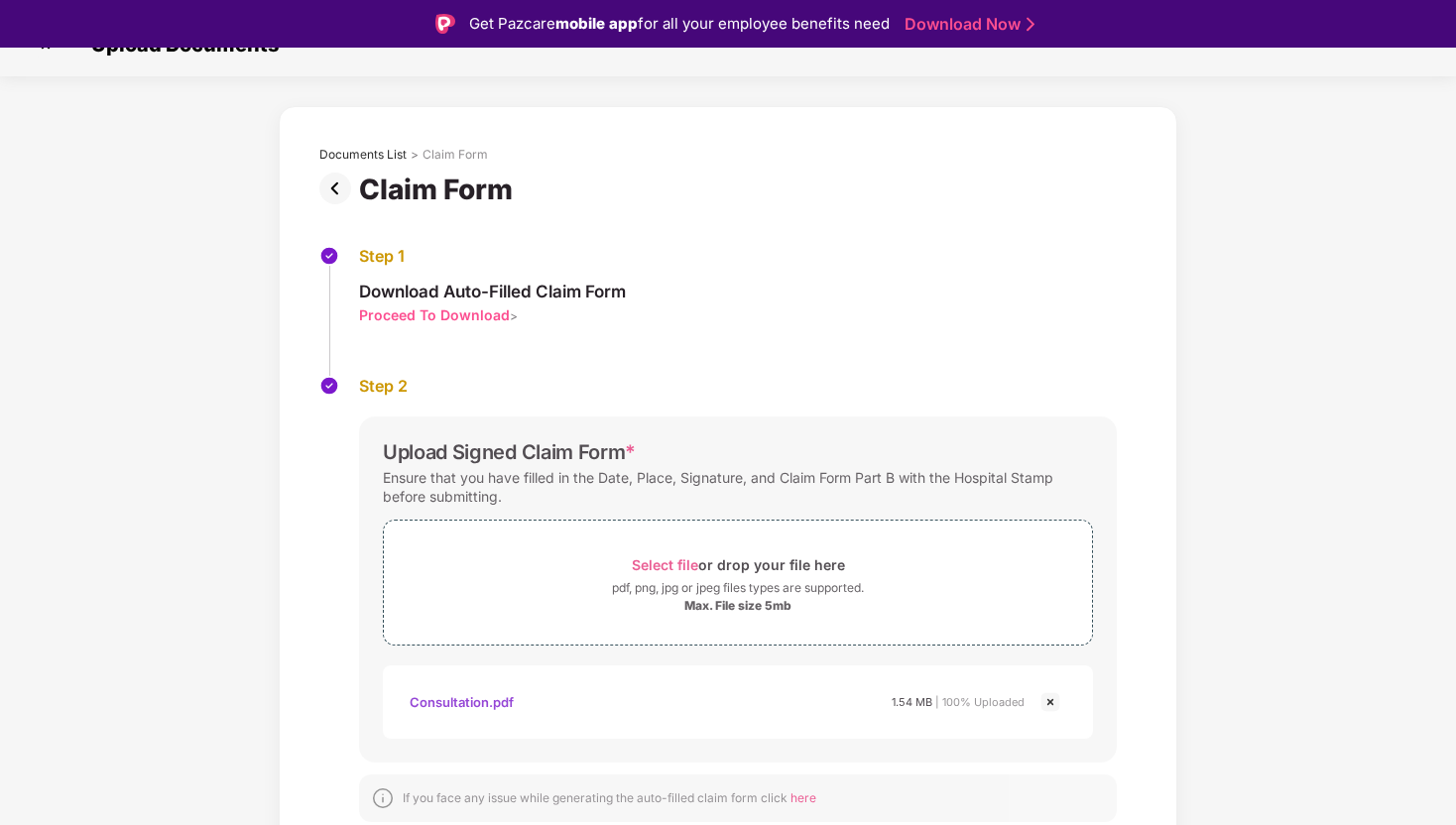 click at bounding box center [1050, 702] 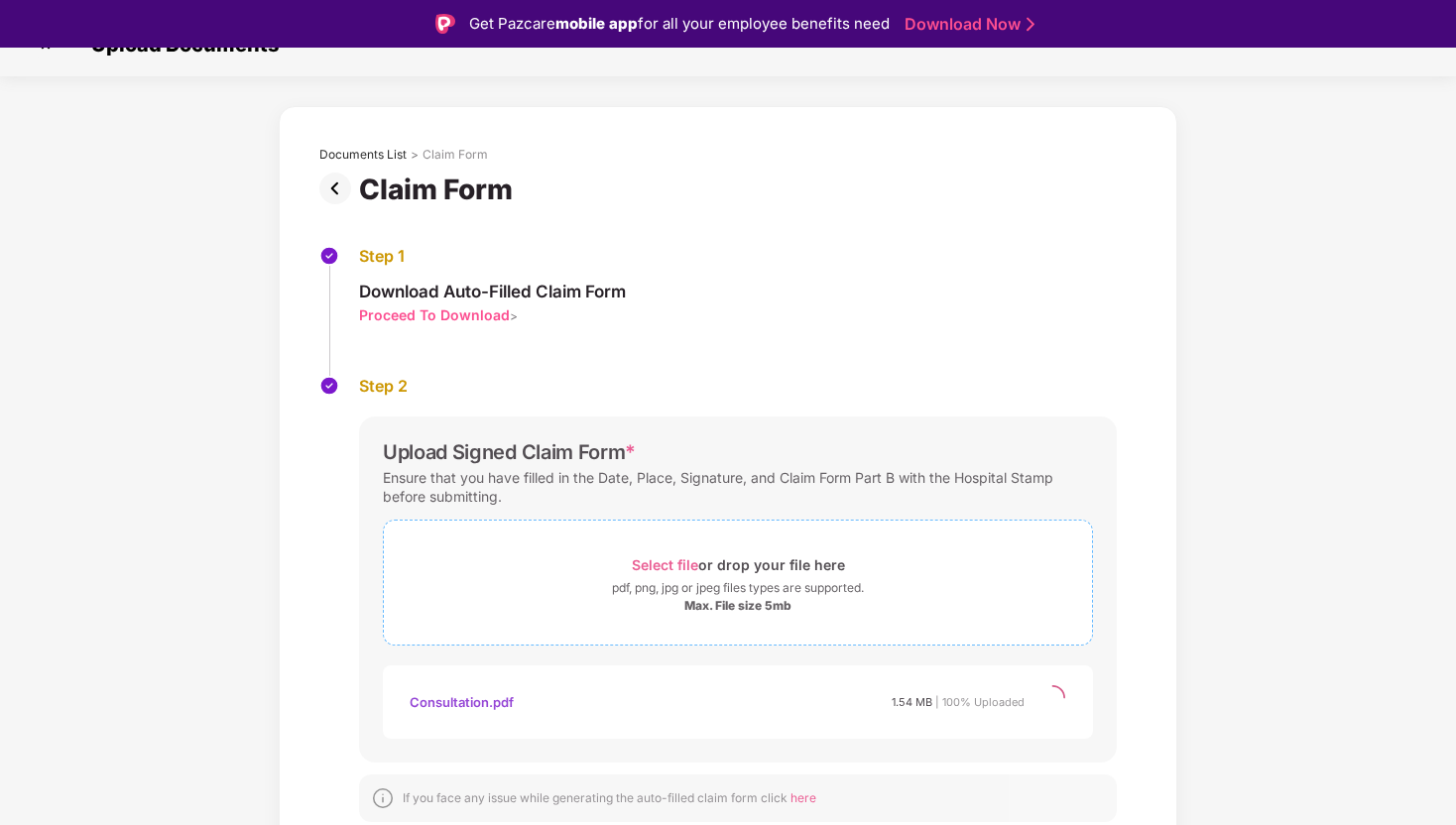 scroll, scrollTop: 0, scrollLeft: 0, axis: both 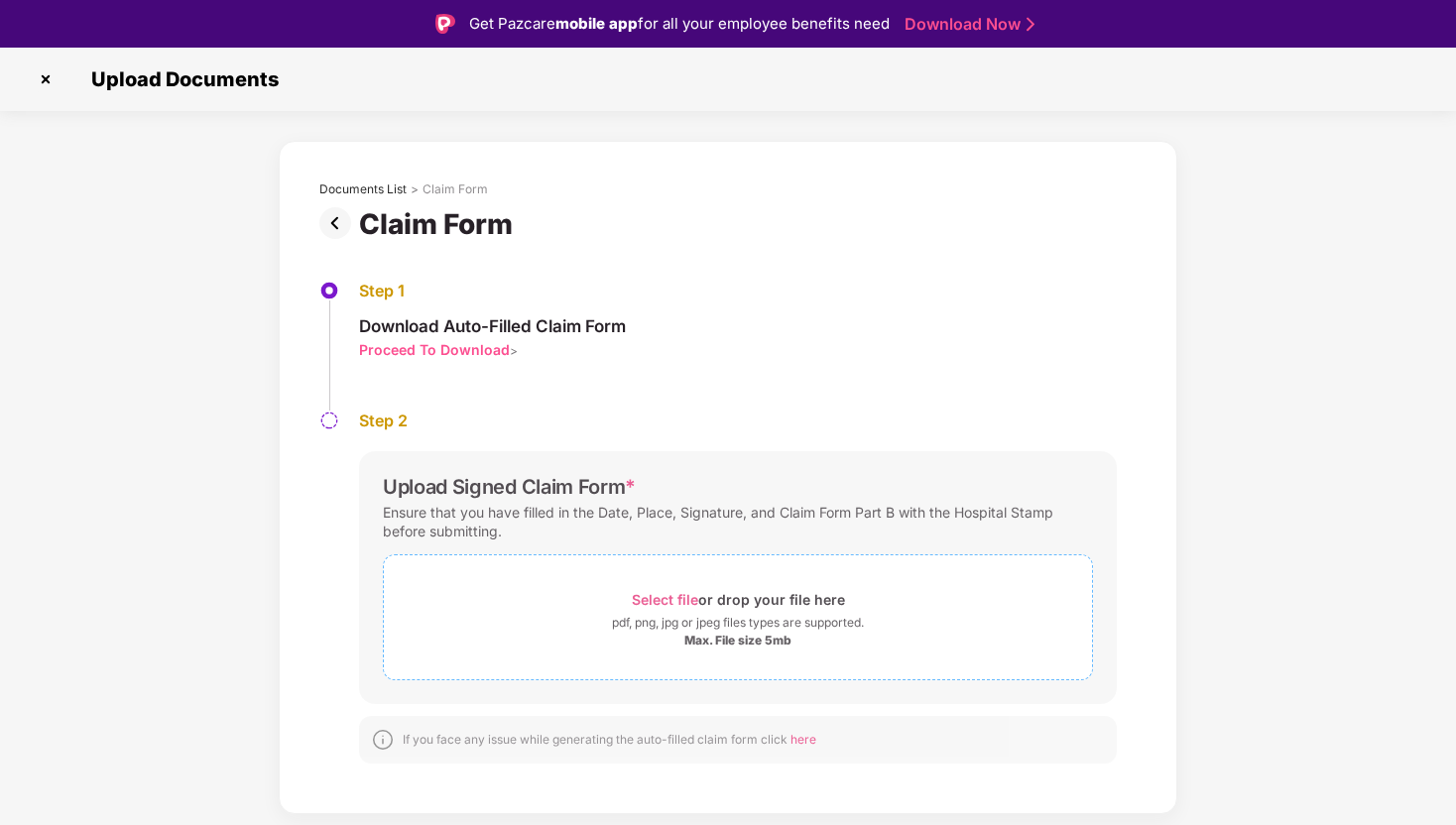 click on "Select file  or drop your file here pdf, png, jpg or jpeg files types are supported. Max. File size 5mb" at bounding box center [738, 617] 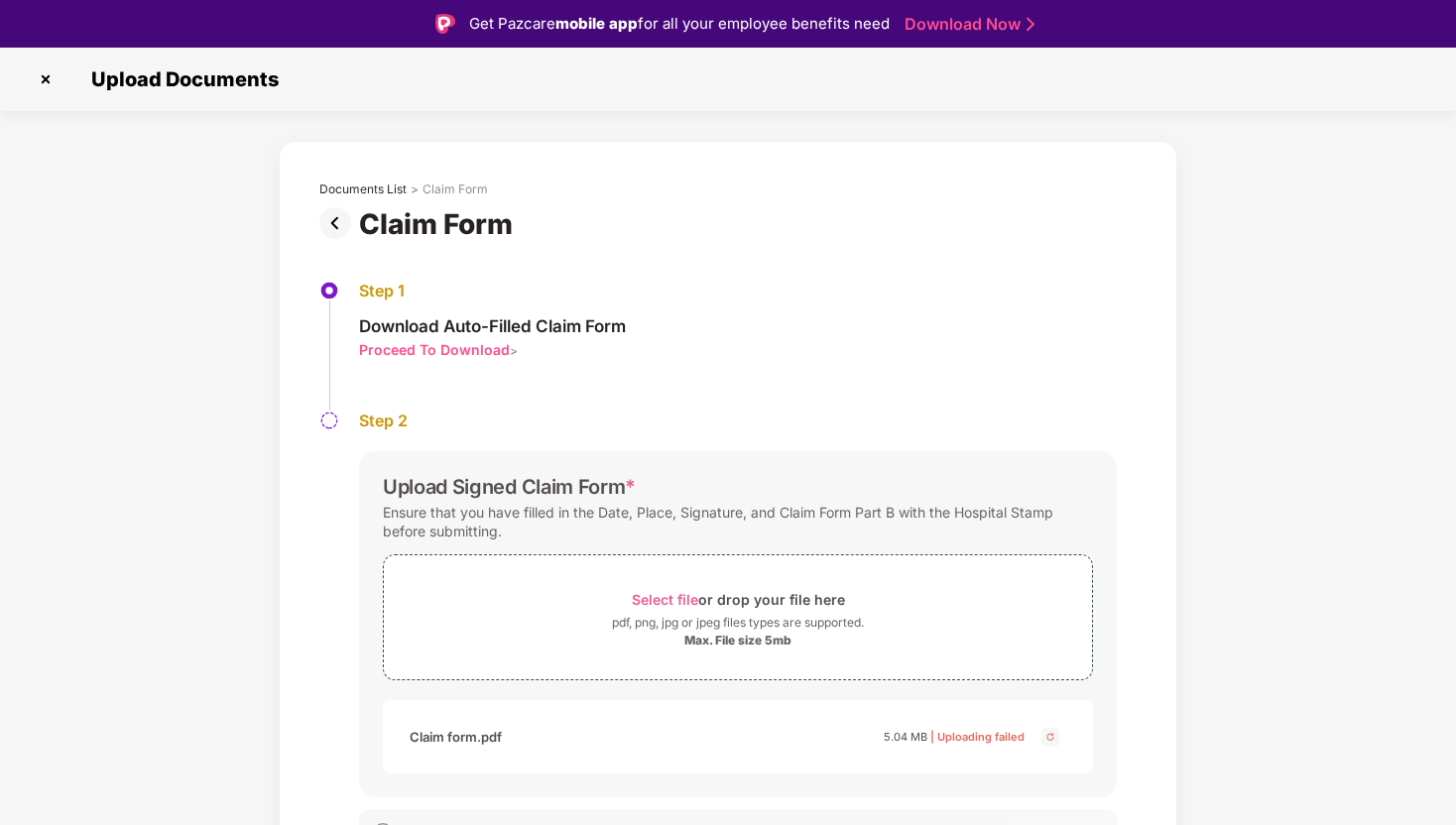 scroll, scrollTop: 35, scrollLeft: 0, axis: vertical 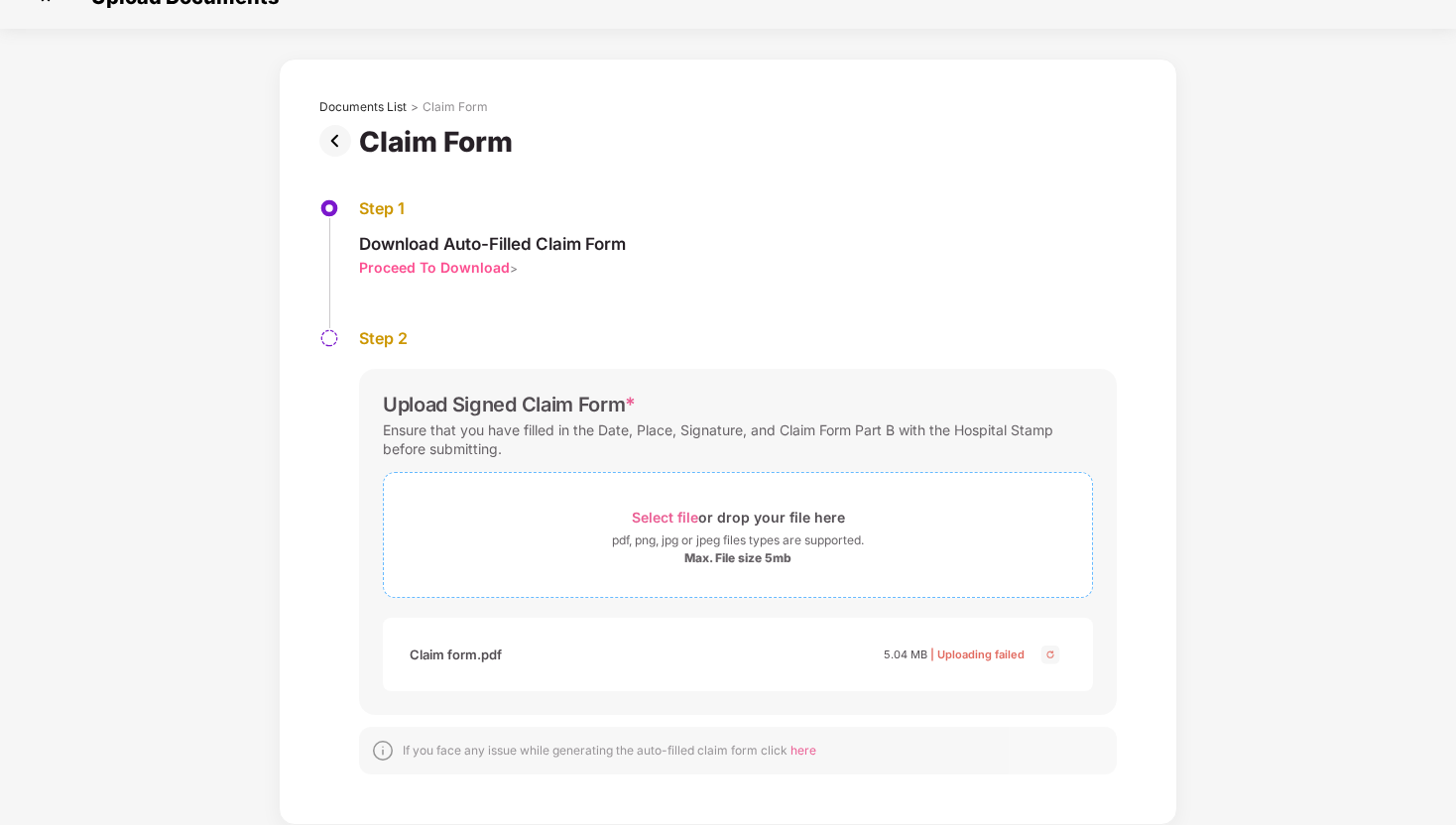 click on "Select file  or drop your file here pdf, png, jpg or jpeg files types are supported. Max. File size 5mb" at bounding box center [738, 534] 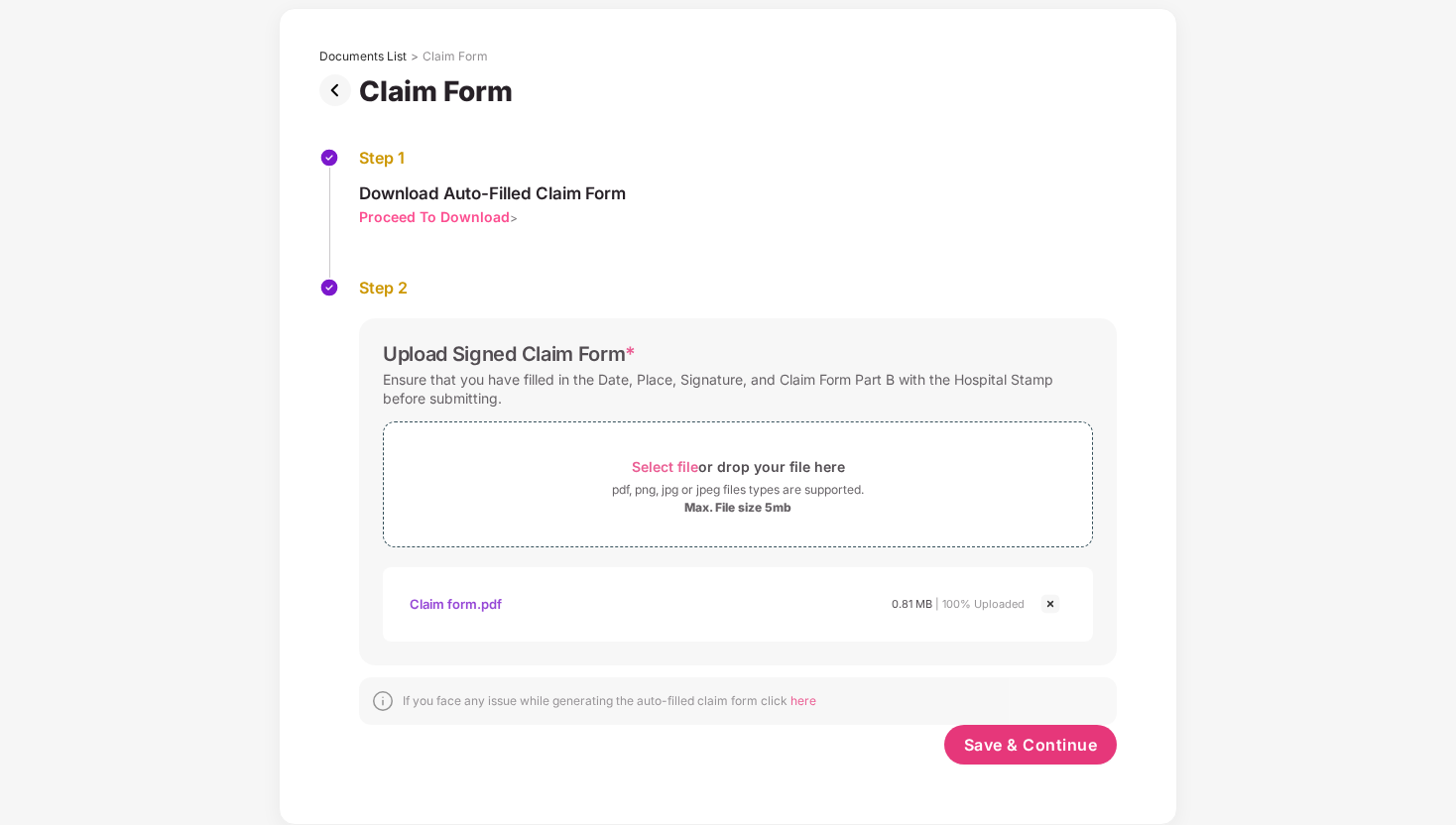 scroll, scrollTop: 85, scrollLeft: 0, axis: vertical 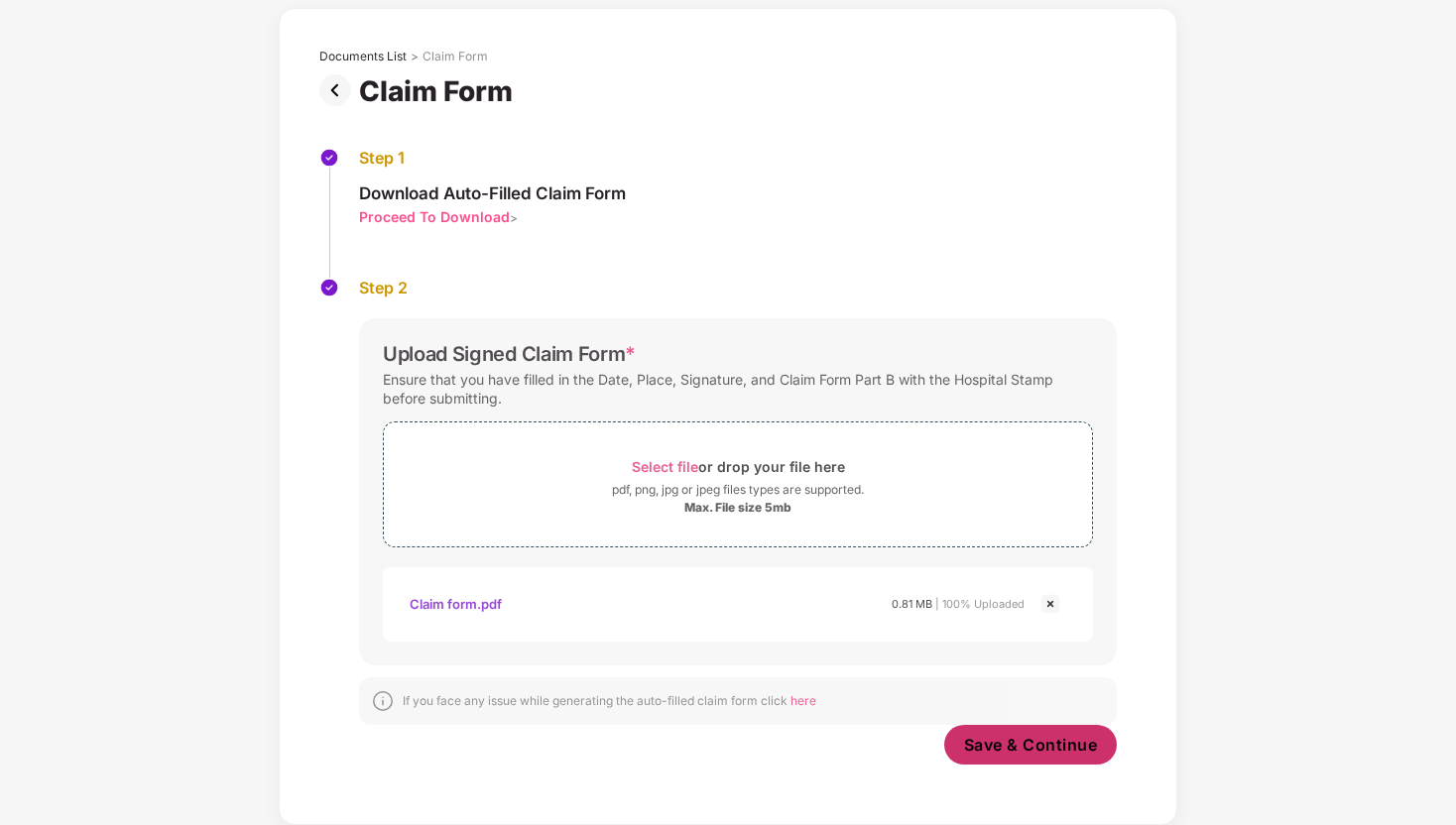 click on "Save & Continue" at bounding box center (1031, 745) 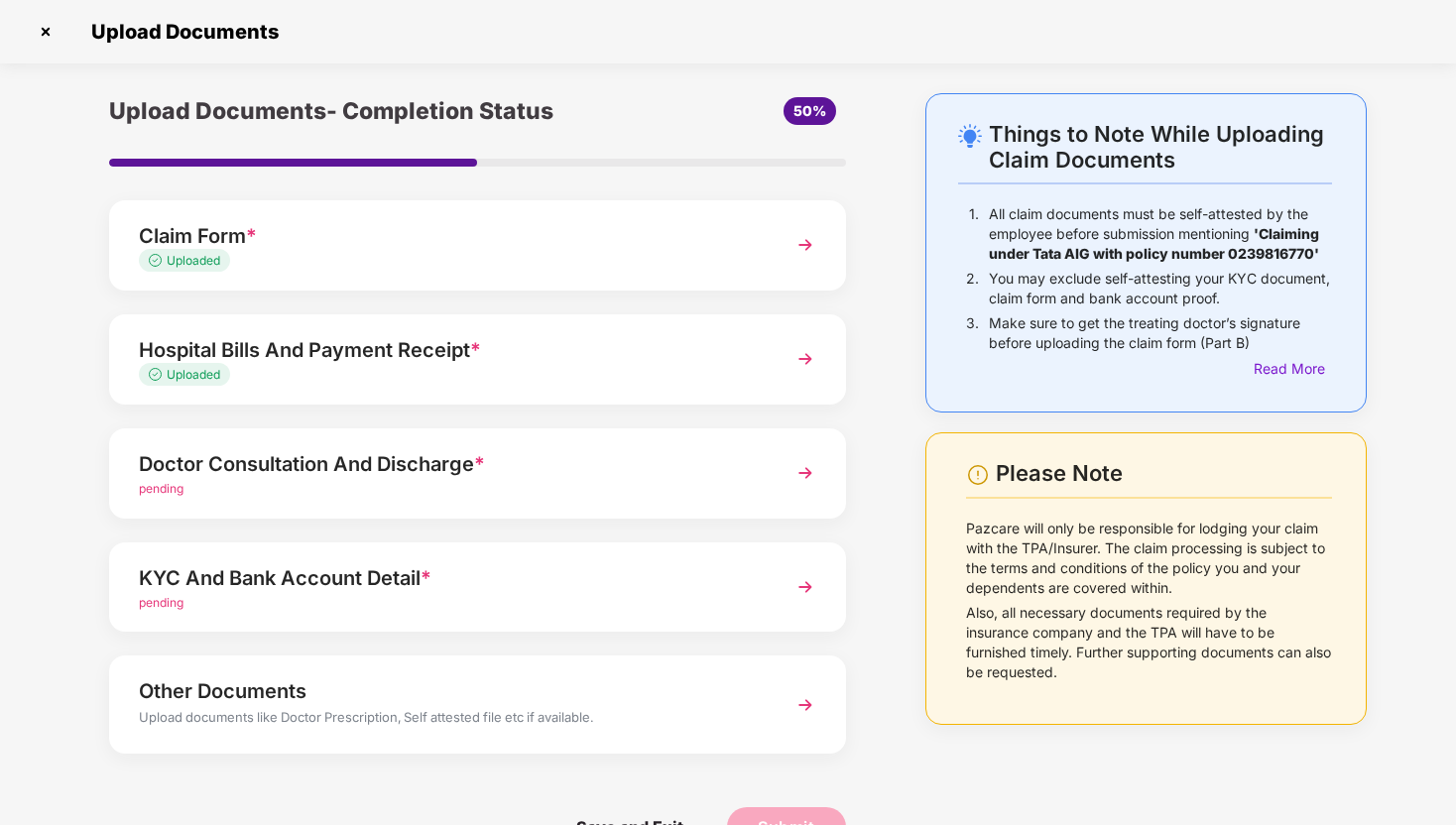 scroll, scrollTop: 52, scrollLeft: 0, axis: vertical 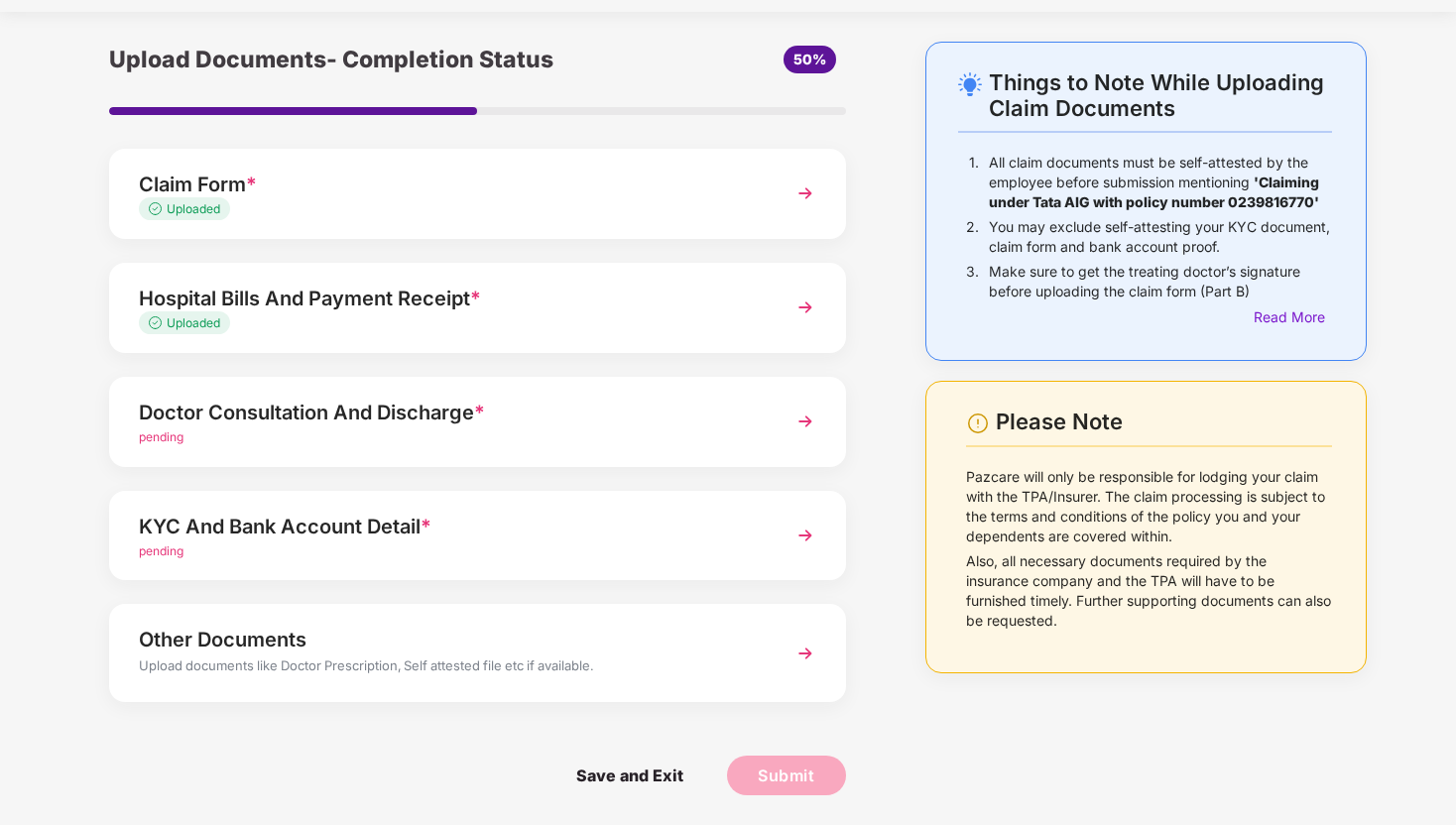 click on "KYC And Bank Account Detail *" at bounding box center (449, 527) 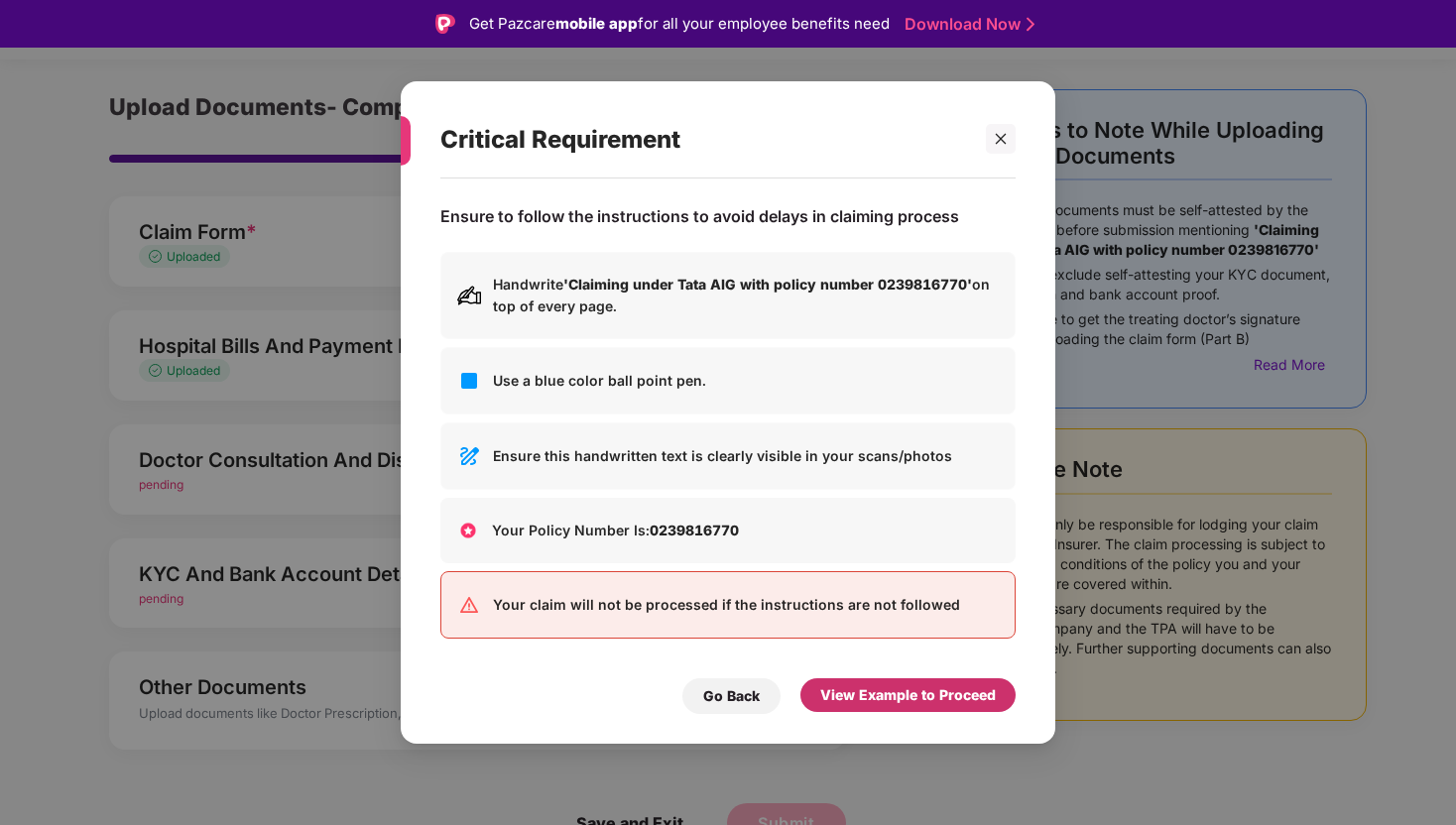 click on "View Example to Proceed" at bounding box center (908, 695) 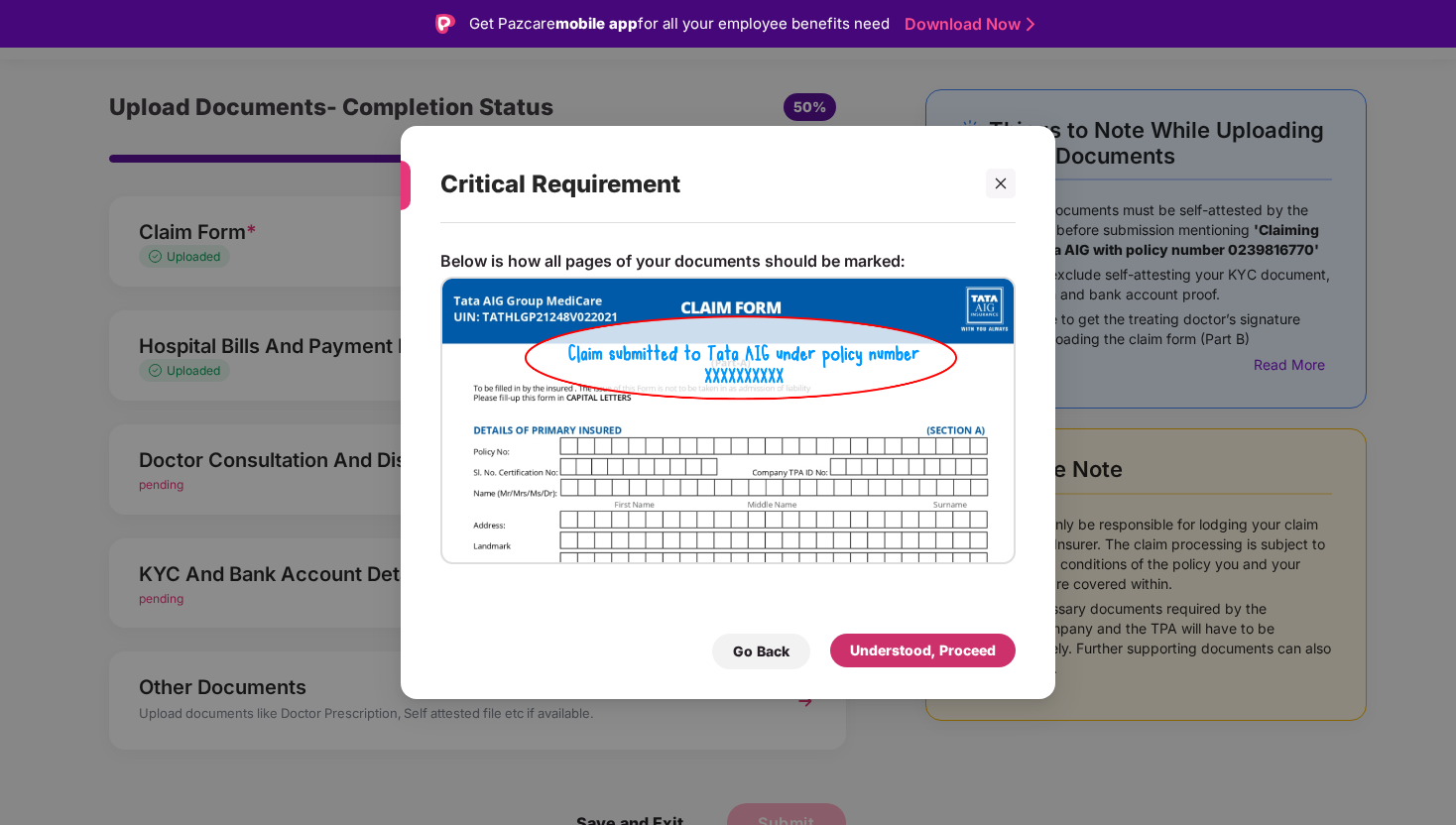 click on "Understood, Proceed" at bounding box center [922, 650] 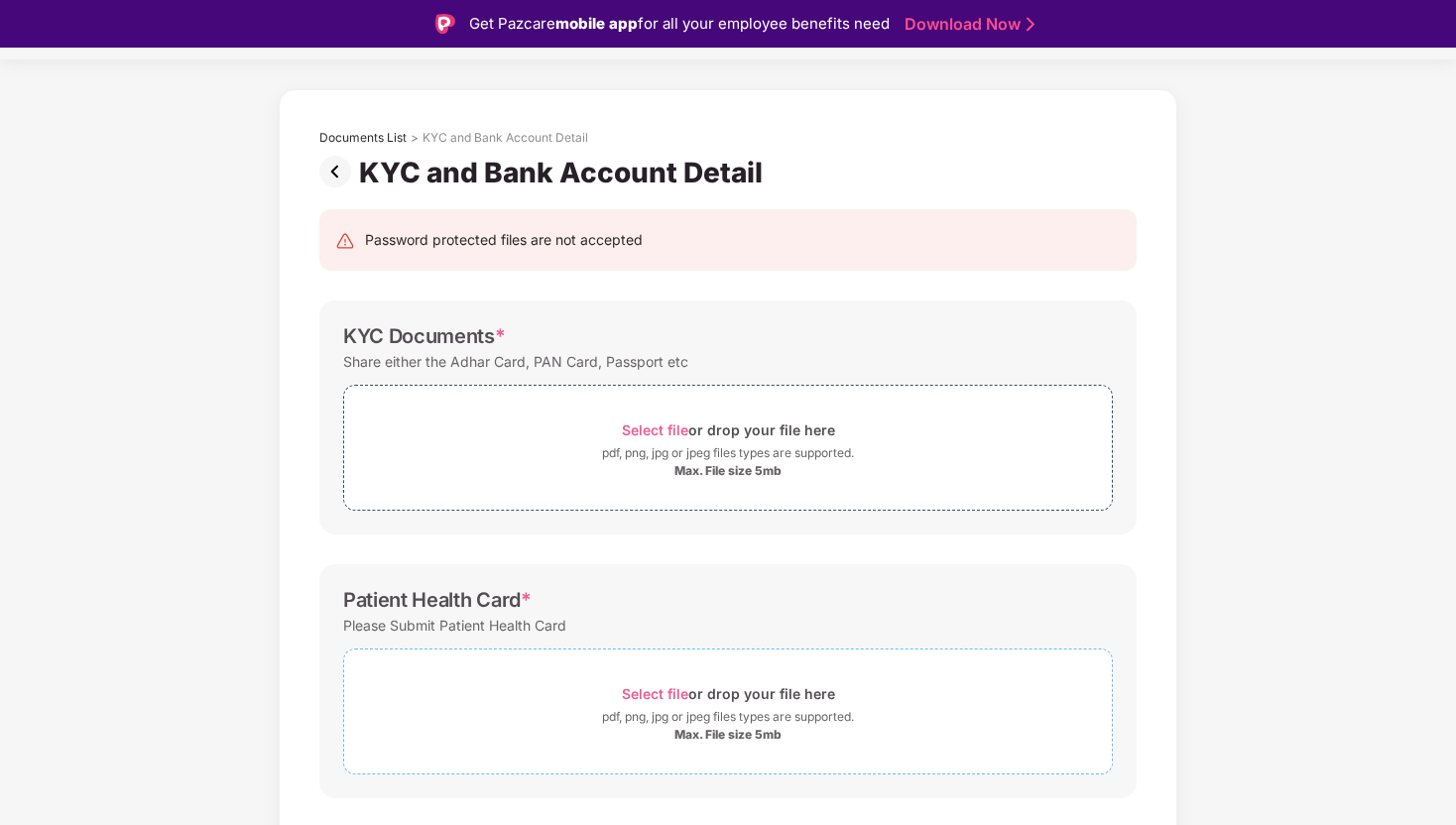 click on "Select file  or drop your file here pdf, png, jpg or jpeg files types are supported. Max. File size 5mb" at bounding box center [728, 711] 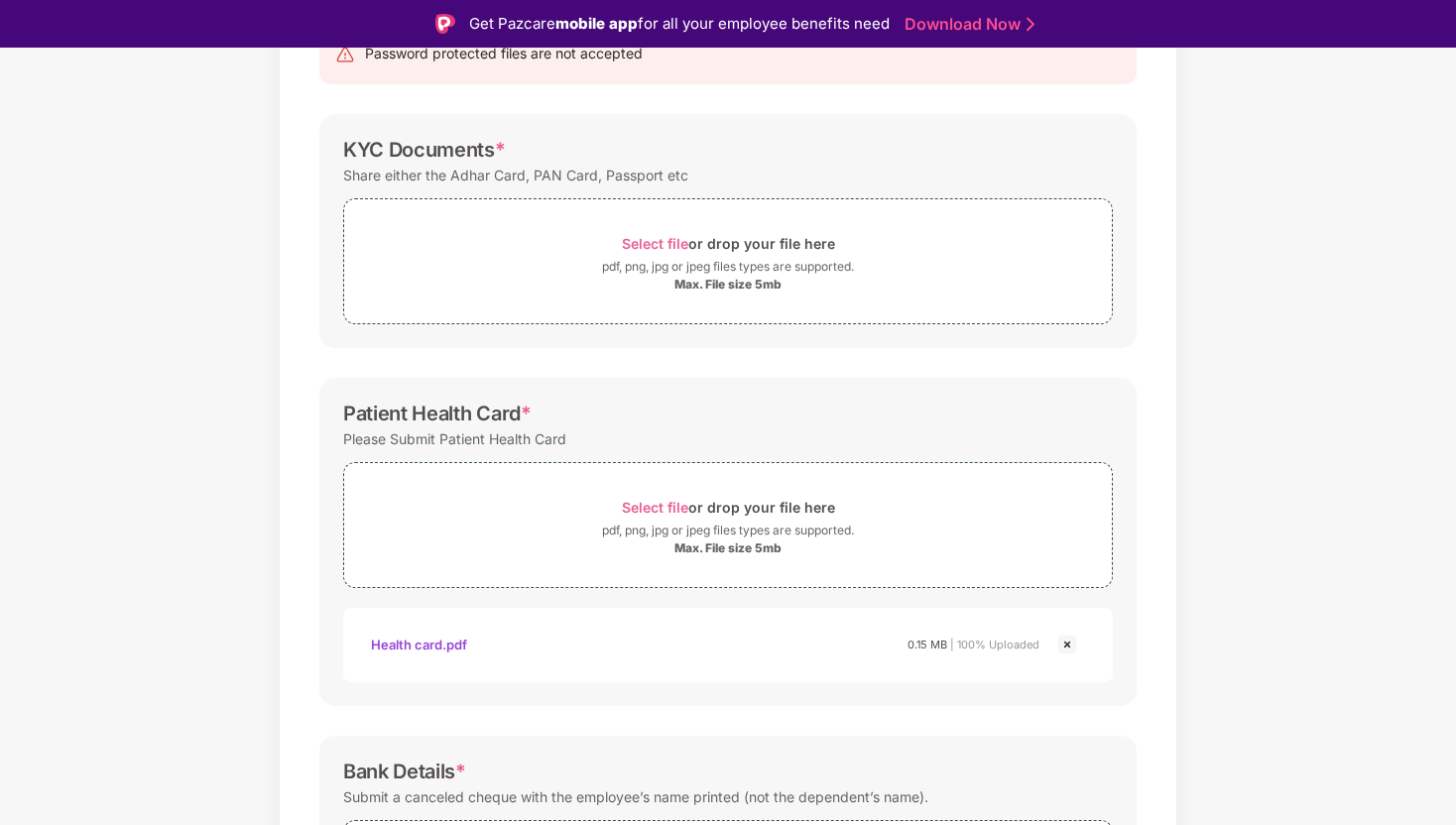 scroll, scrollTop: 195, scrollLeft: 0, axis: vertical 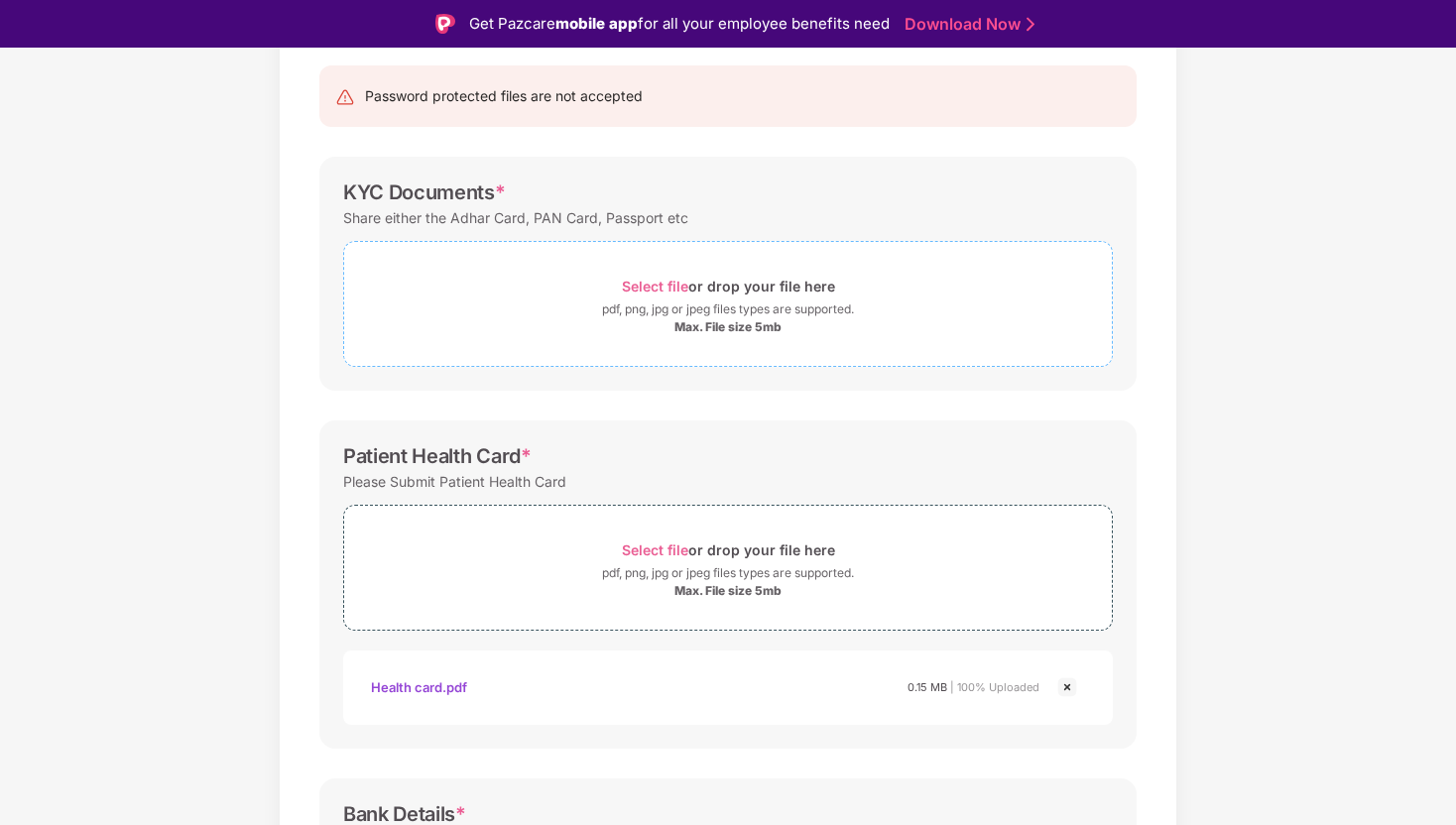 click on "pdf, png, jpg or jpeg files types are supported." at bounding box center (728, 309) 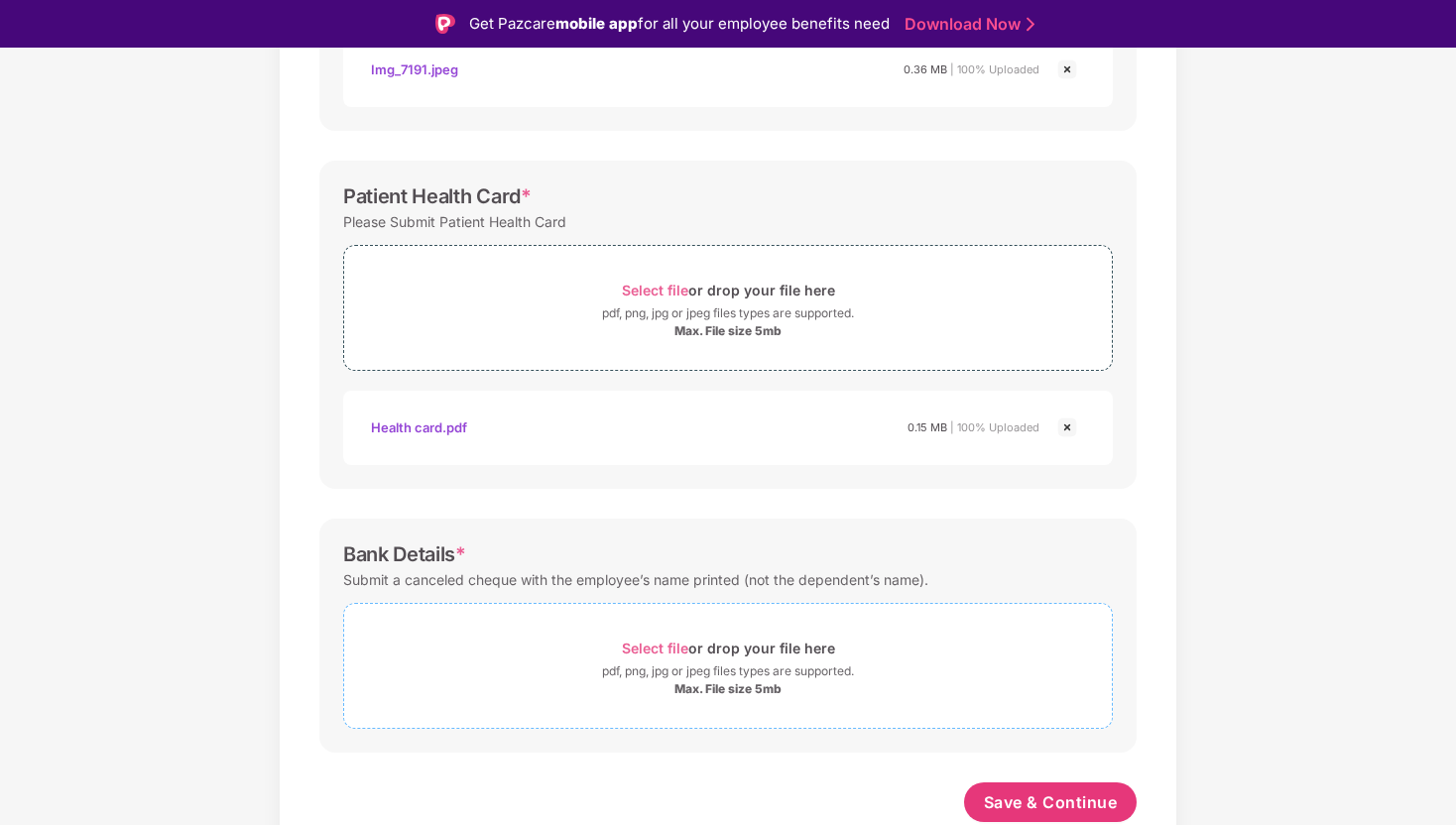 click on "pdf, png, jpg or jpeg files types are supported." at bounding box center [728, 671] 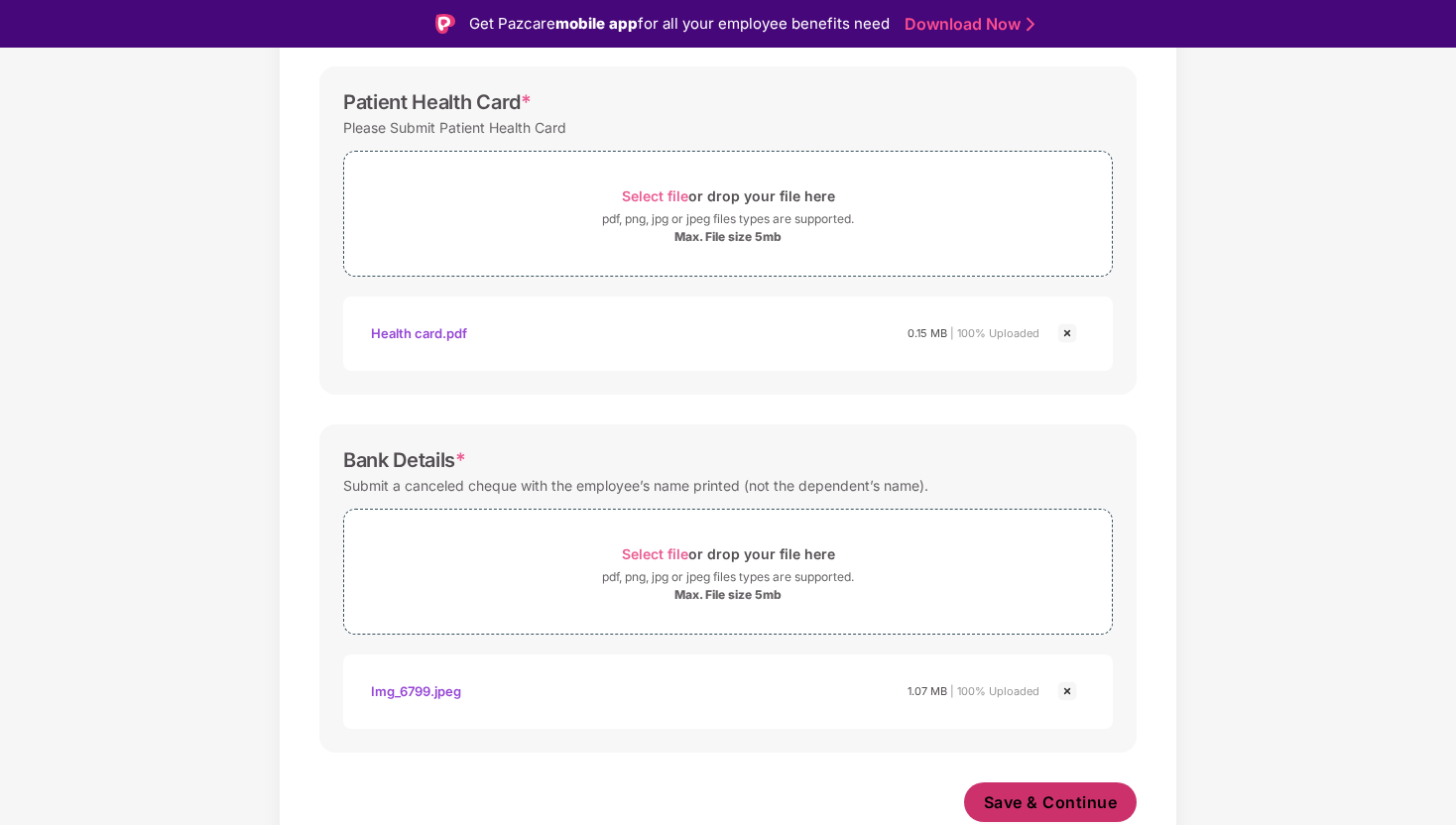 scroll, scrollTop: 644, scrollLeft: 0, axis: vertical 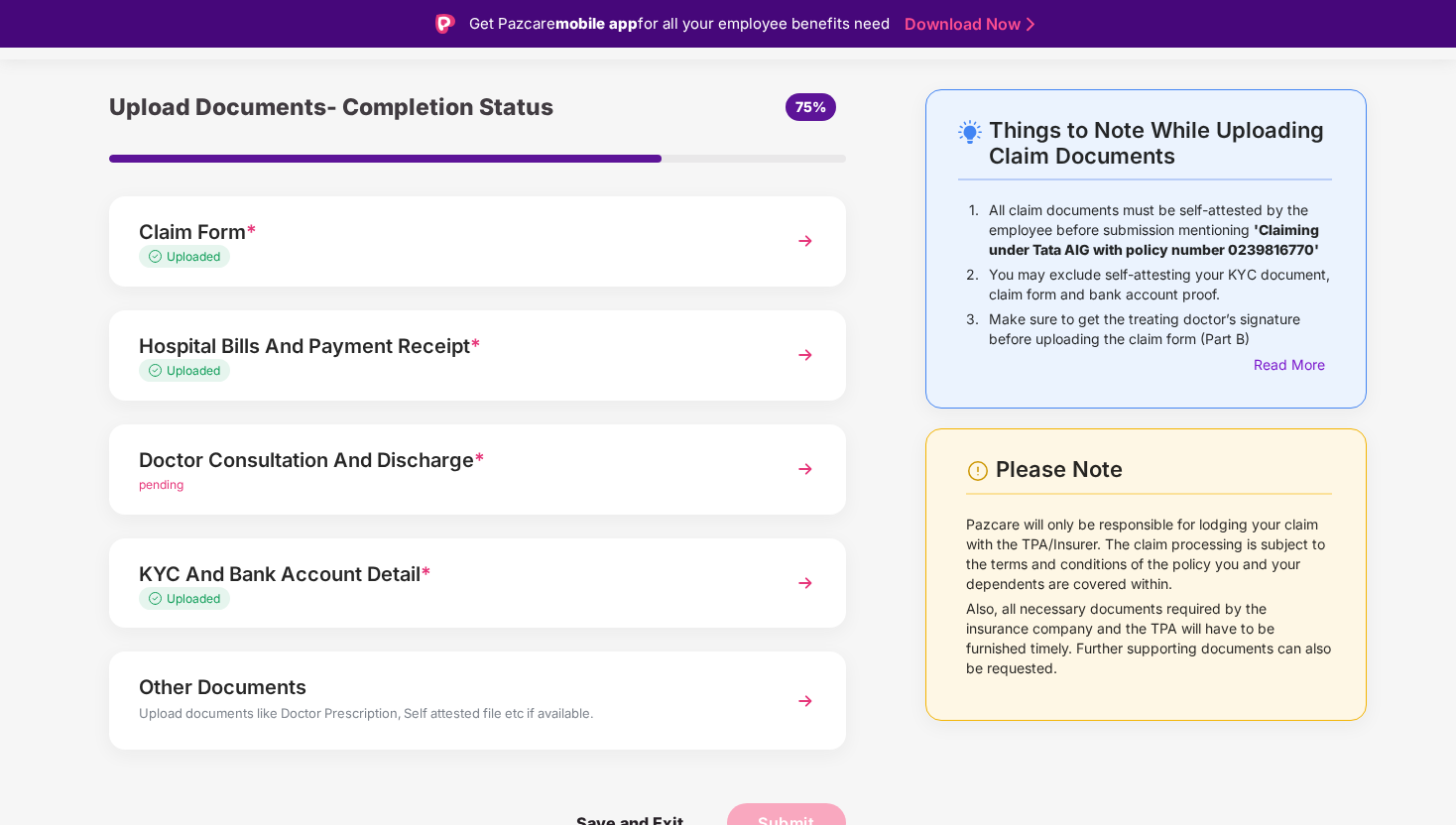 click on "Doctor Consultation And Discharge * pending" at bounding box center [477, 469] 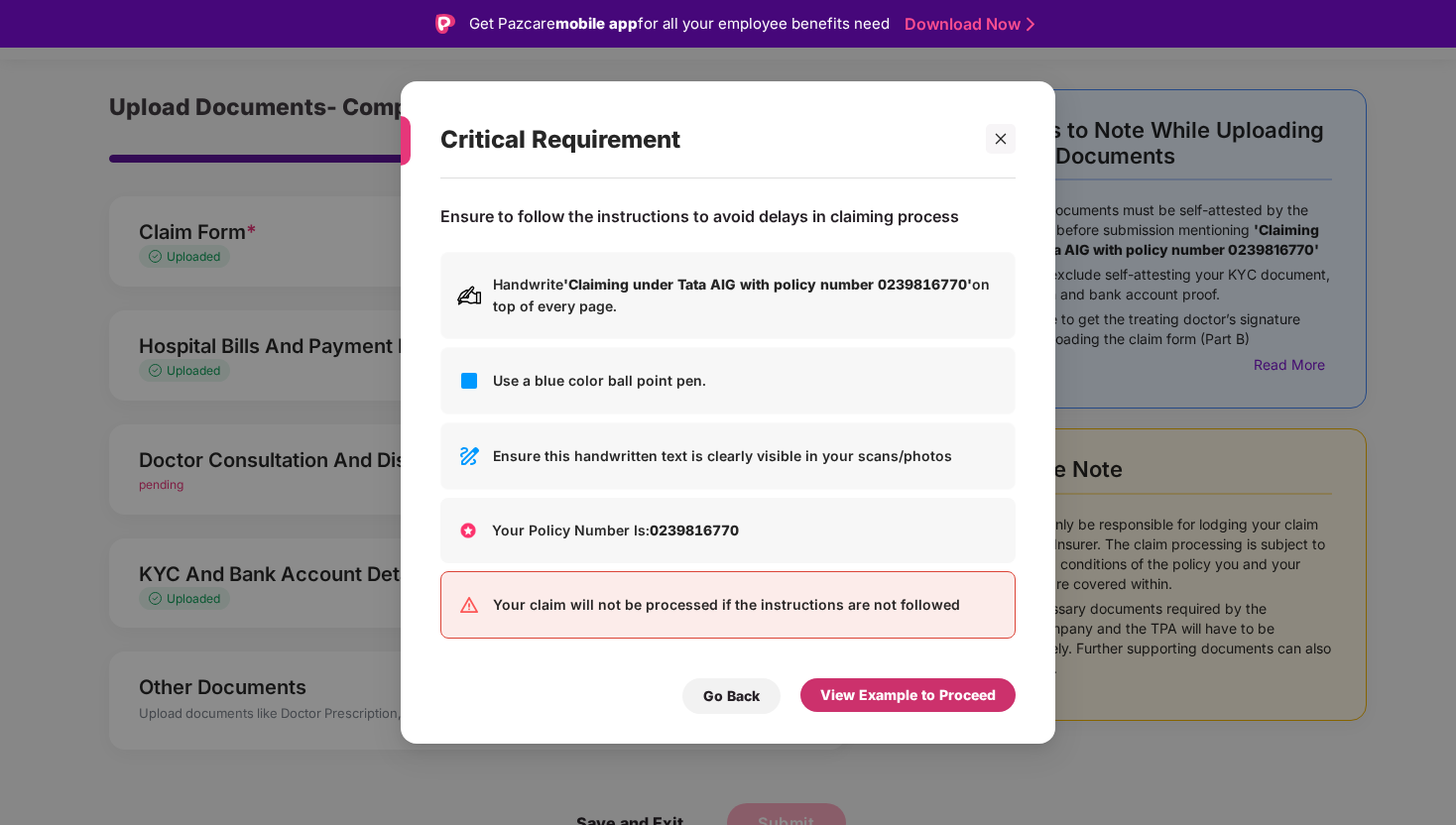 click on "View Example to Proceed" at bounding box center [908, 695] 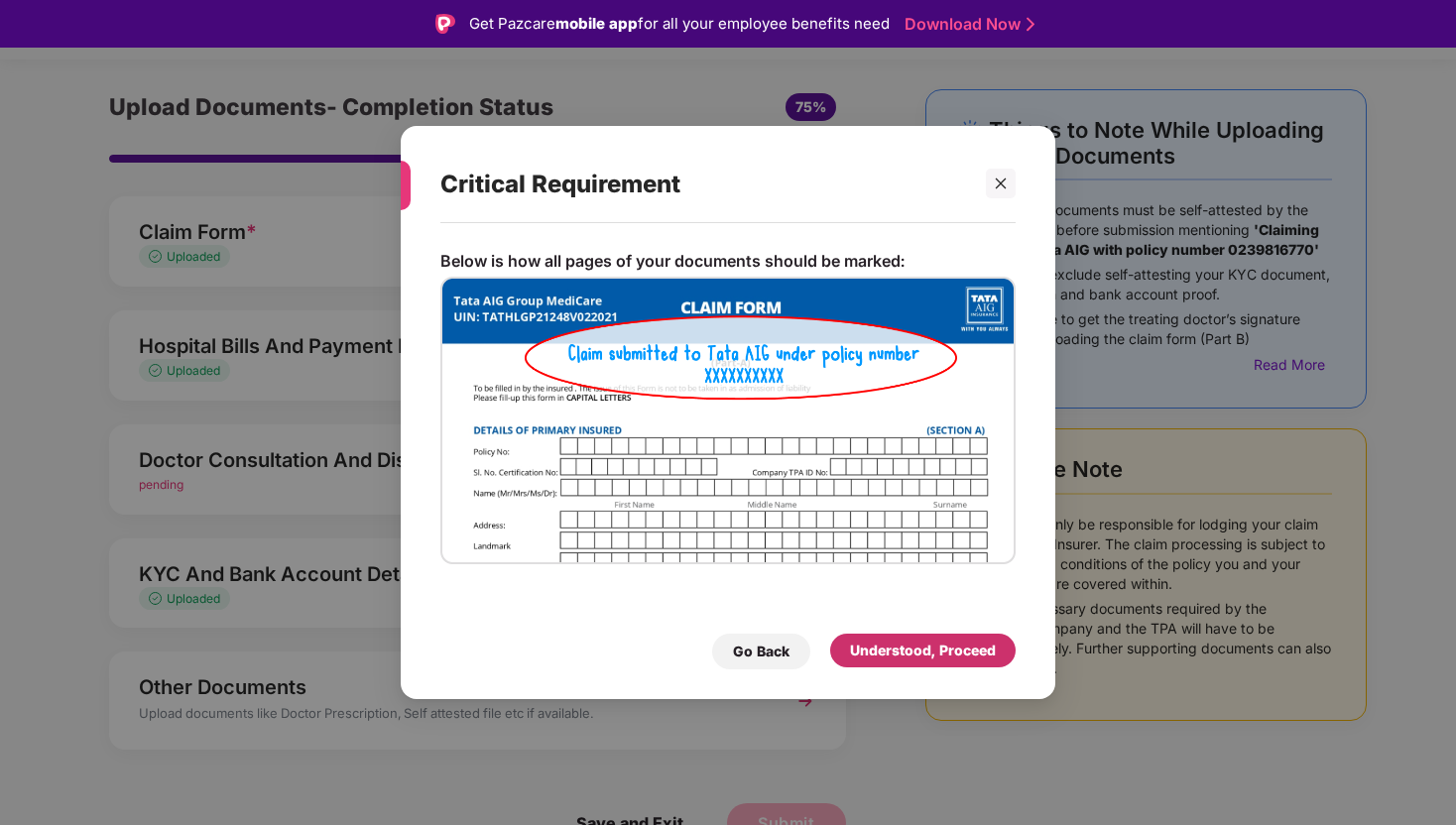 click on "Understood, Proceed" at bounding box center [922, 650] 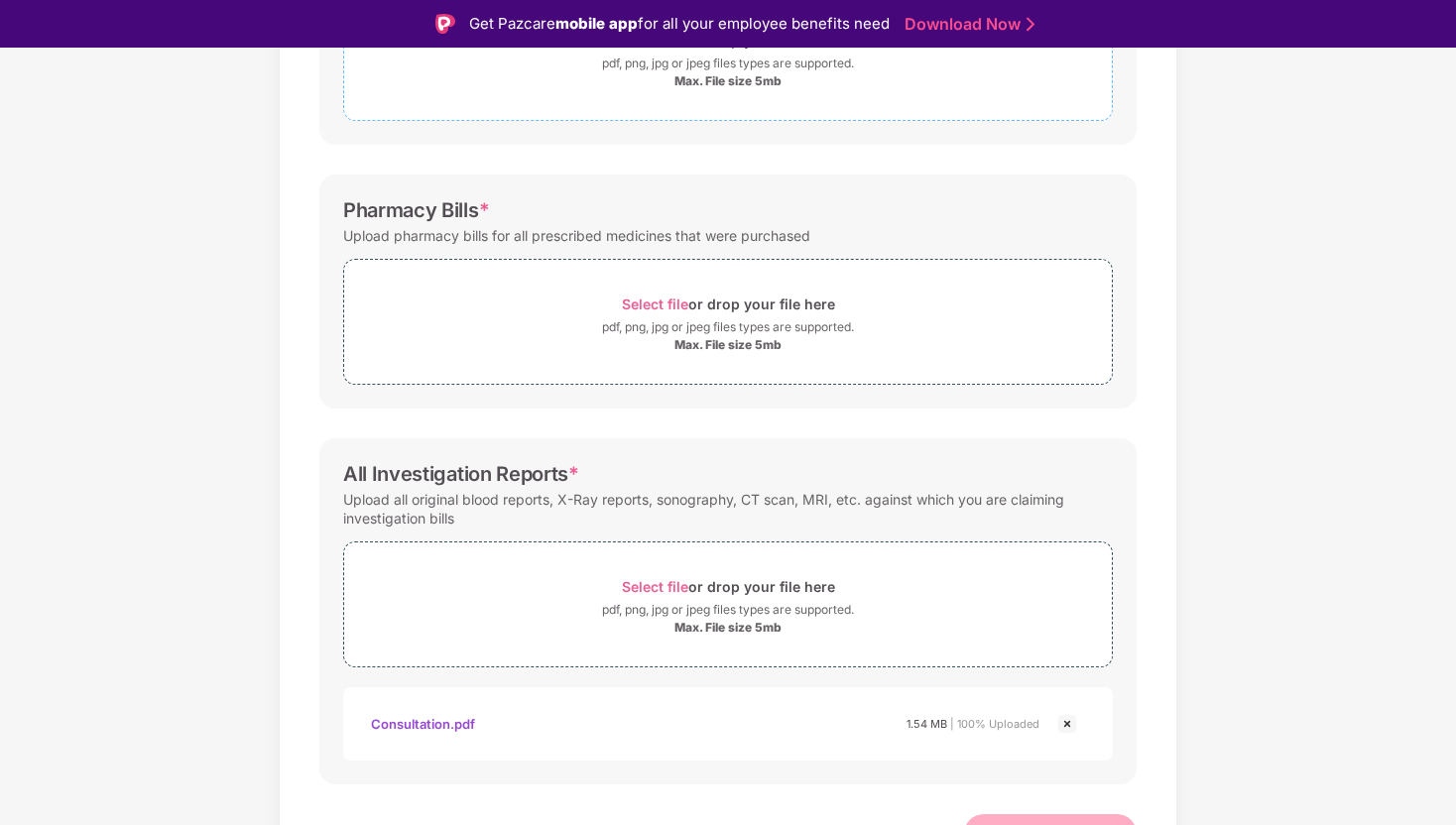 scroll, scrollTop: 0, scrollLeft: 0, axis: both 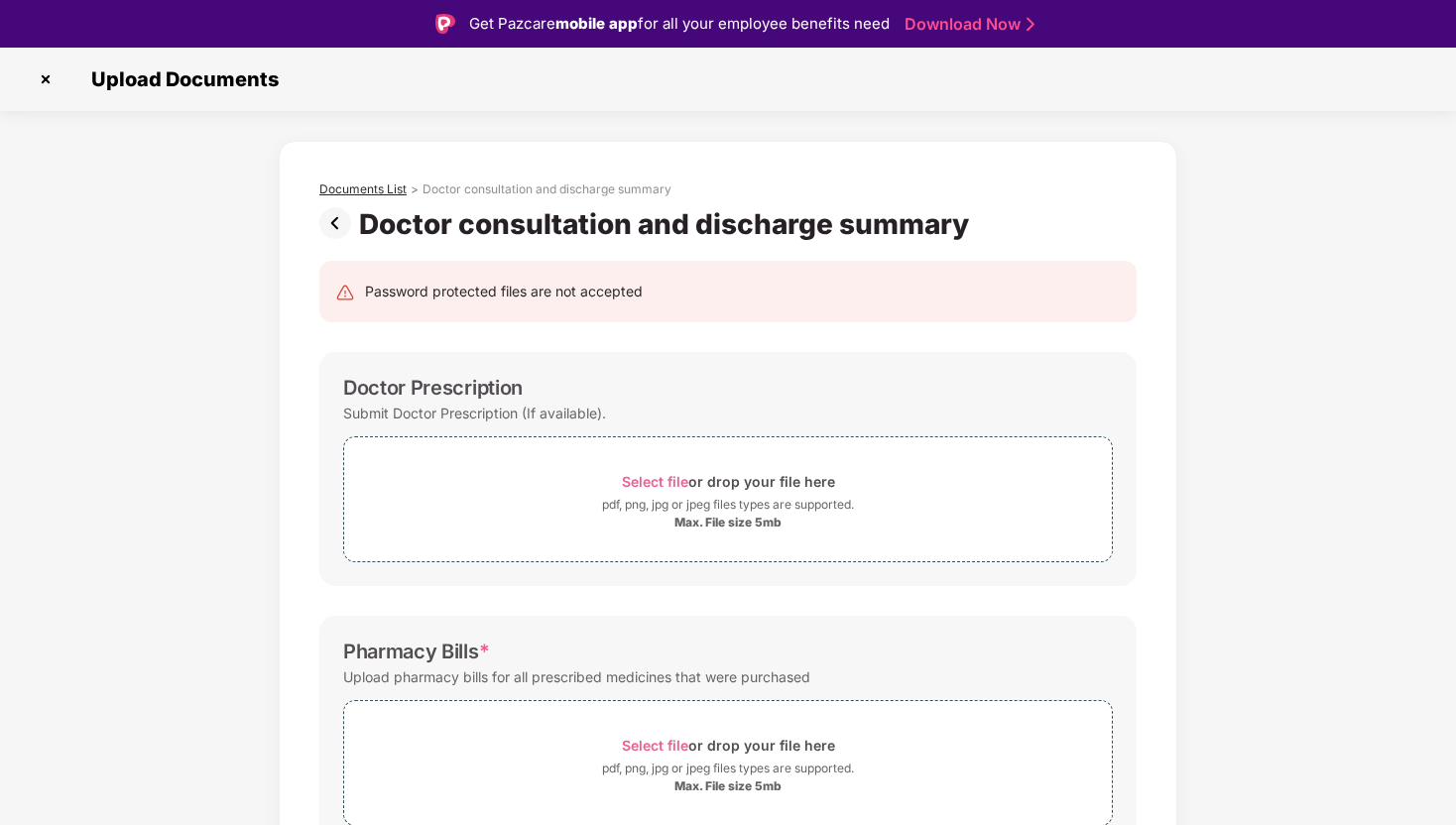 click on "Documents List" at bounding box center [363, 189] 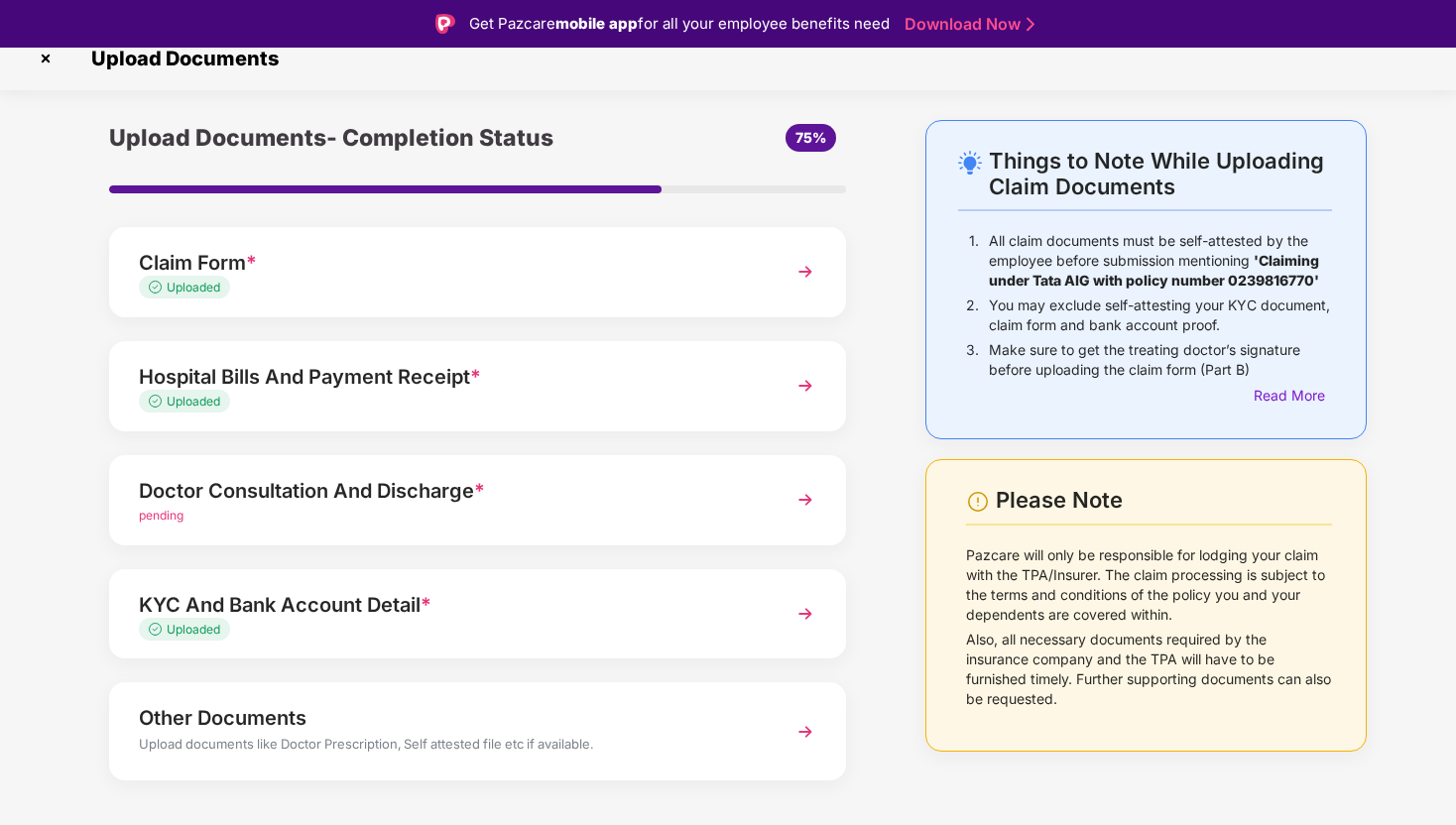 scroll, scrollTop: 52, scrollLeft: 0, axis: vertical 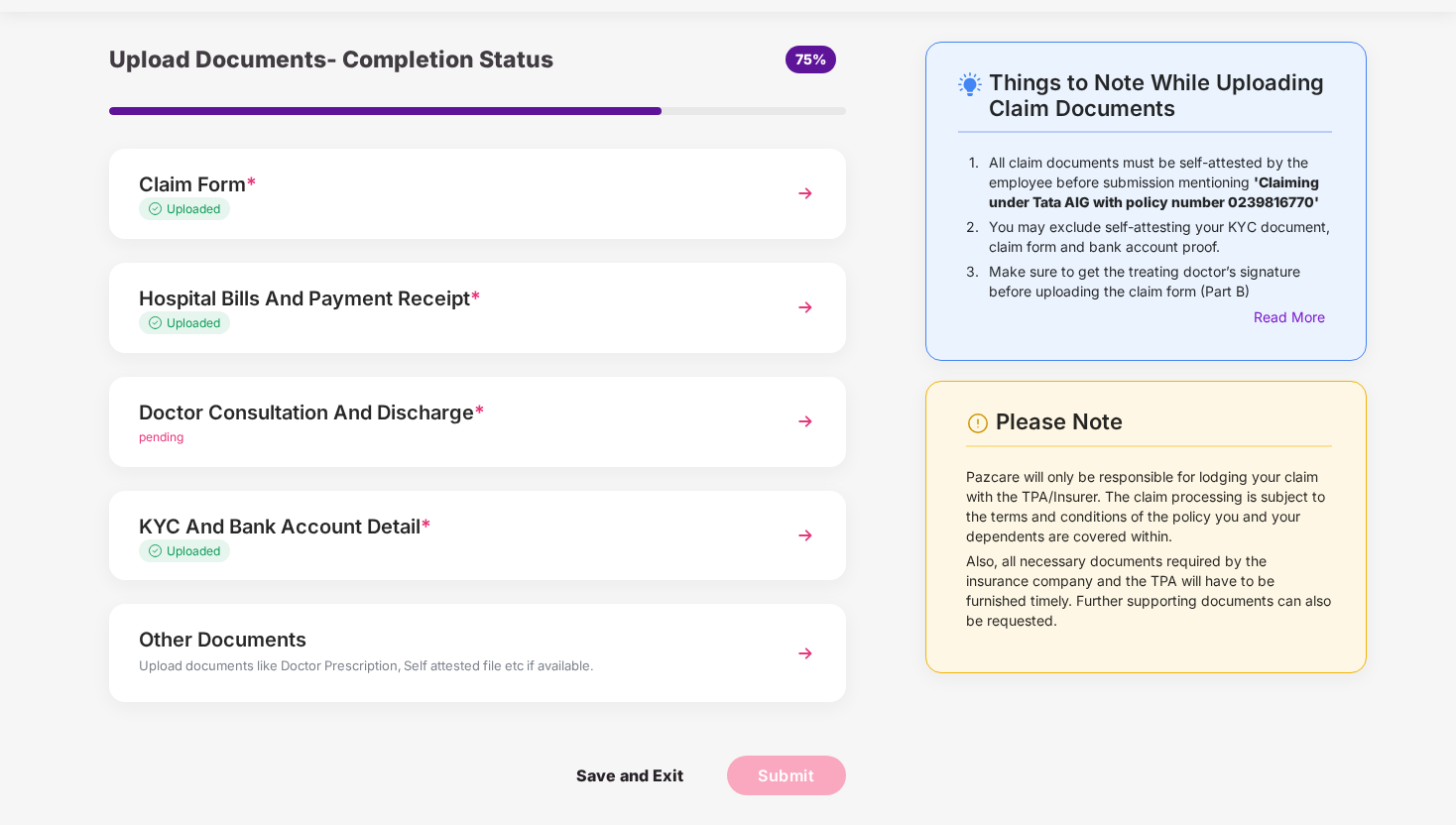 click on "Other Documents" at bounding box center (449, 640) 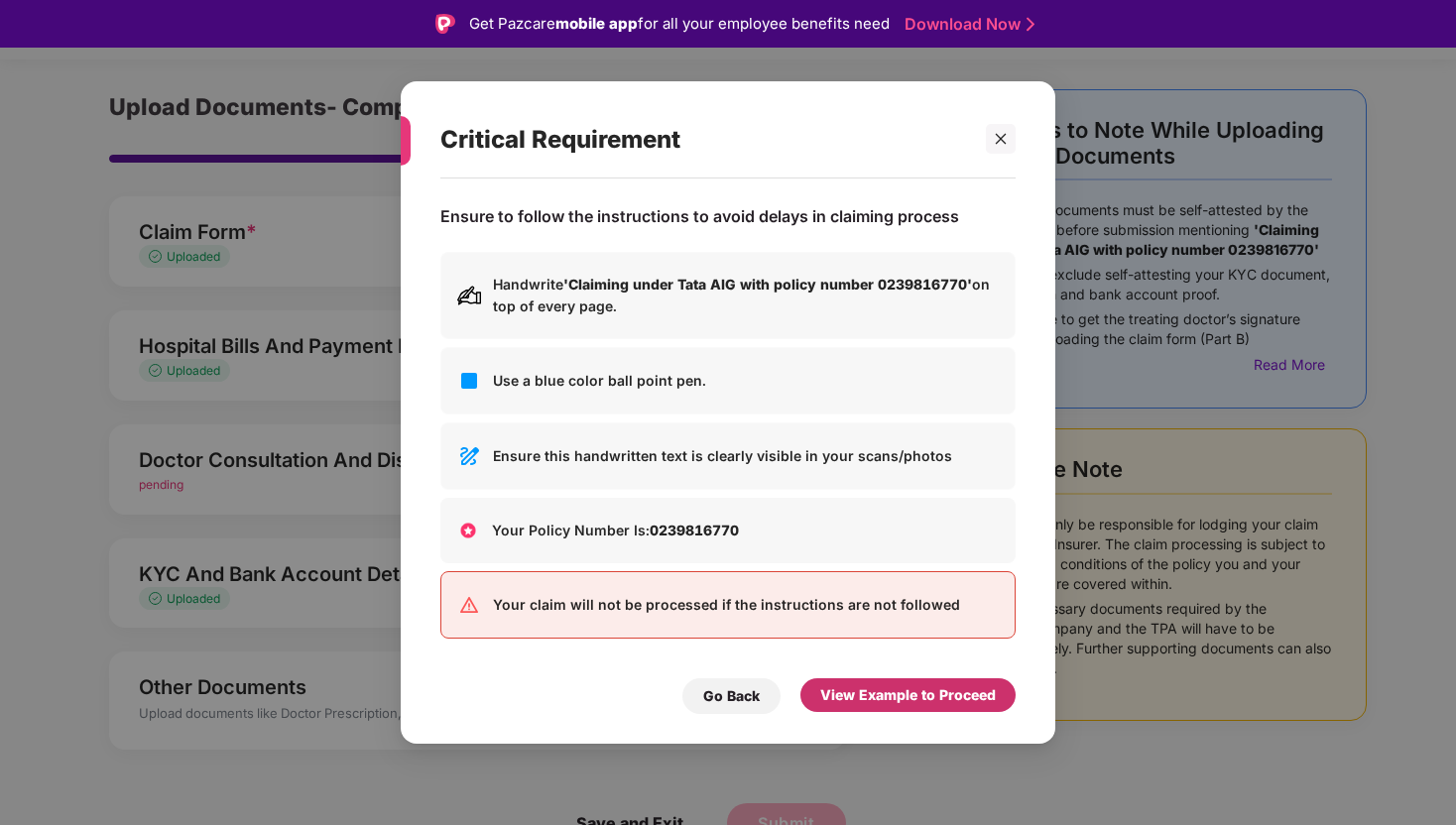 click on "View Example to Proceed" at bounding box center (908, 695) 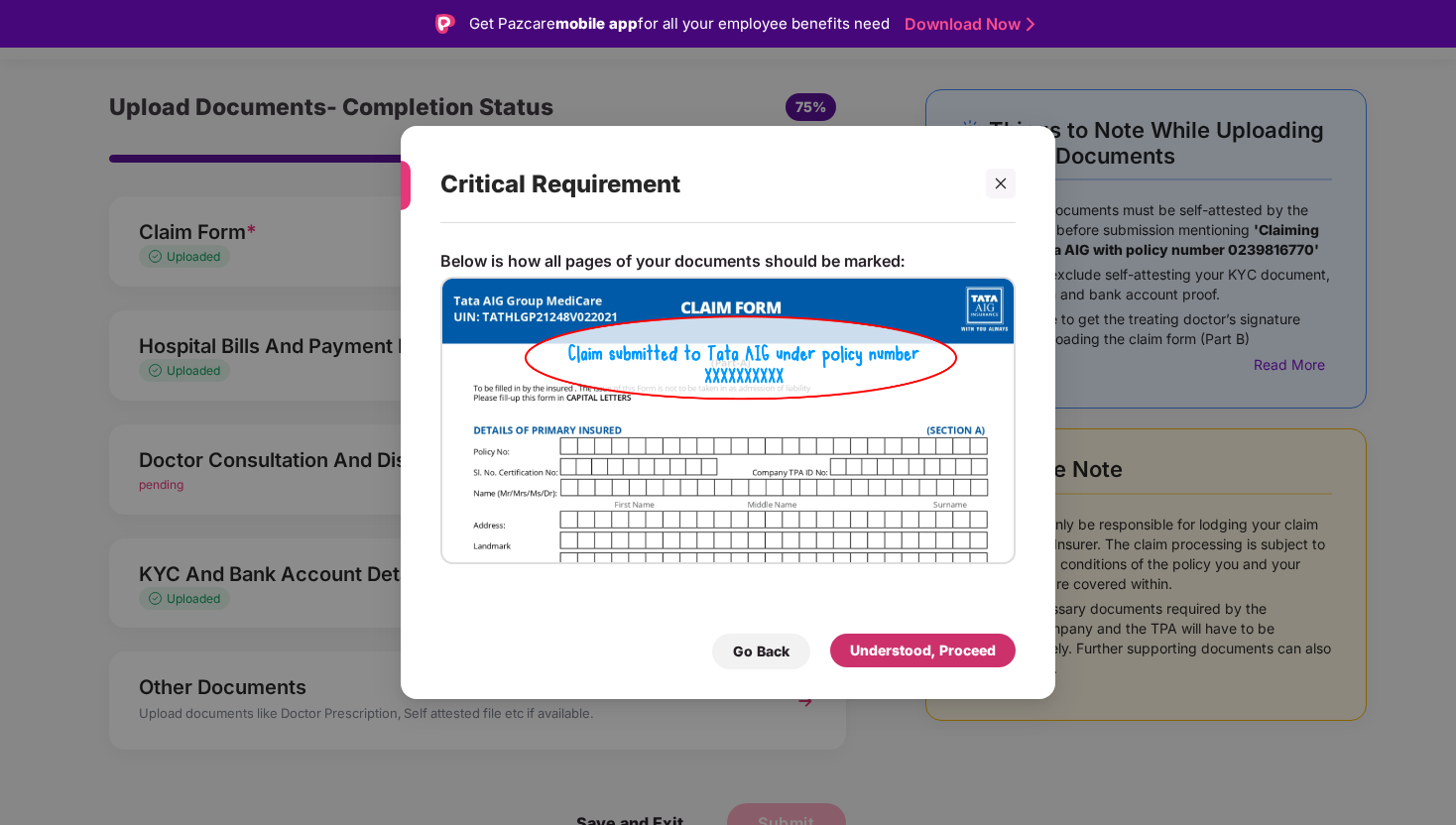 click on "Understood, Proceed" at bounding box center [922, 650] 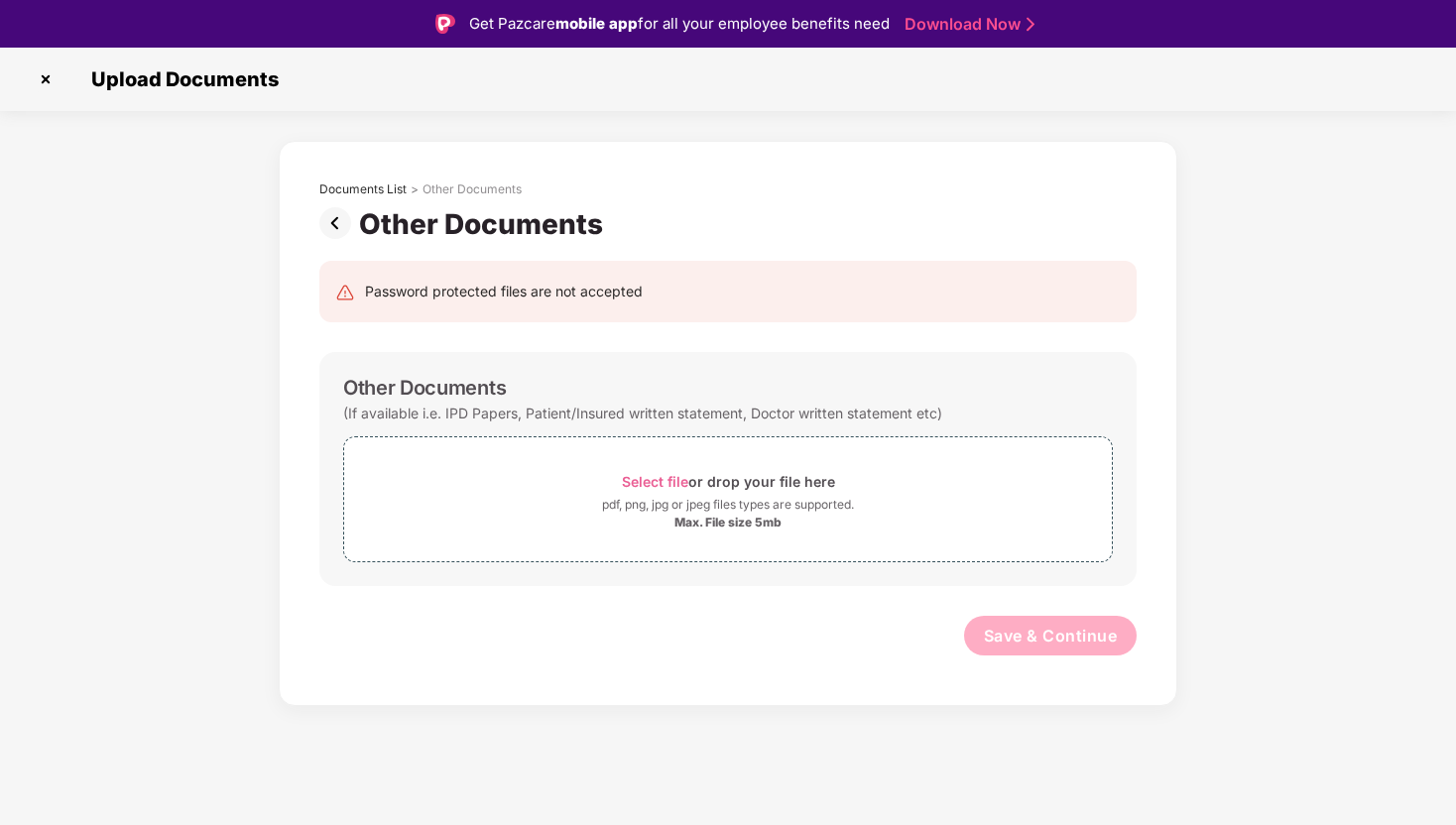 scroll, scrollTop: 0, scrollLeft: 0, axis: both 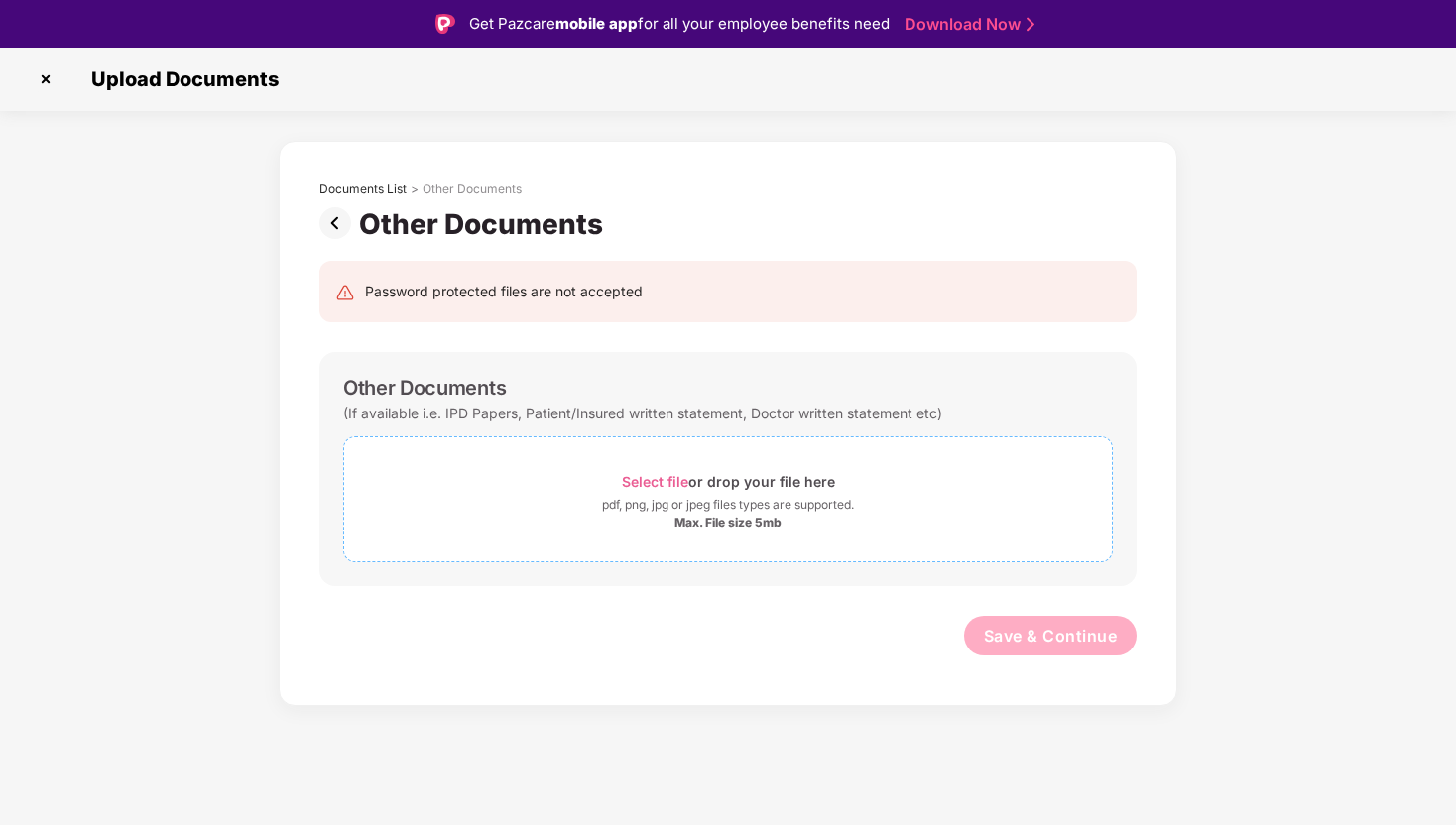 click on "Select file" at bounding box center [655, 481] 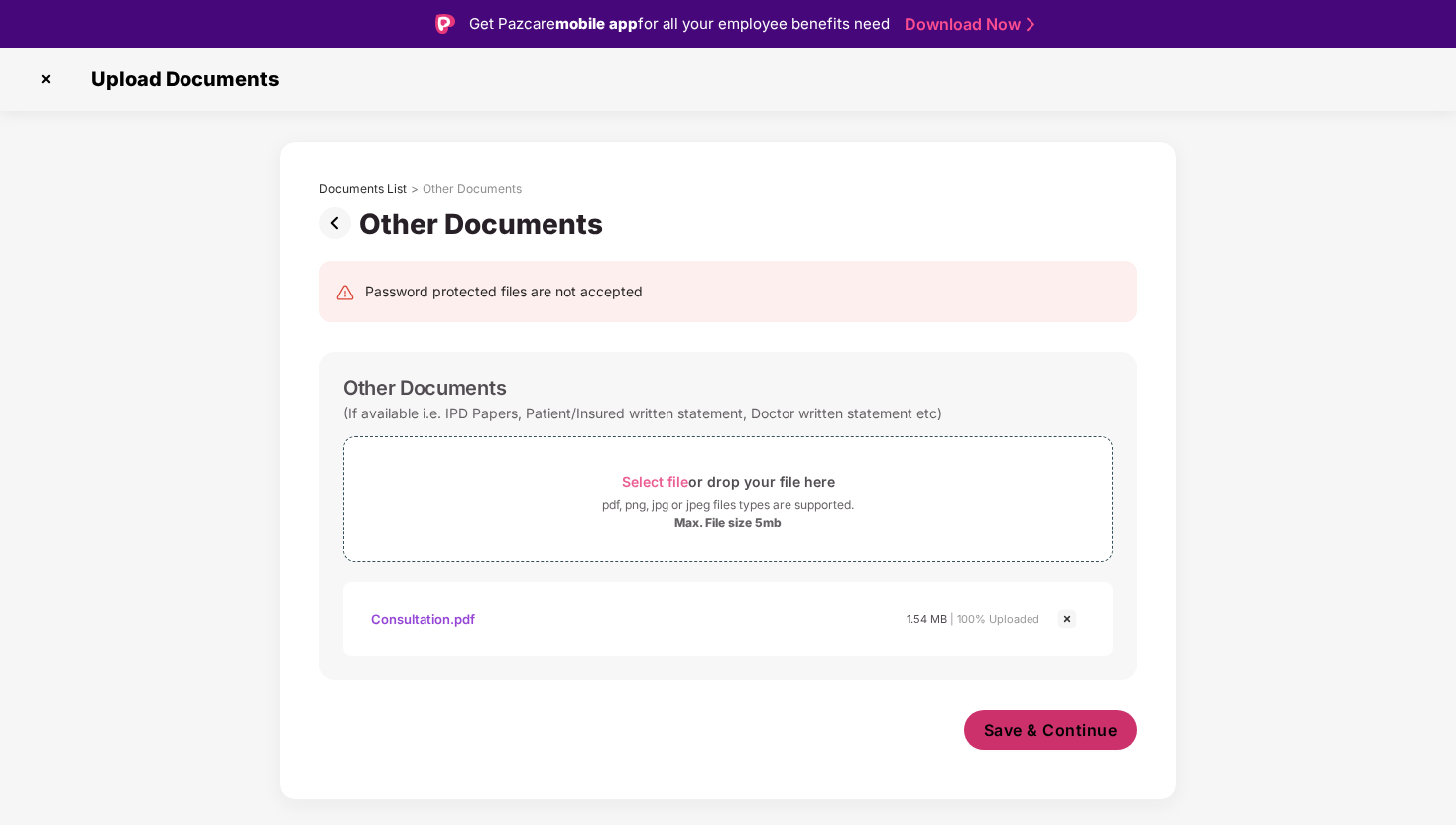click on "Save & Continue" at bounding box center (1050, 730) 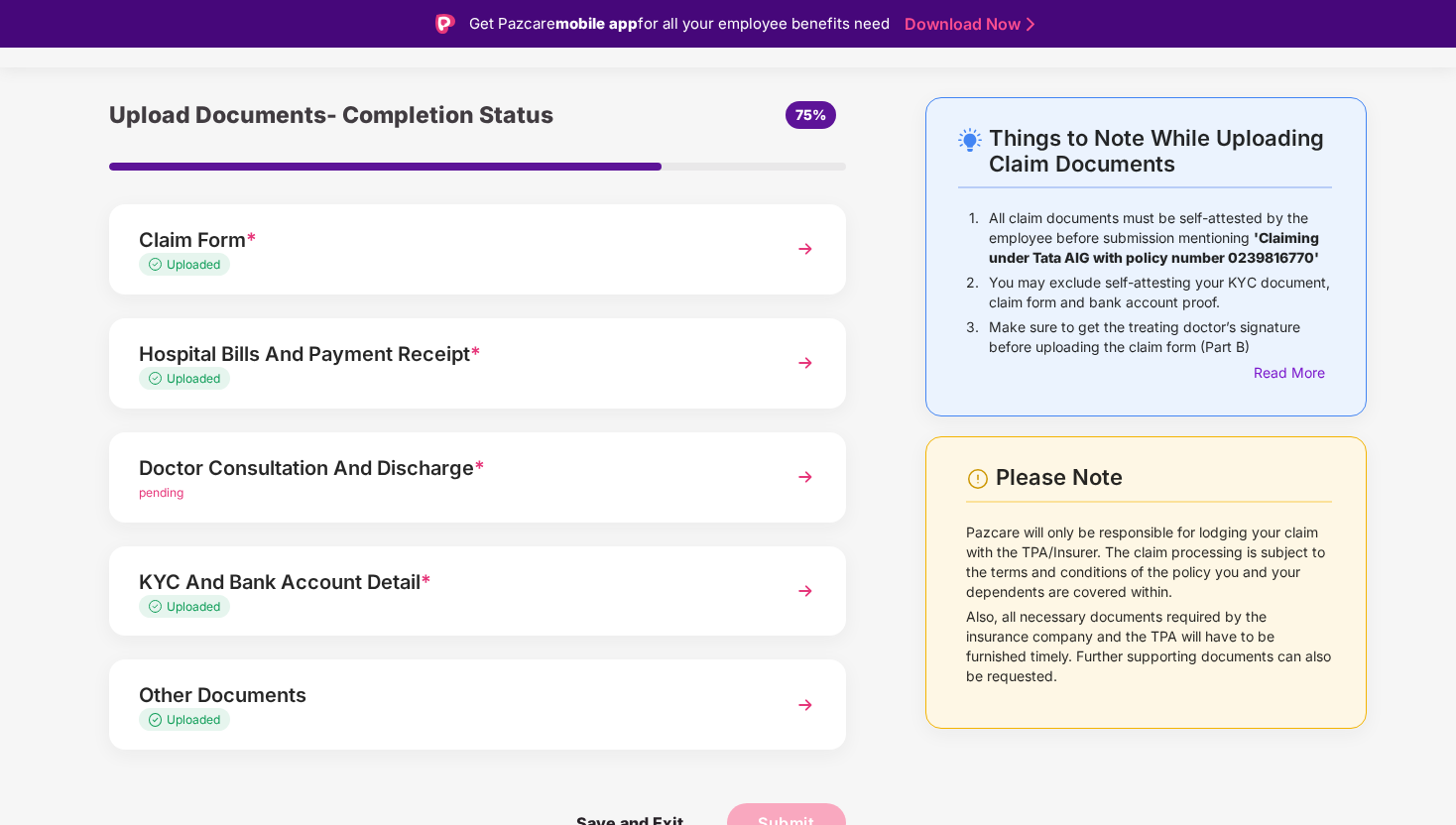scroll, scrollTop: 0, scrollLeft: 0, axis: both 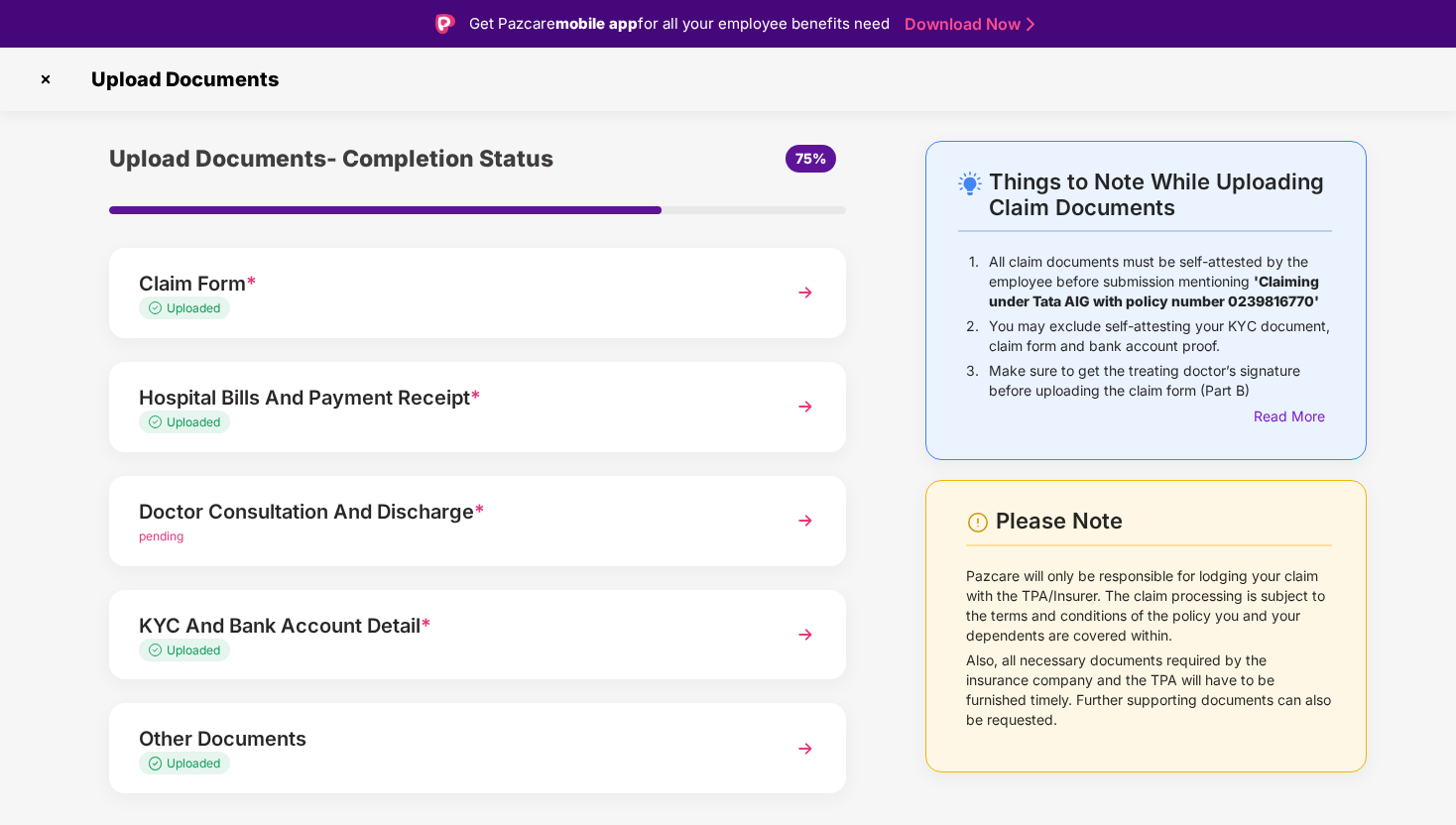 click on "pending" at bounding box center [449, 536] 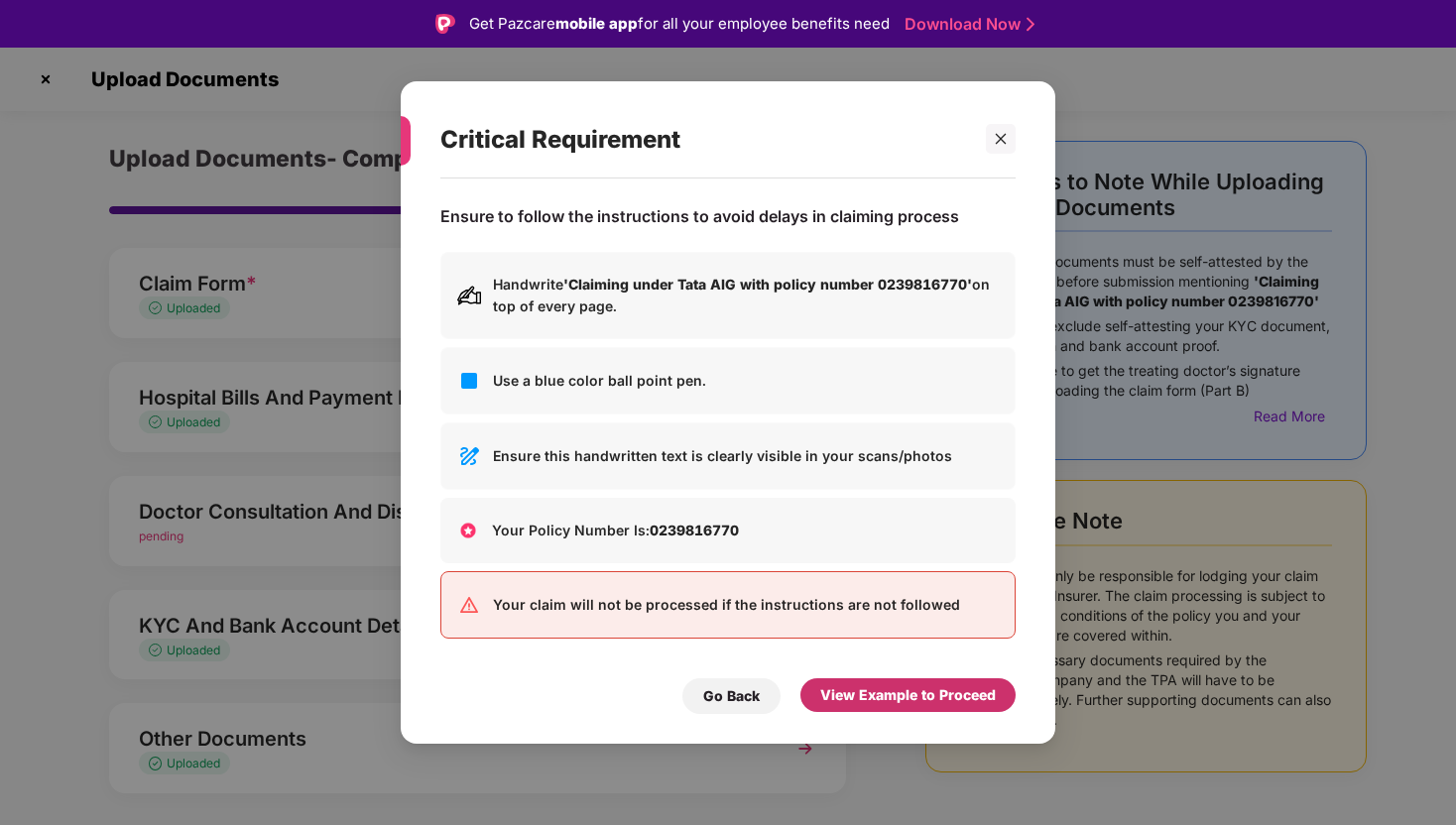 click on "View Example to Proceed" at bounding box center [908, 695] 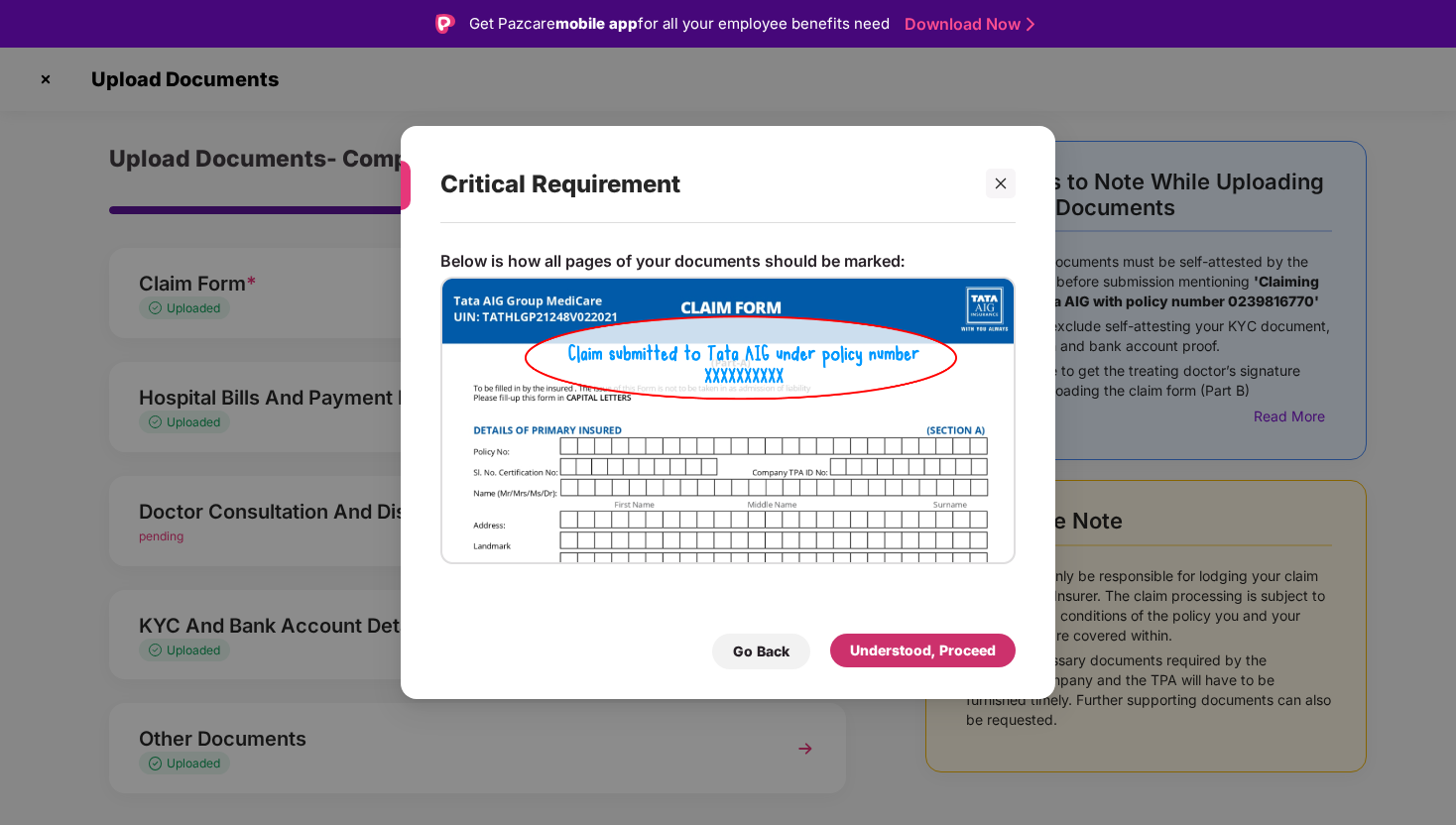 click on "Understood, Proceed" at bounding box center [922, 650] 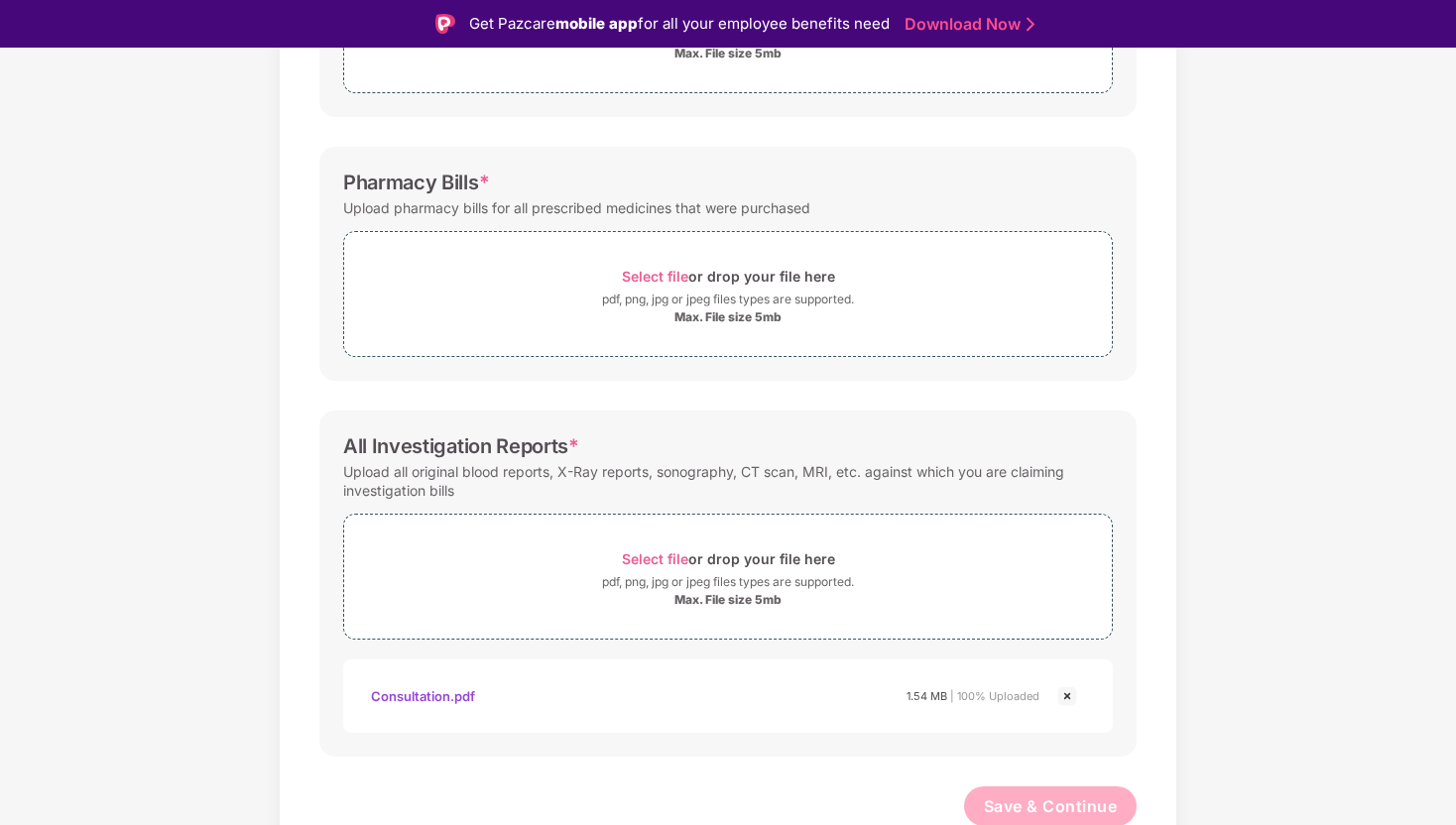 scroll, scrollTop: 473, scrollLeft: 0, axis: vertical 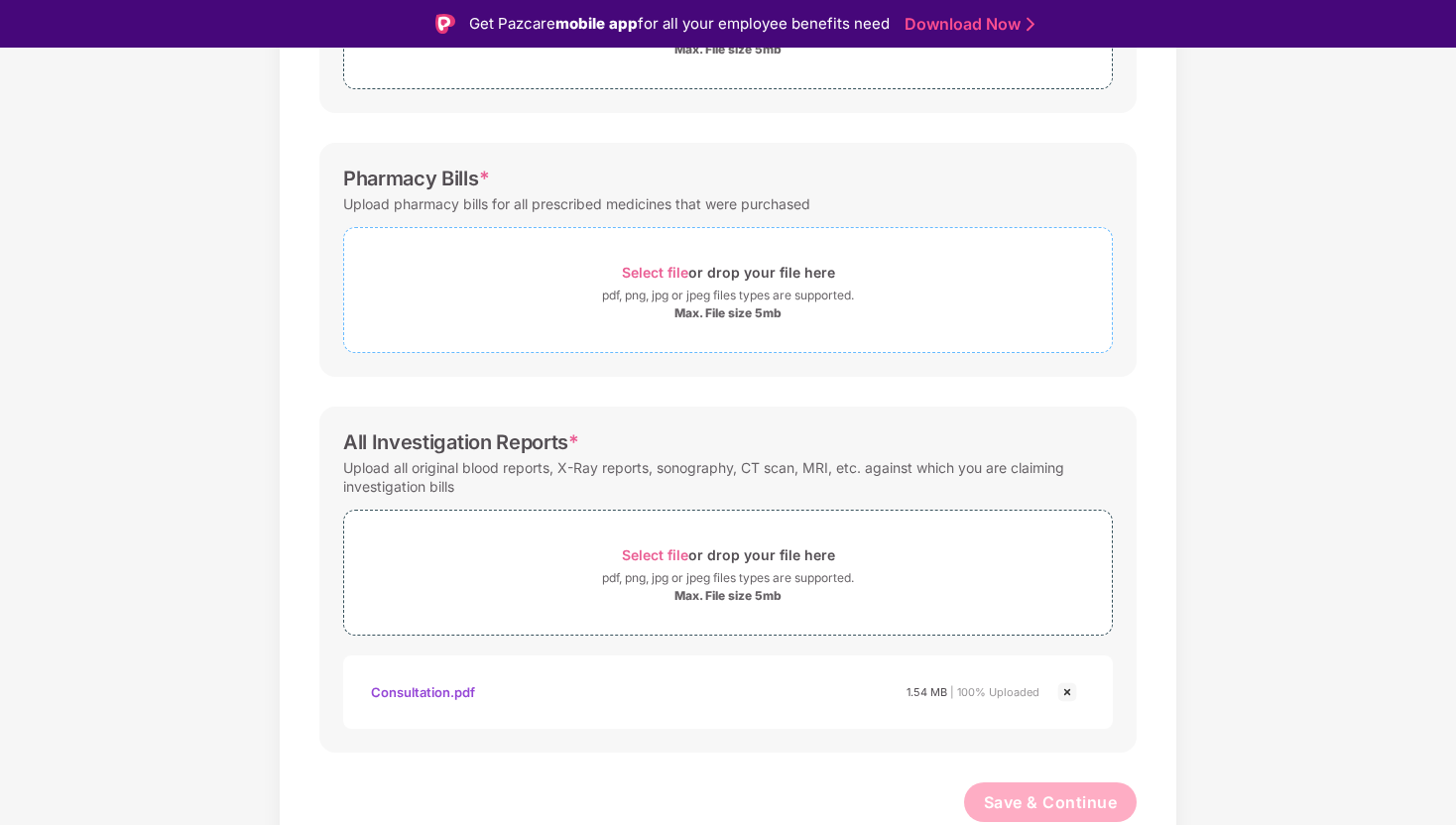 click on "pdf, png, jpg or jpeg files types are supported." at bounding box center (728, 295) 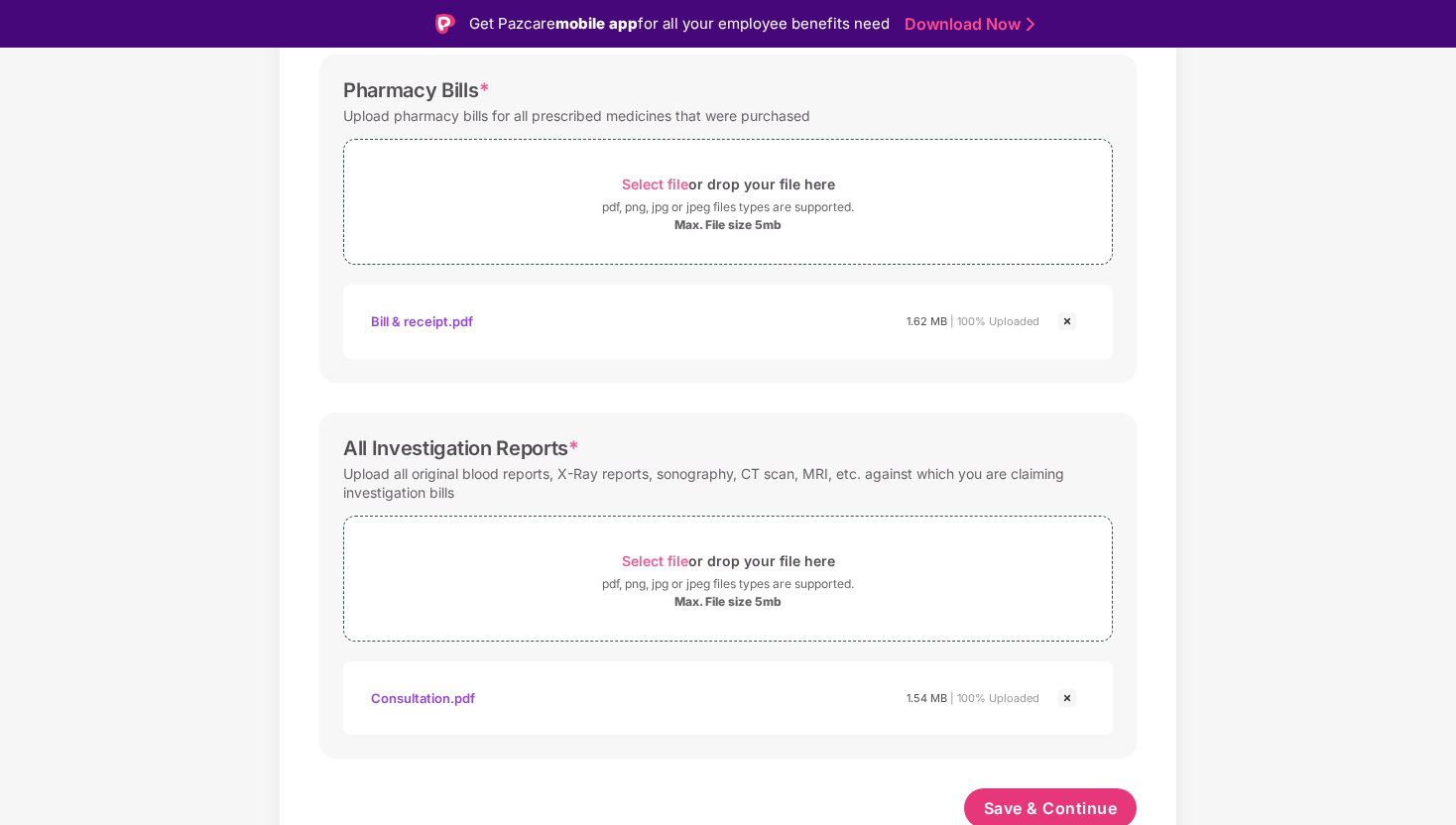 scroll, scrollTop: 567, scrollLeft: 0, axis: vertical 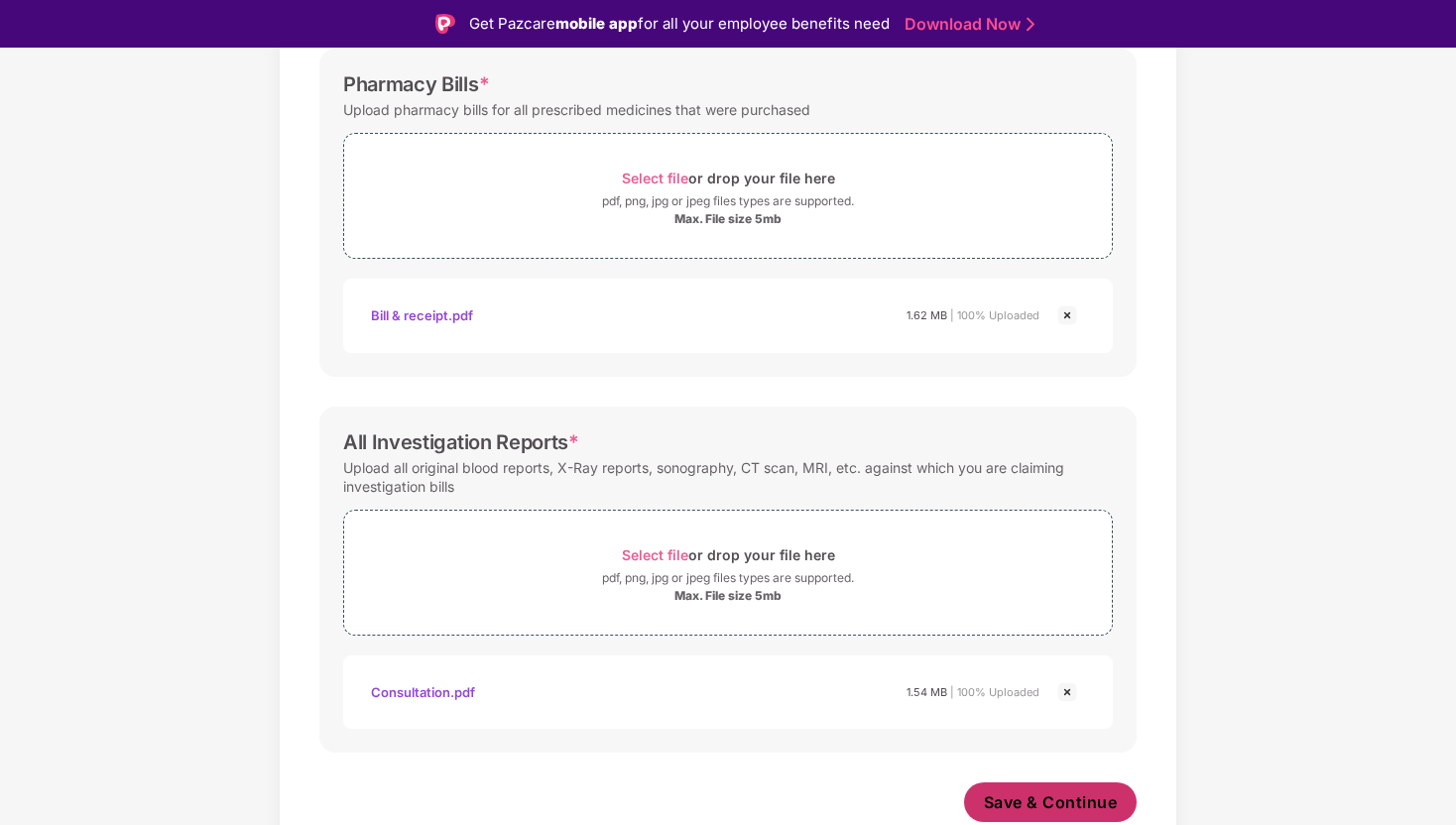 click on "Save & Continue" at bounding box center (1050, 802) 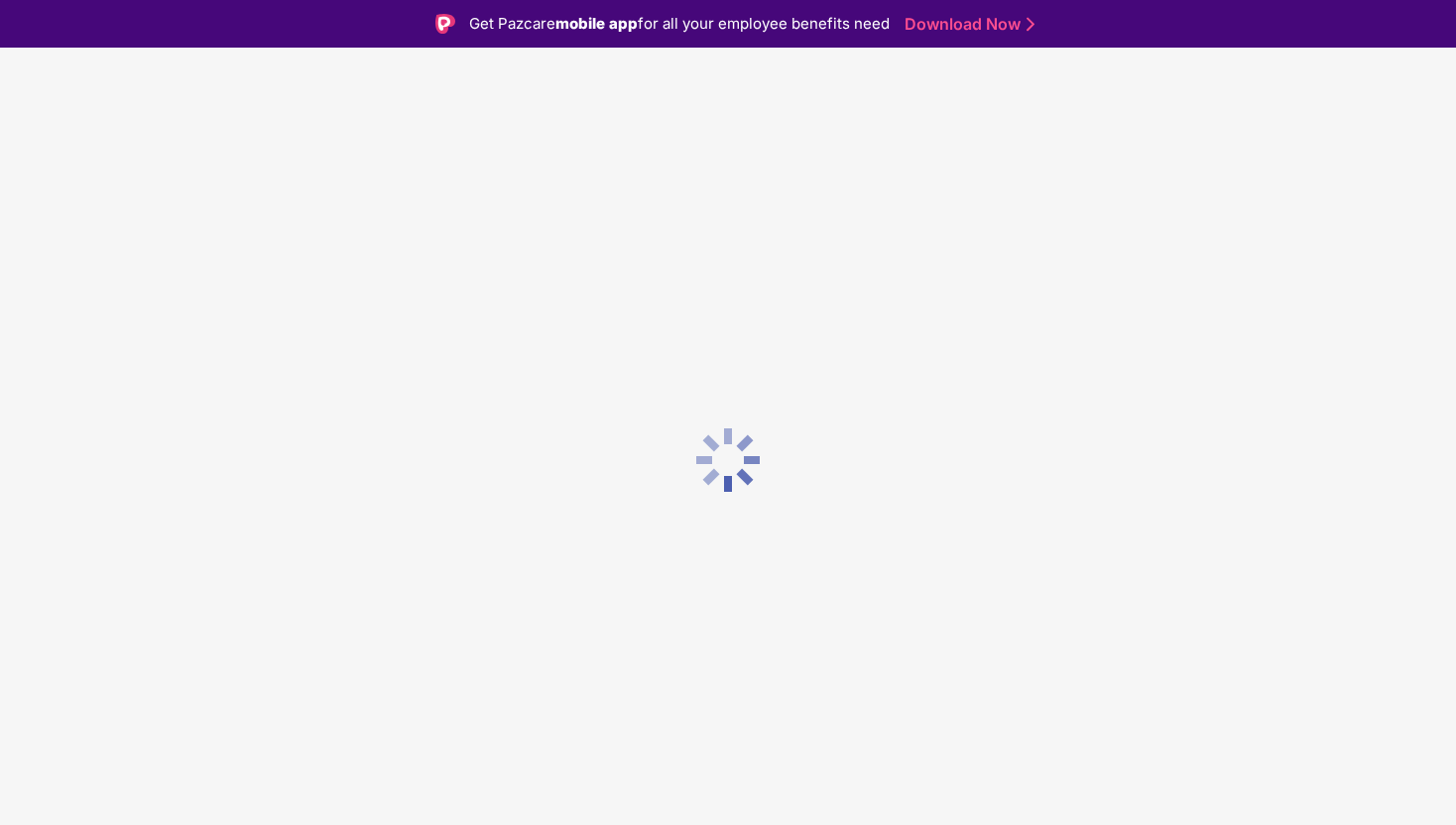 scroll, scrollTop: 0, scrollLeft: 0, axis: both 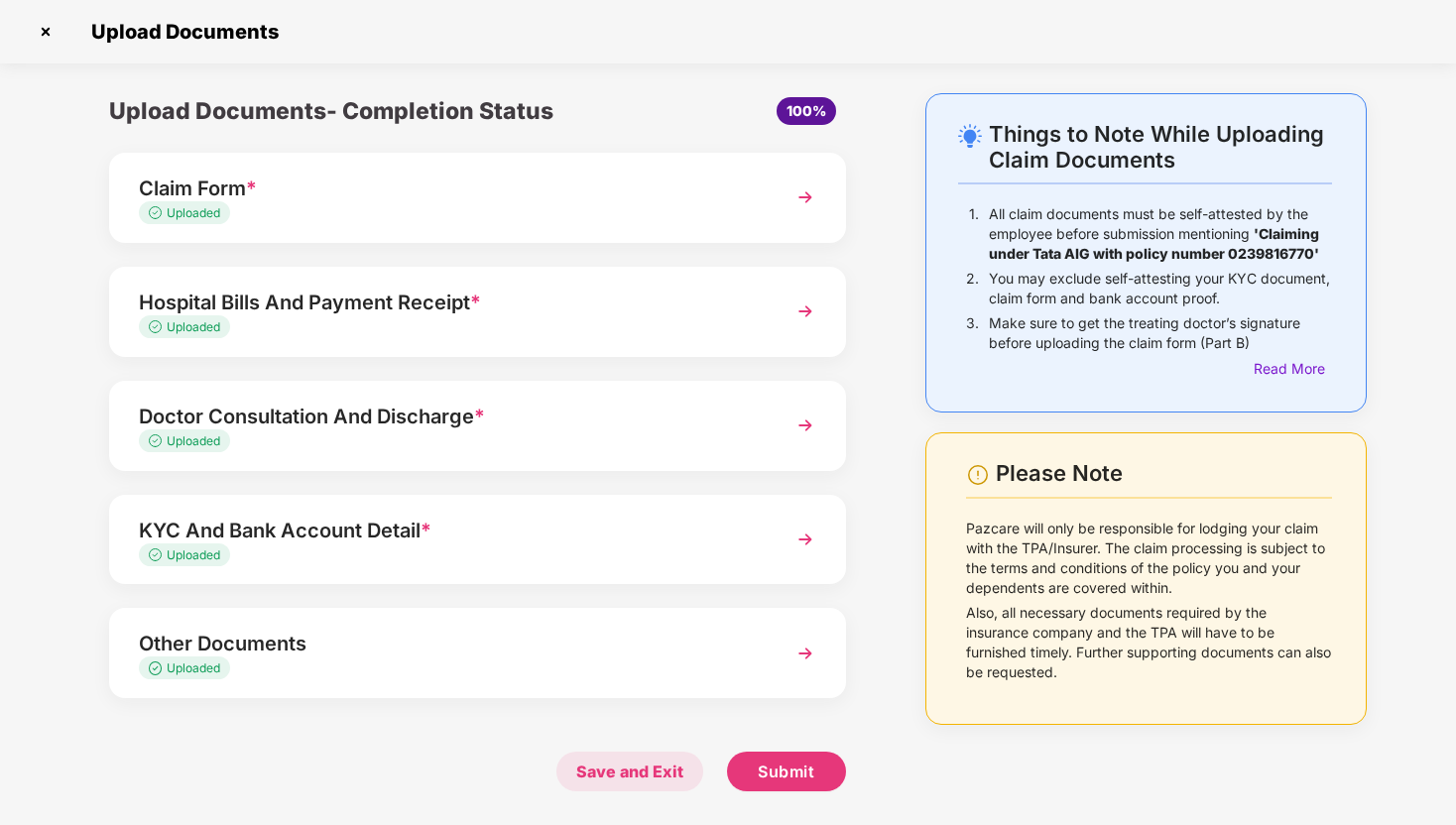 click on "Save and Exit" at bounding box center [630, 771] 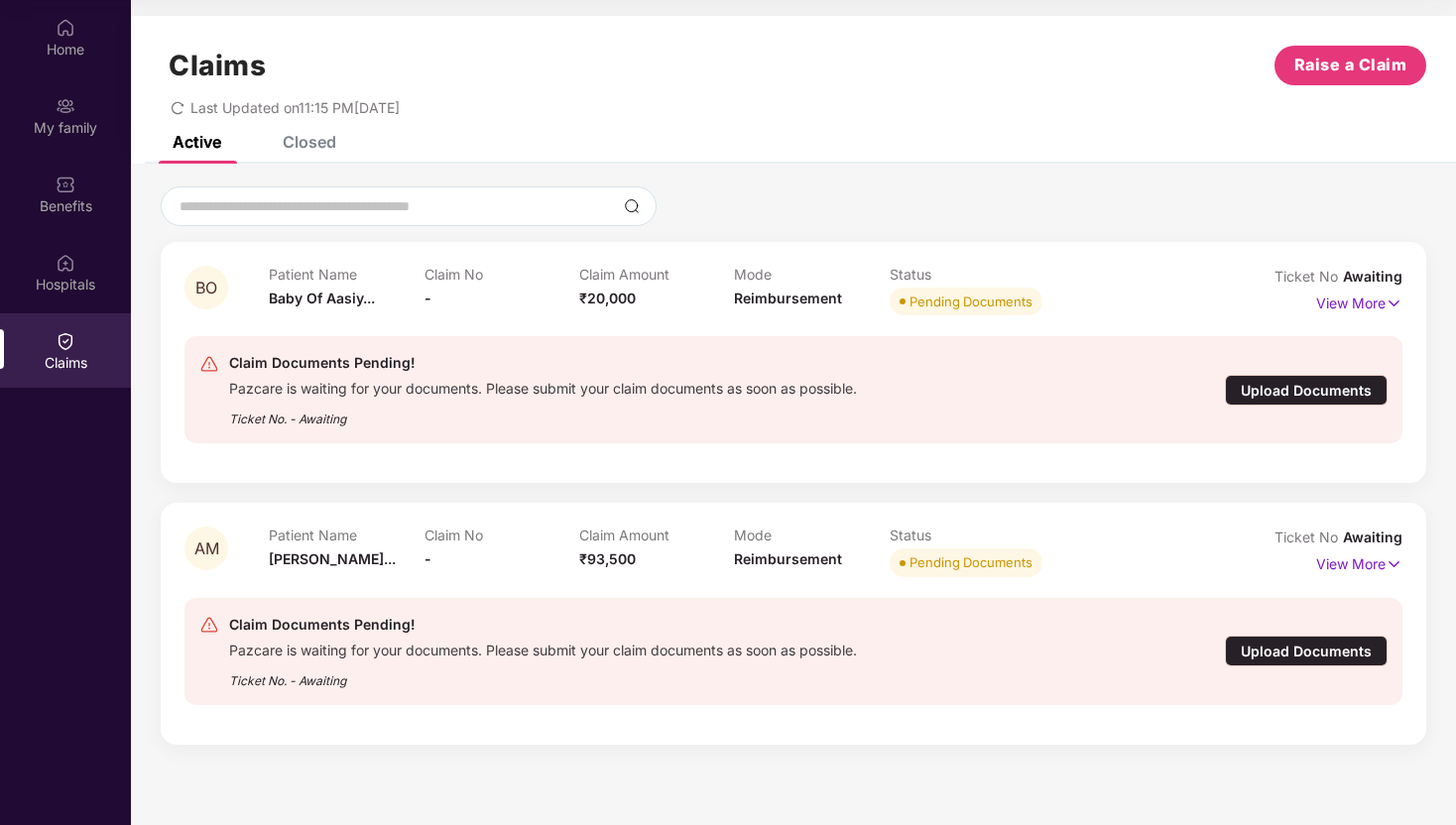 click on "Claim Amount ₹93,500" at bounding box center (657, 553) 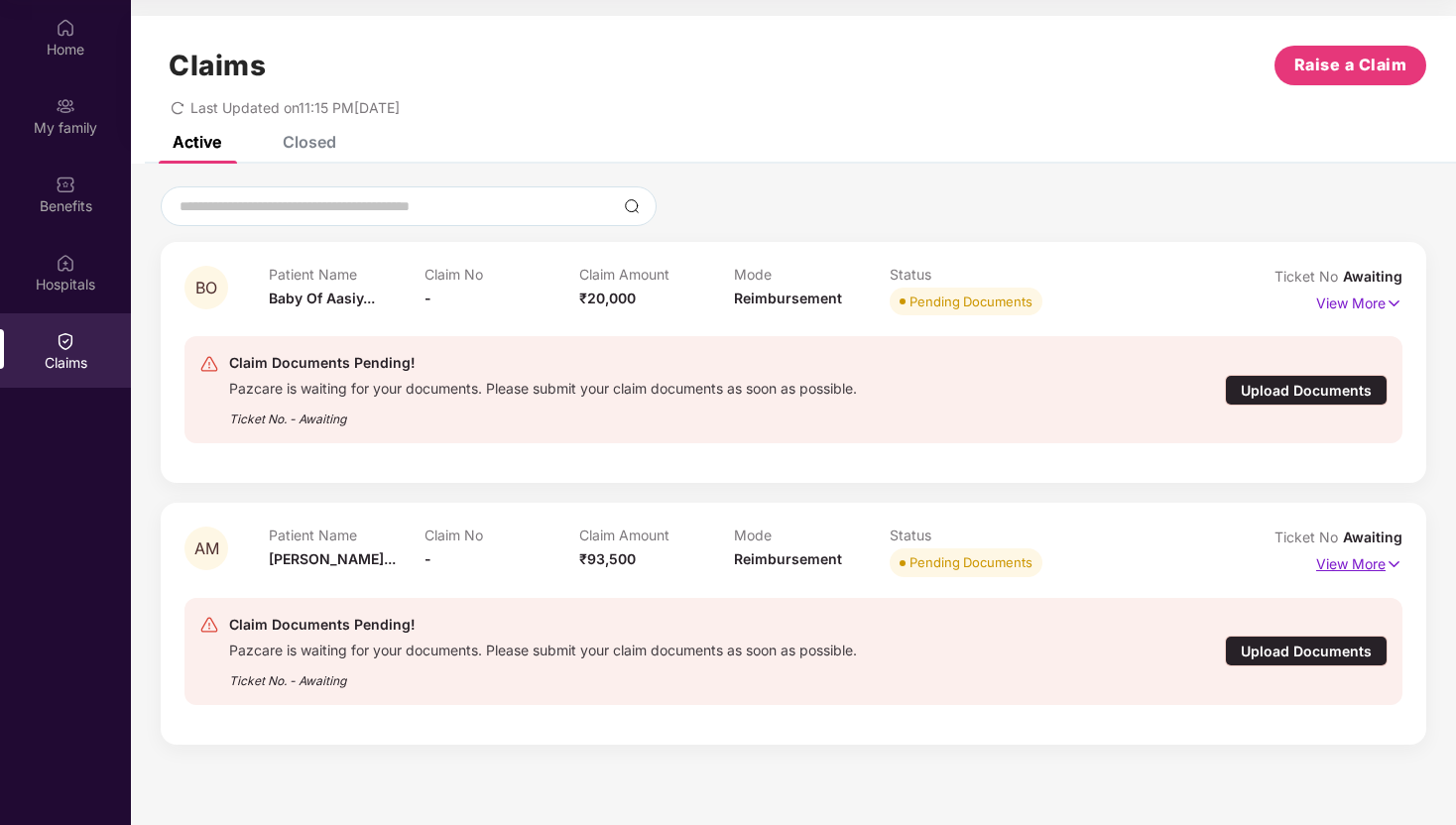 click on "View More" at bounding box center (1359, 561) 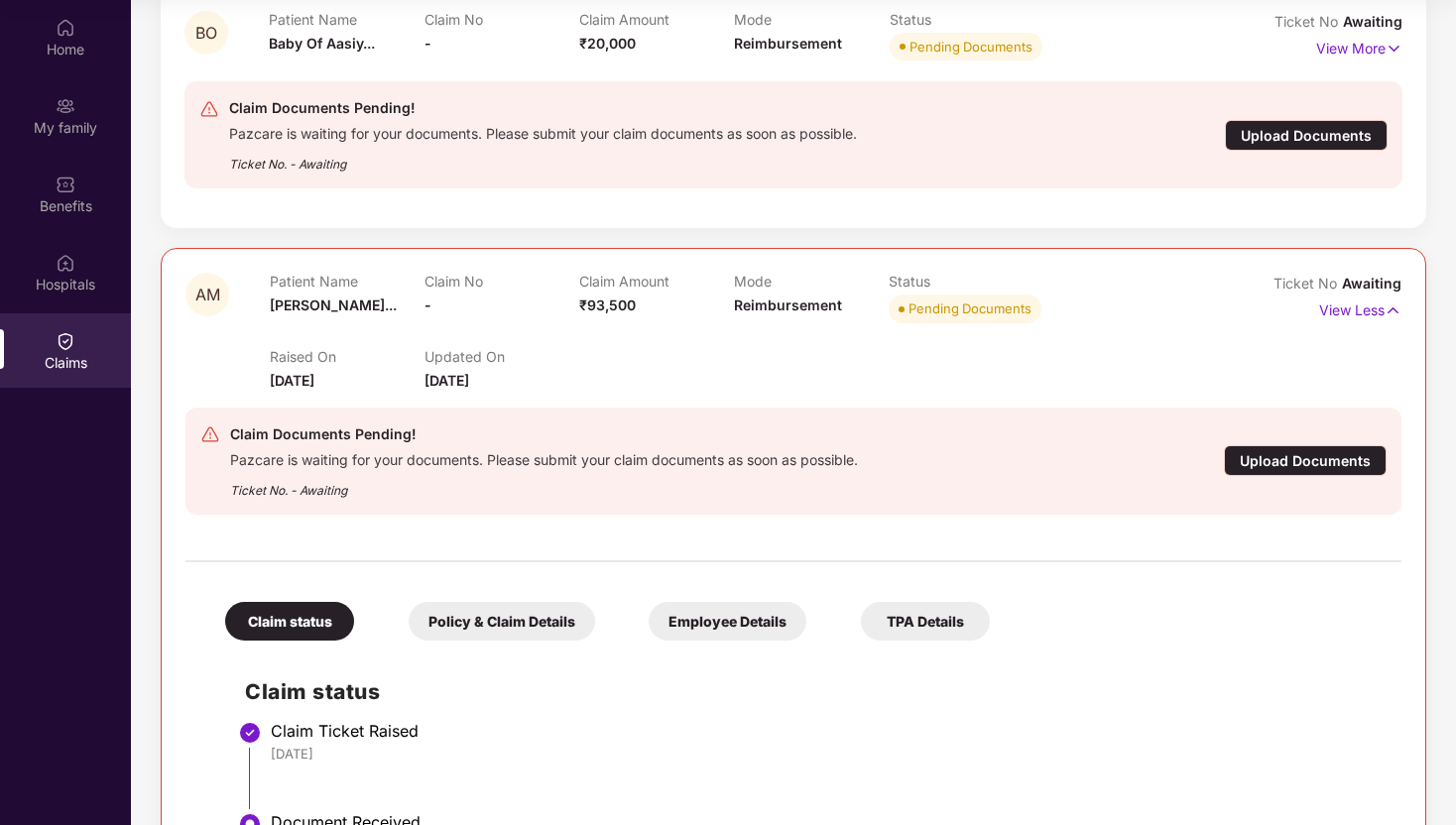 scroll, scrollTop: 341, scrollLeft: 0, axis: vertical 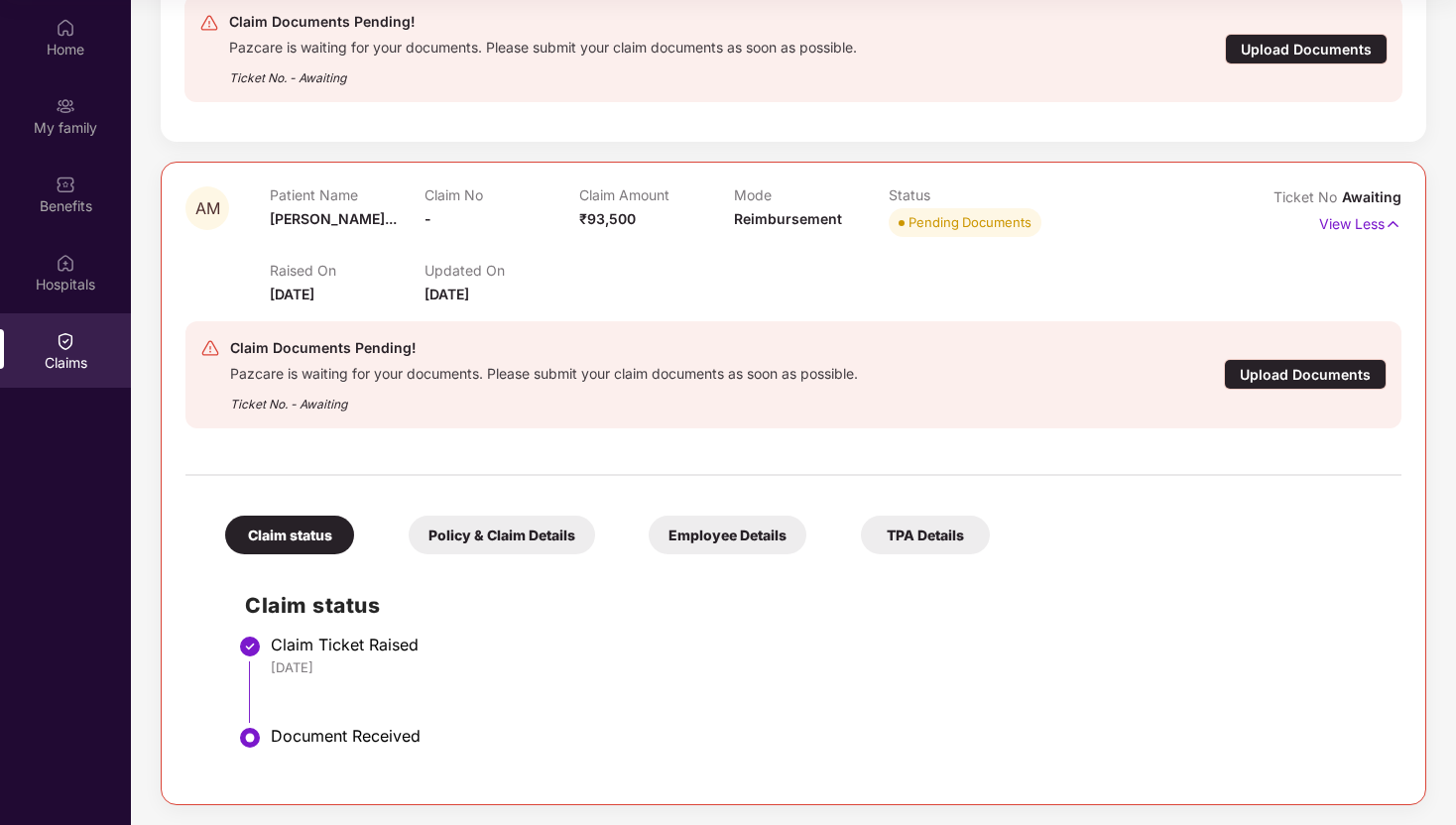 click on "Upload Documents" at bounding box center [1305, 374] 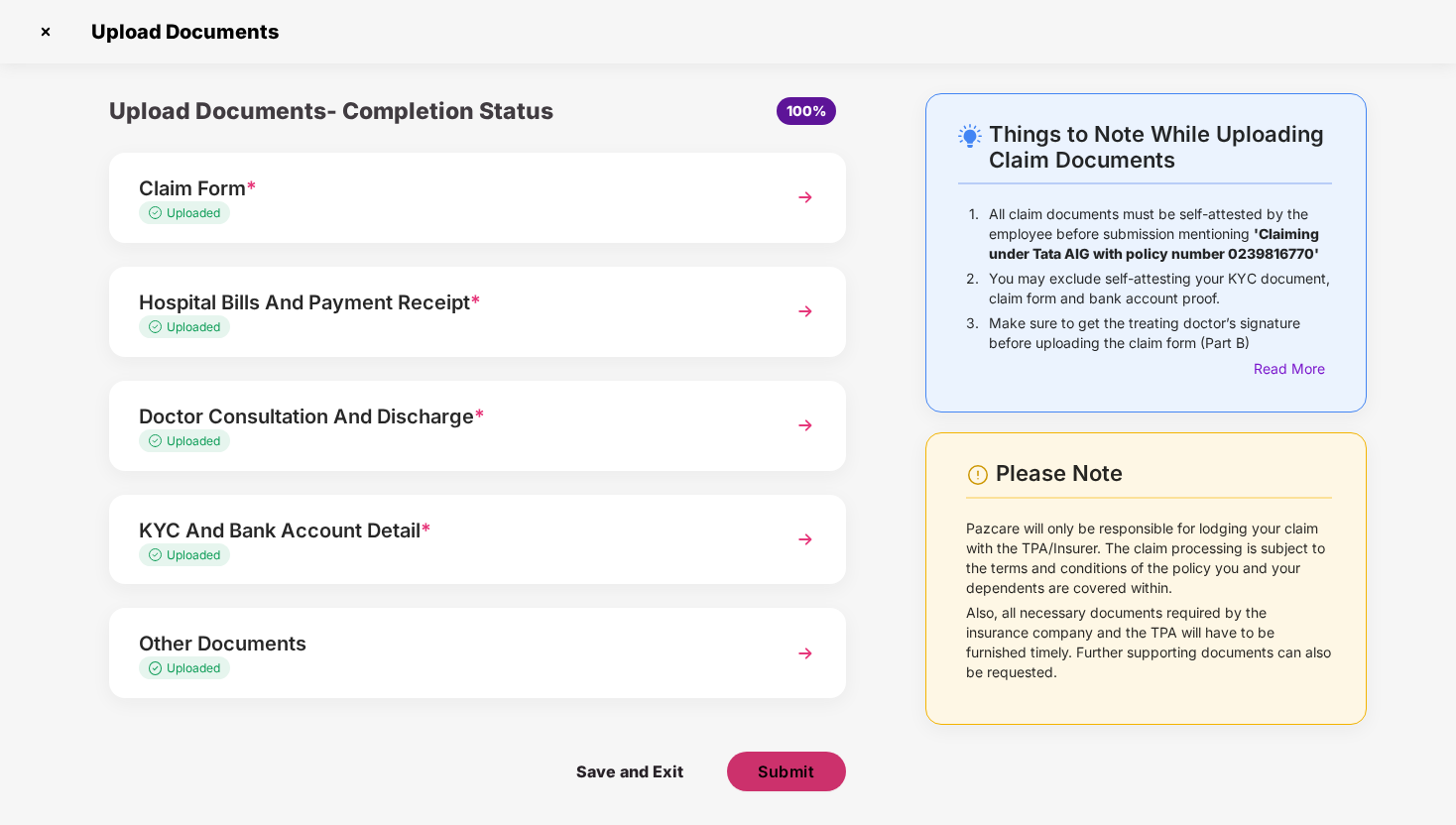 click on "Submit" at bounding box center (786, 771) 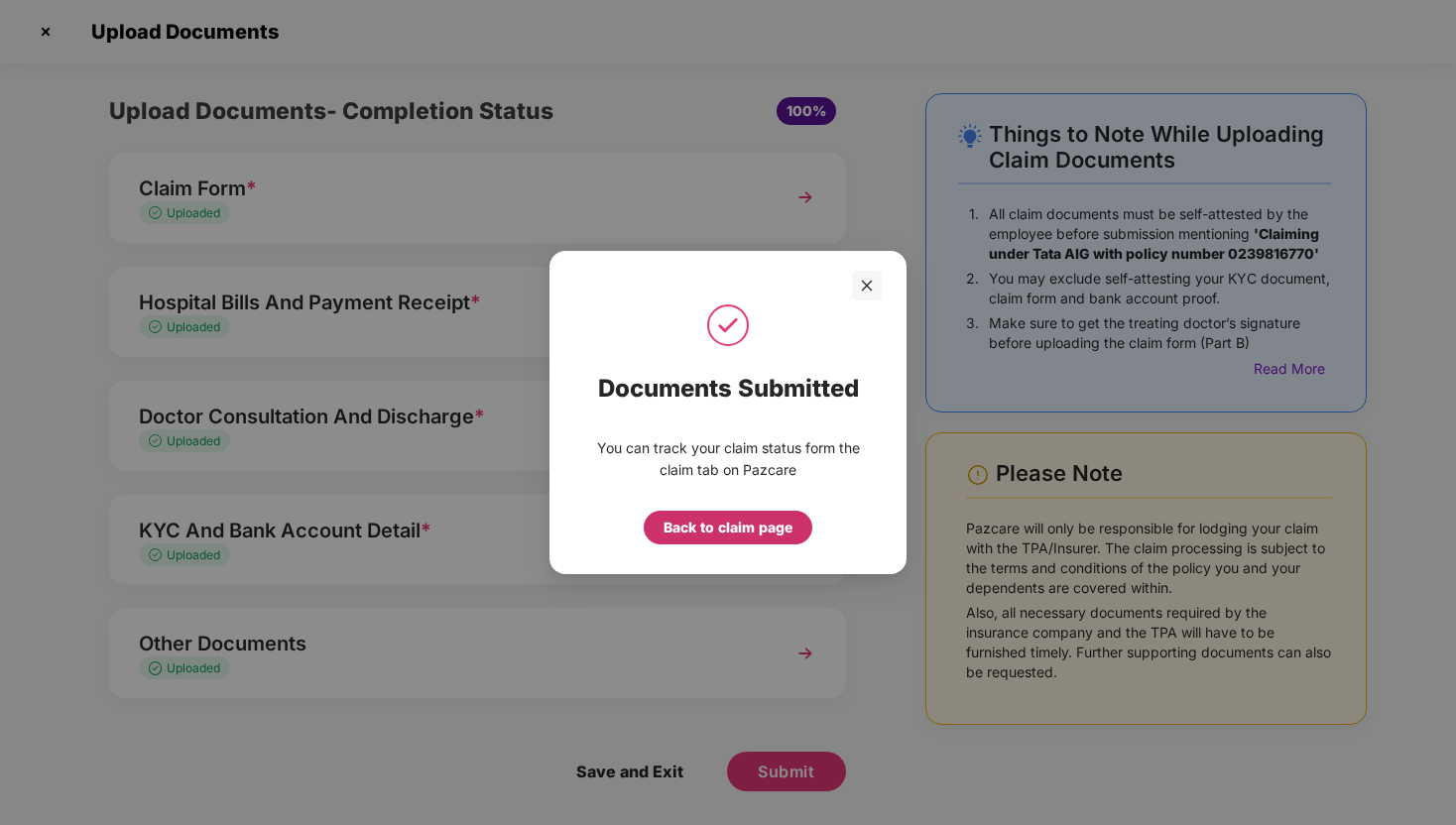 click on "Back to claim page" at bounding box center [728, 528] 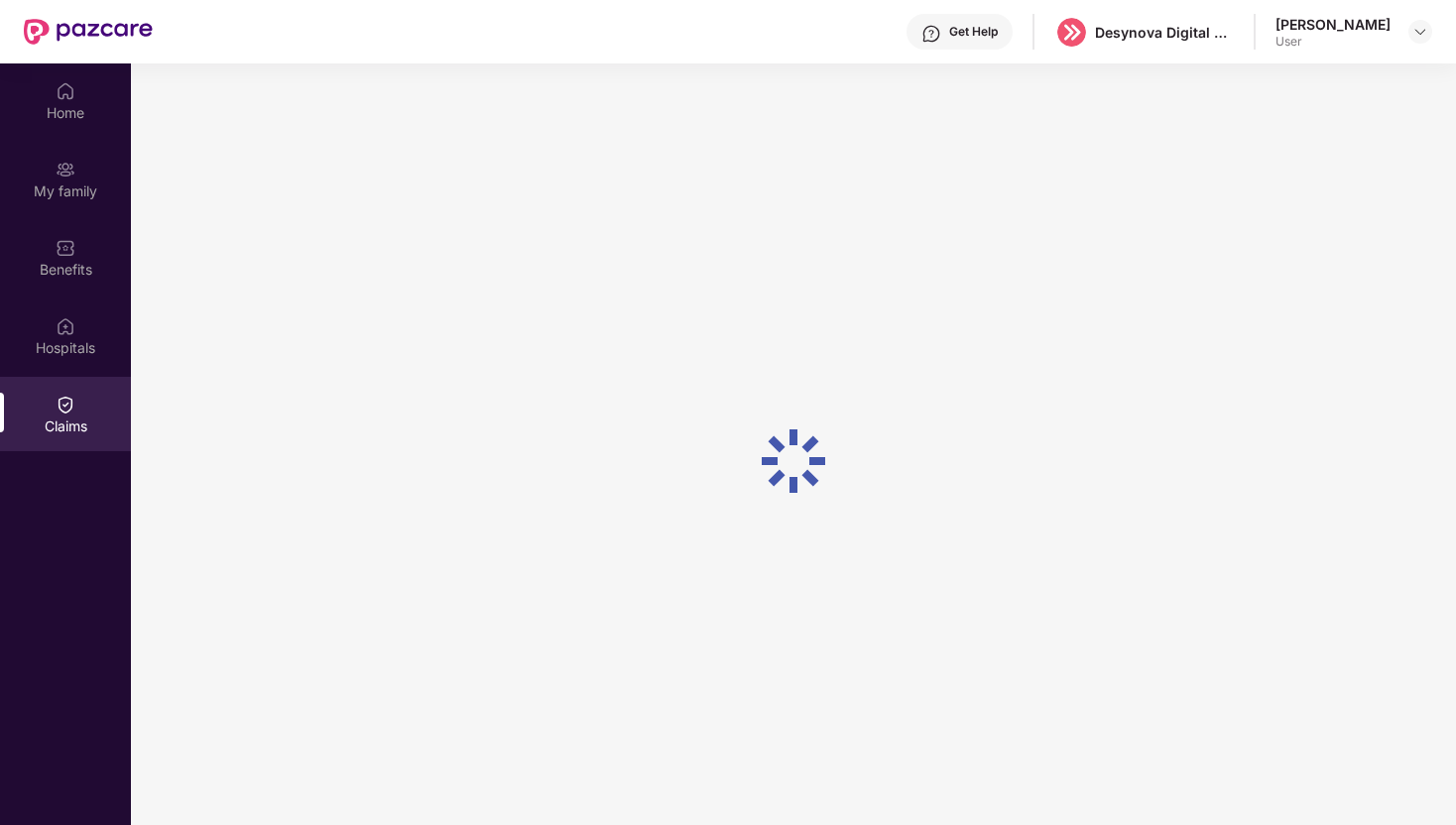 scroll, scrollTop: 111, scrollLeft: 0, axis: vertical 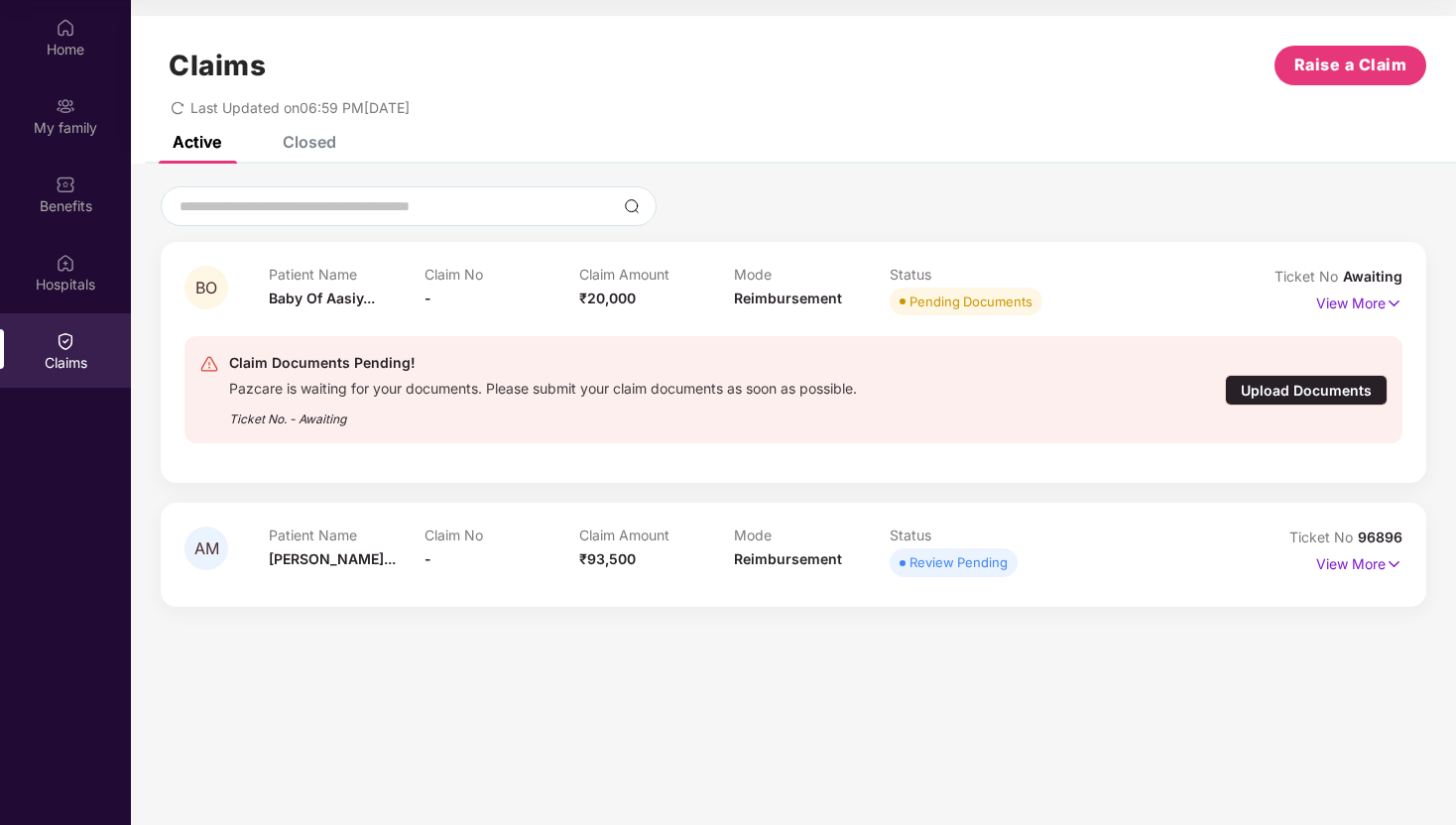 click on "Upload Documents" at bounding box center (1306, 390) 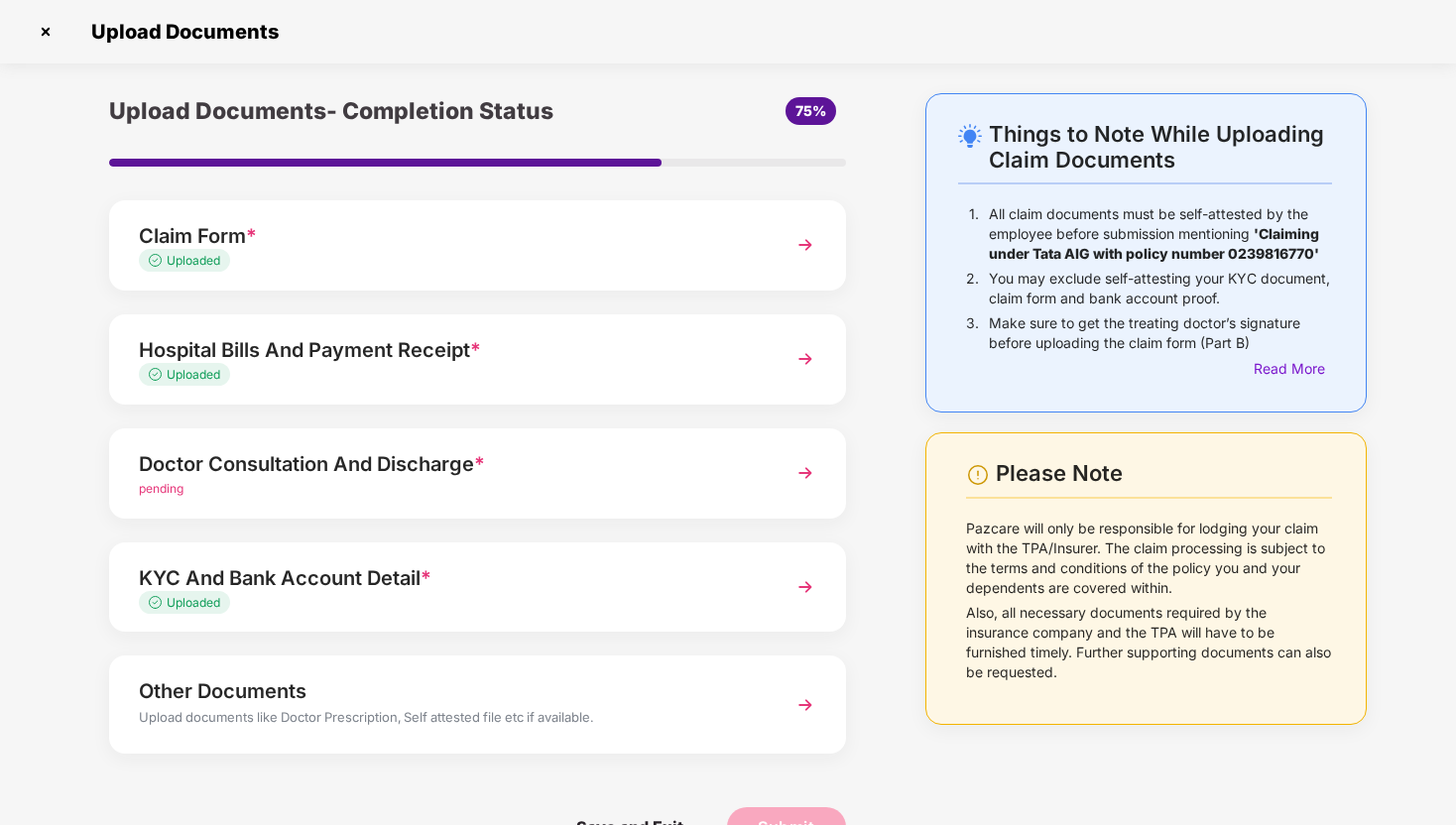 click on "Doctor Consultation And Discharge *" at bounding box center (449, 464) 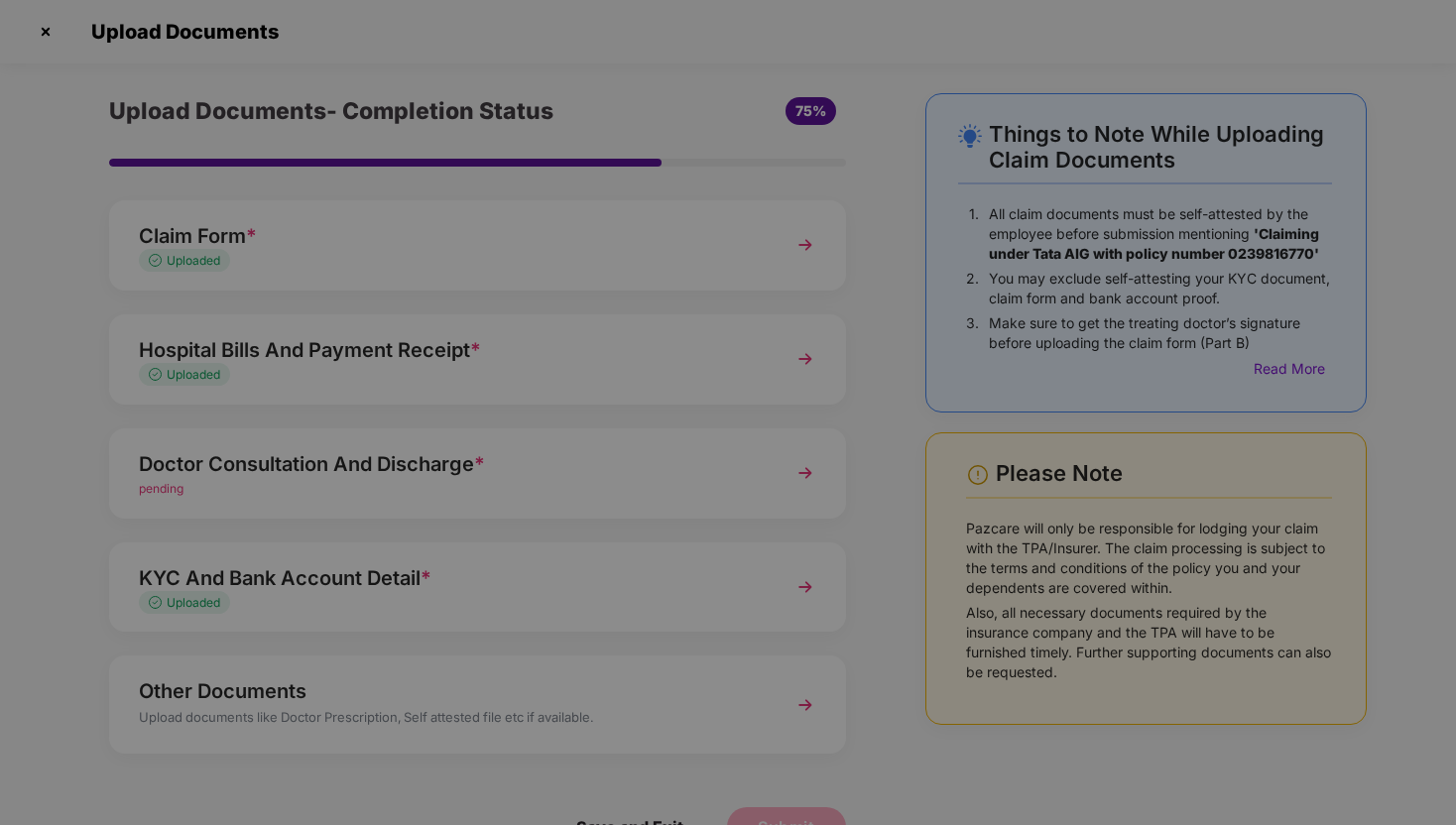 scroll, scrollTop: 0, scrollLeft: 0, axis: both 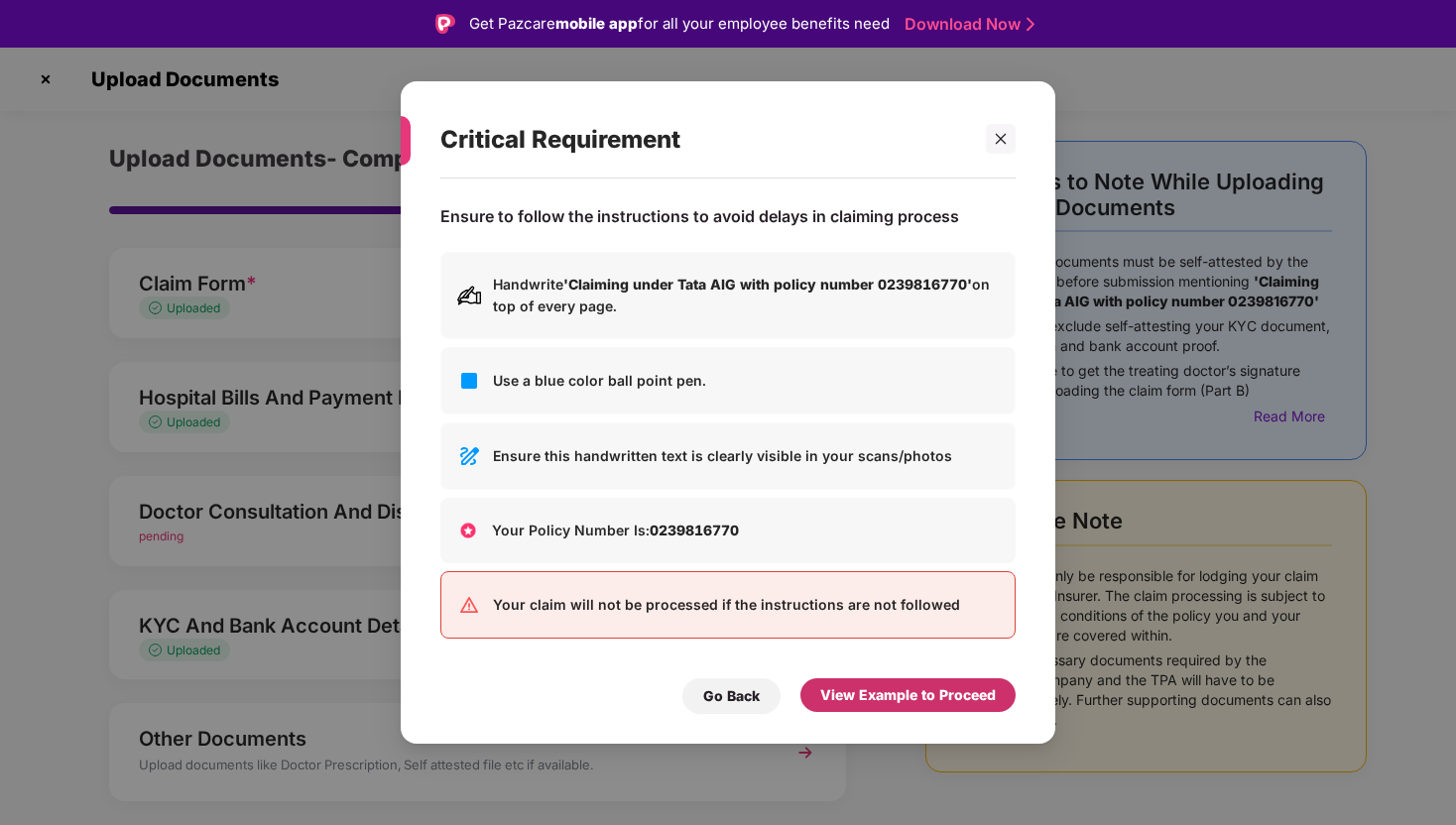 click on "View Example to Proceed" at bounding box center [908, 695] 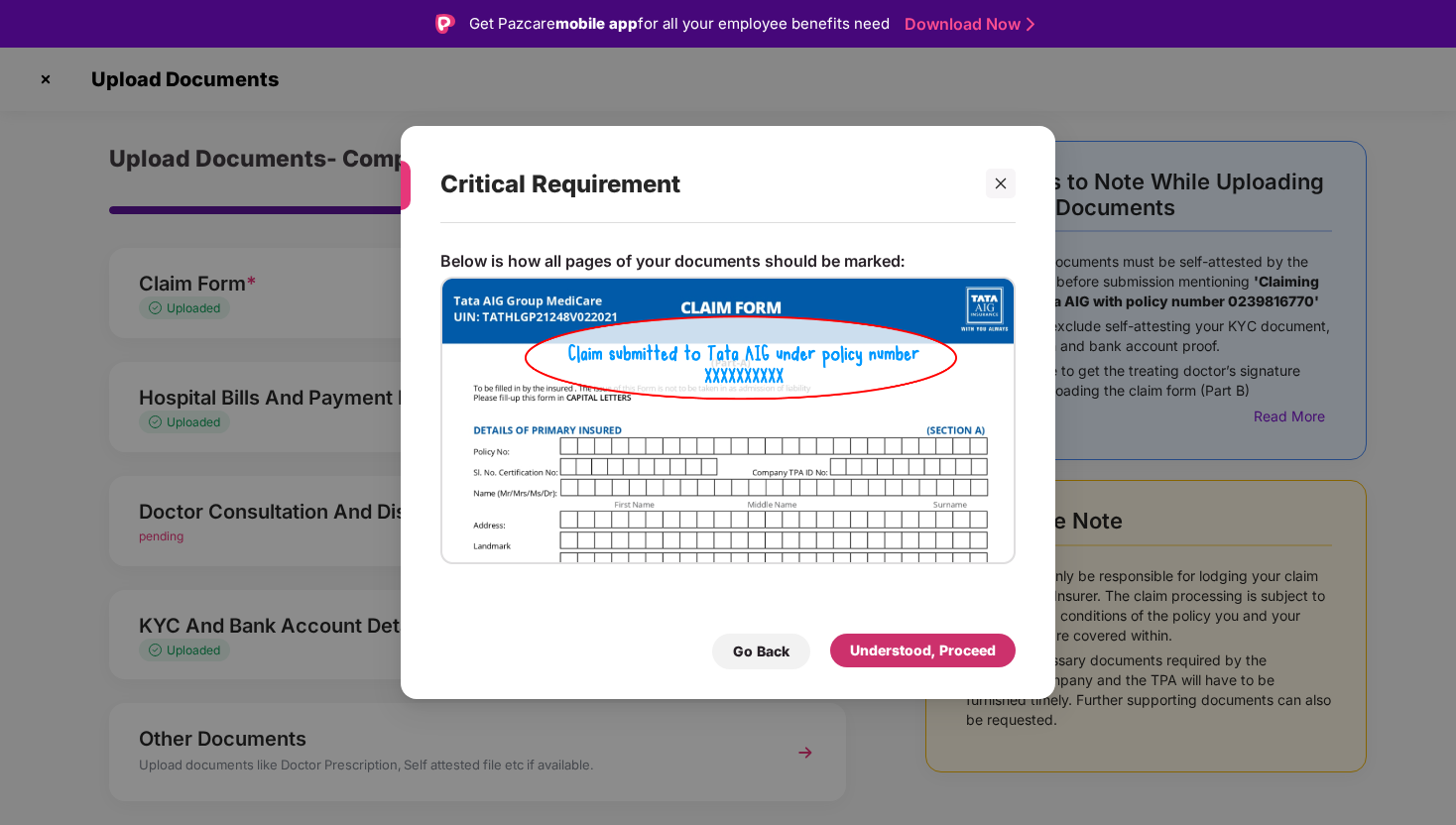 click on "Understood, Proceed" at bounding box center (922, 650) 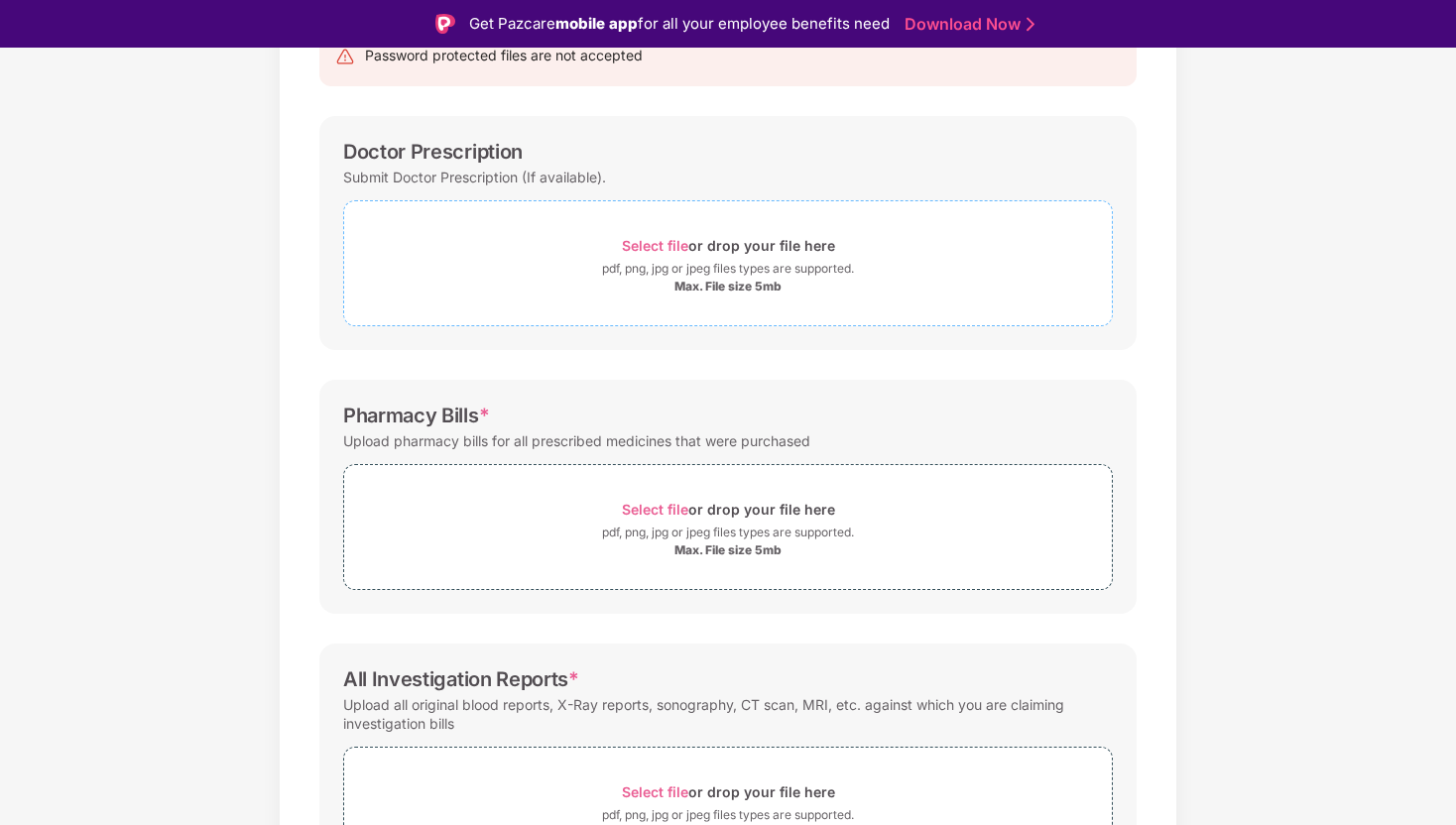 scroll, scrollTop: 402, scrollLeft: 0, axis: vertical 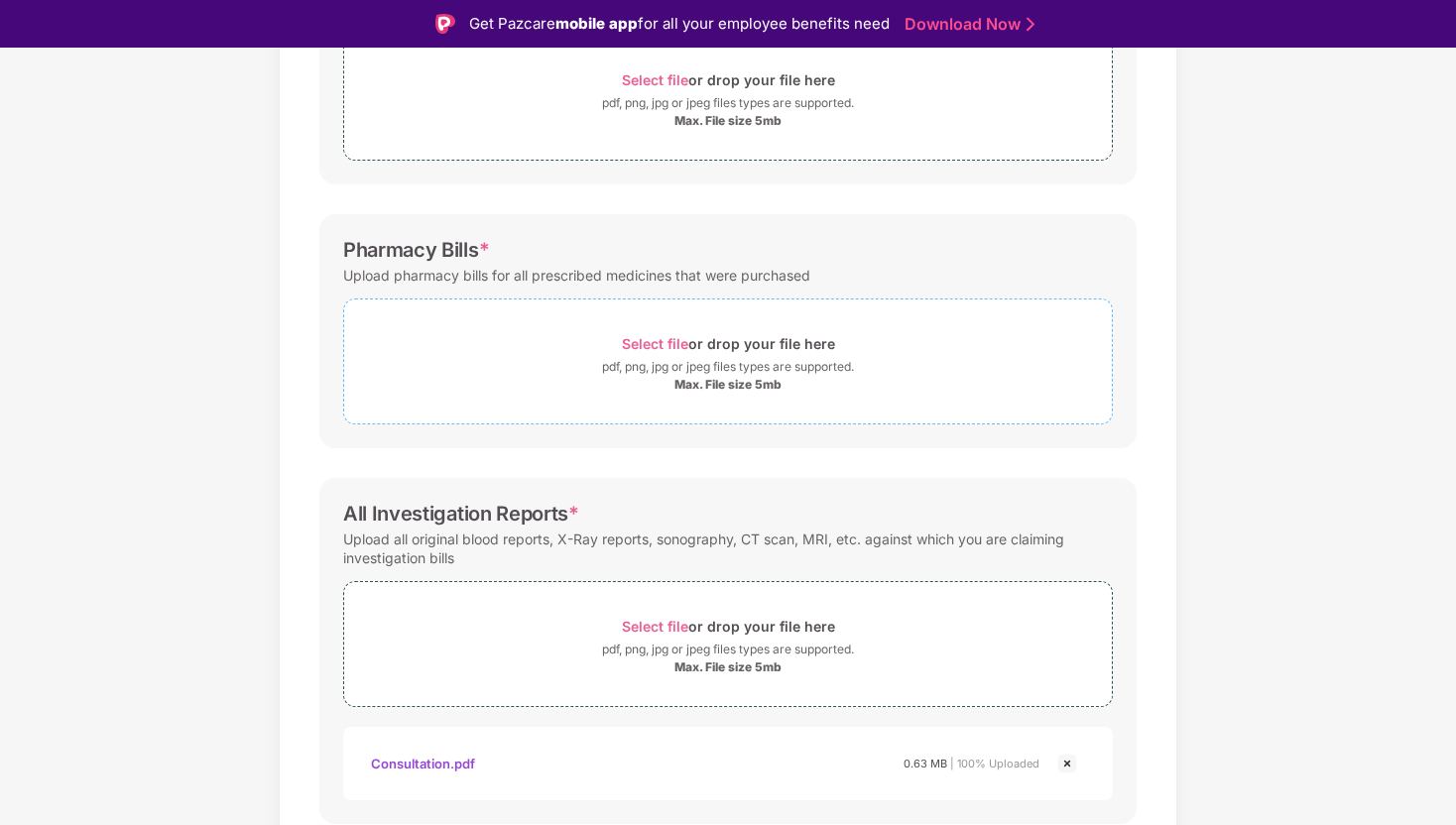 click on "Select file  or drop your file here pdf, png, jpg or jpeg files types are supported. Max. File size 5mb" at bounding box center [728, 361] 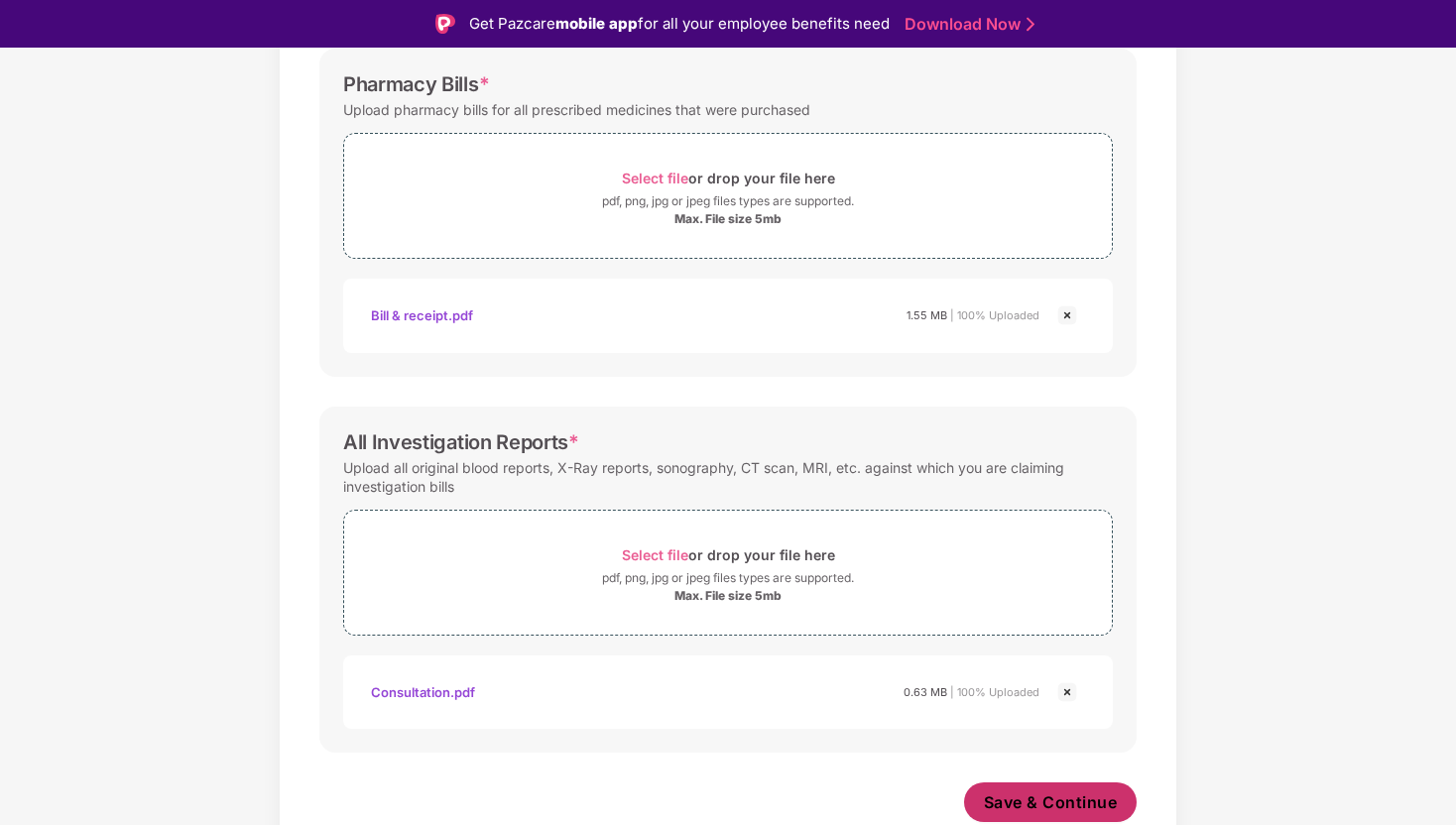 scroll, scrollTop: 567, scrollLeft: 0, axis: vertical 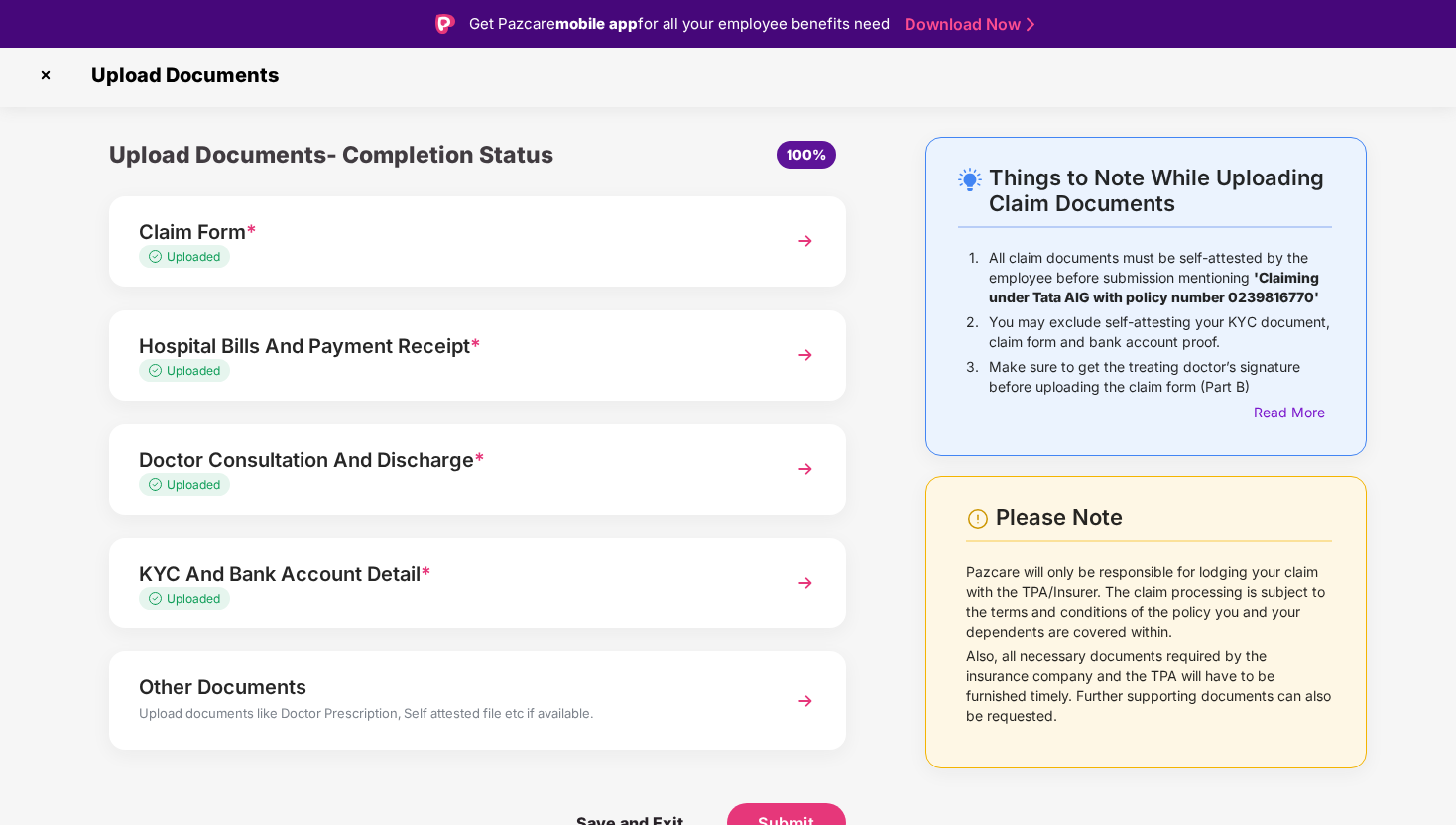click on "KYC And Bank Account Detail *" at bounding box center [449, 574] 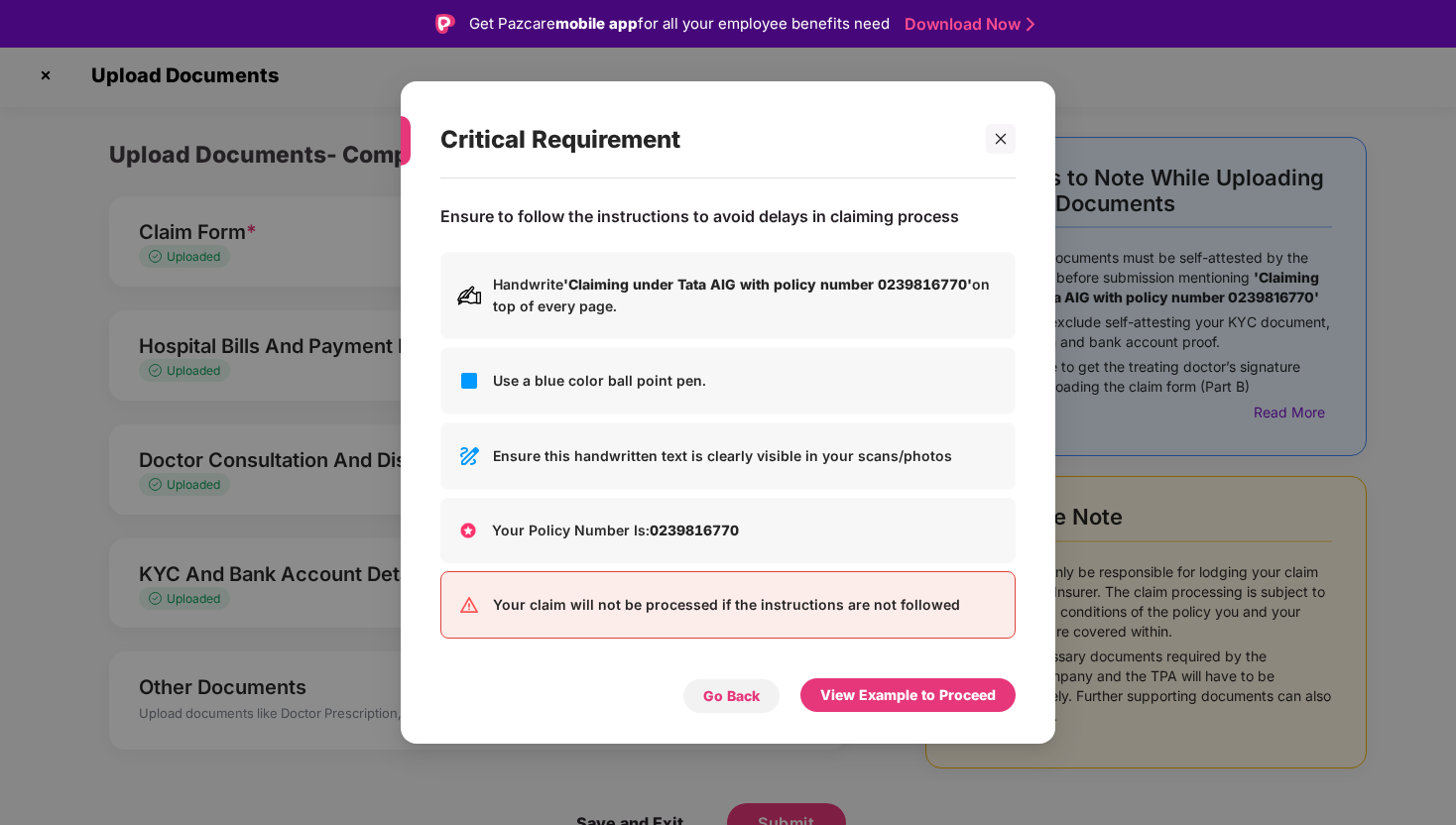 click on "Go Back" at bounding box center (731, 696) 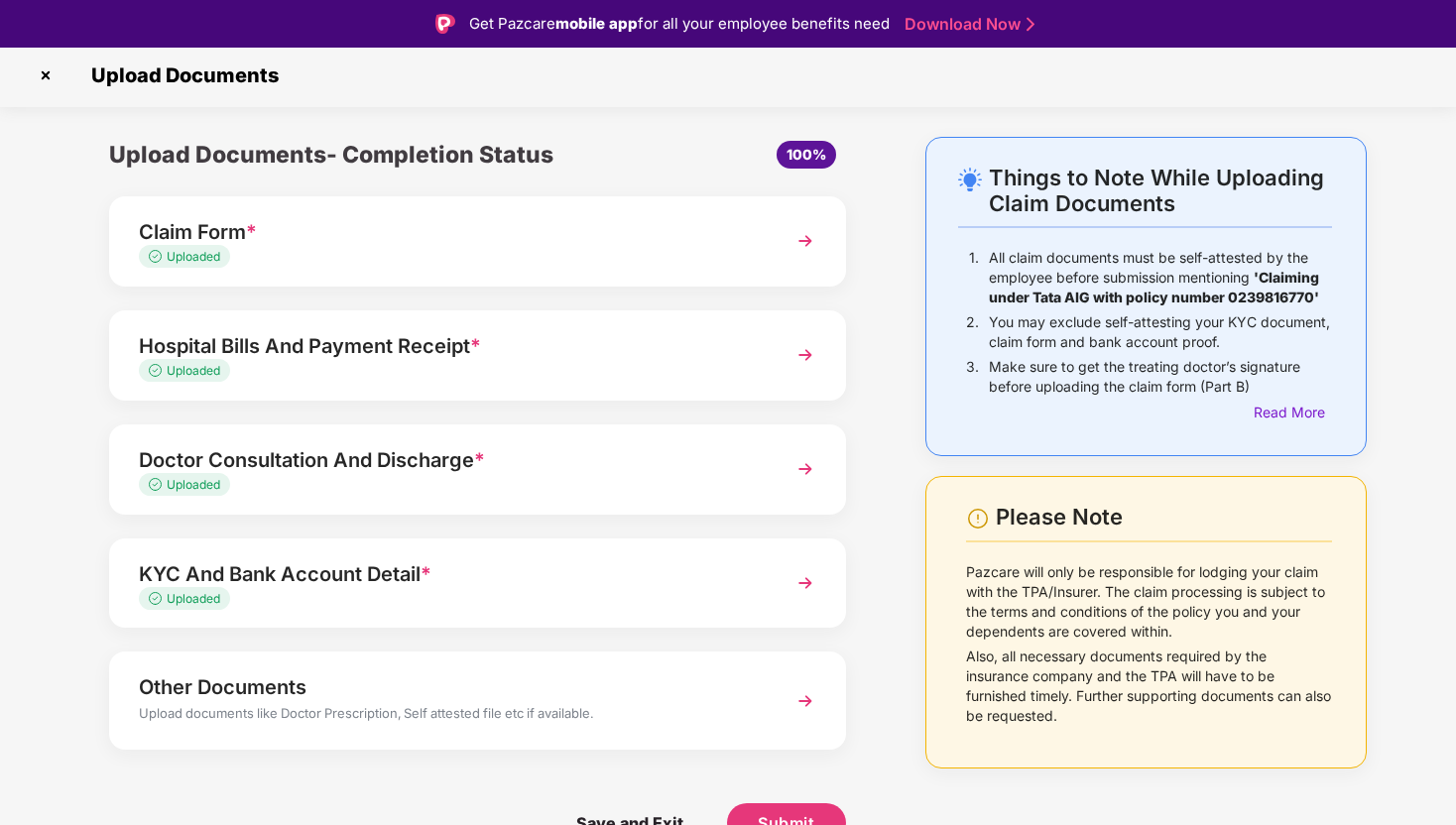 click on "Other Documents" at bounding box center [449, 687] 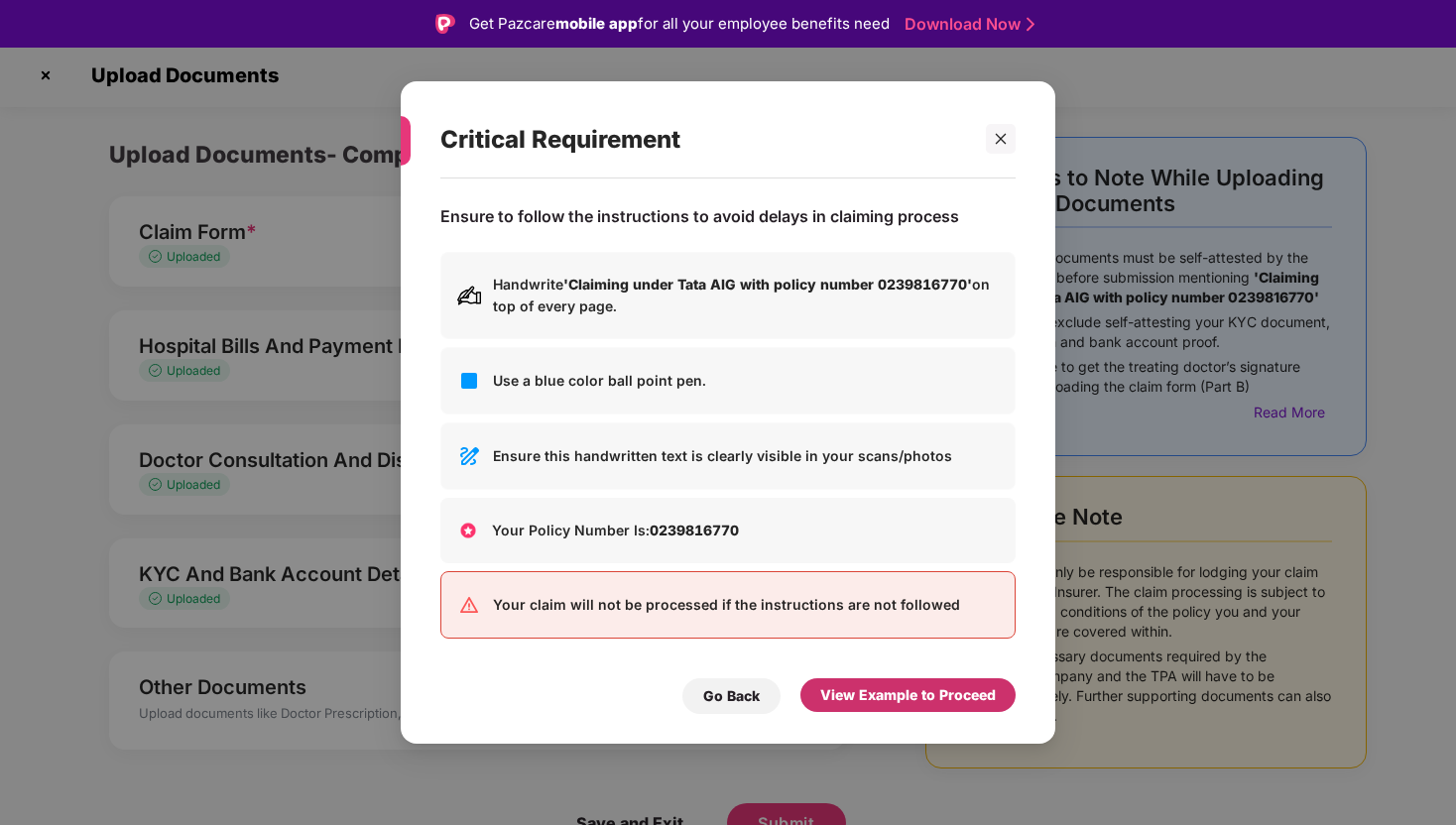 click on "View Example to Proceed" at bounding box center [908, 695] 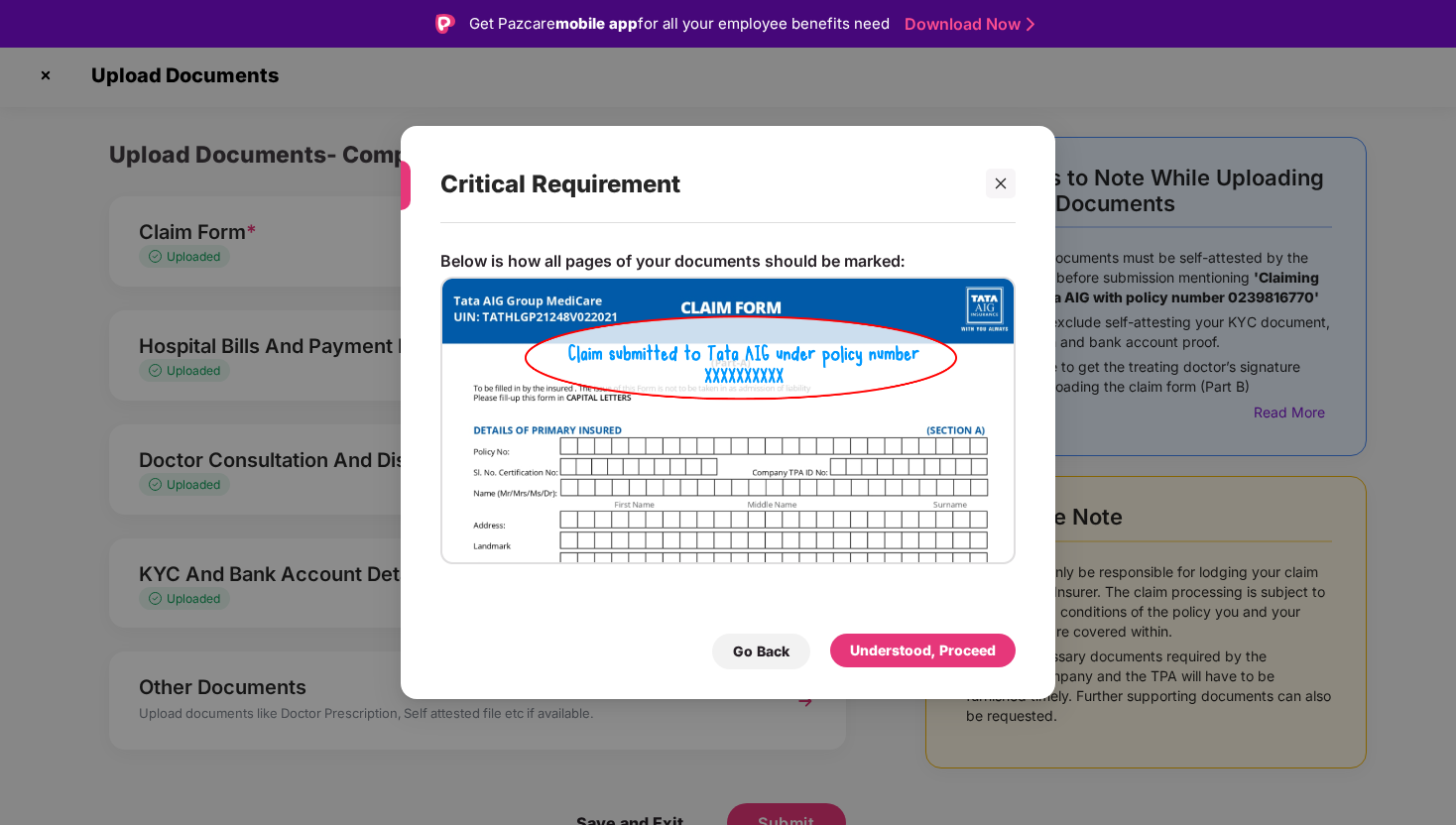 click on "Critical Requirement Below is how all pages of your documents should be marked: Go Back Understood, Proceed" at bounding box center (728, 412) 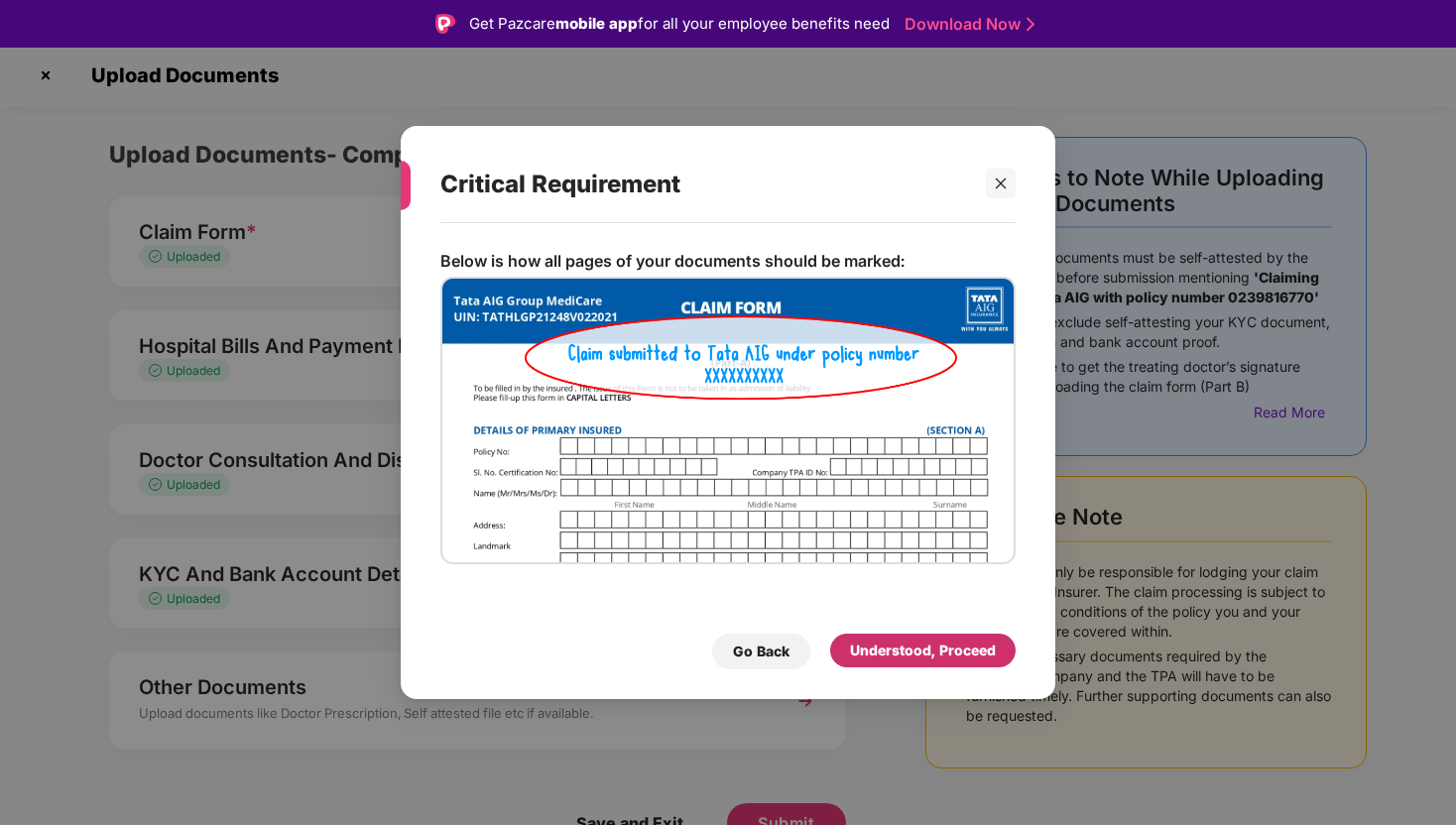 click on "Understood, Proceed" at bounding box center [922, 650] 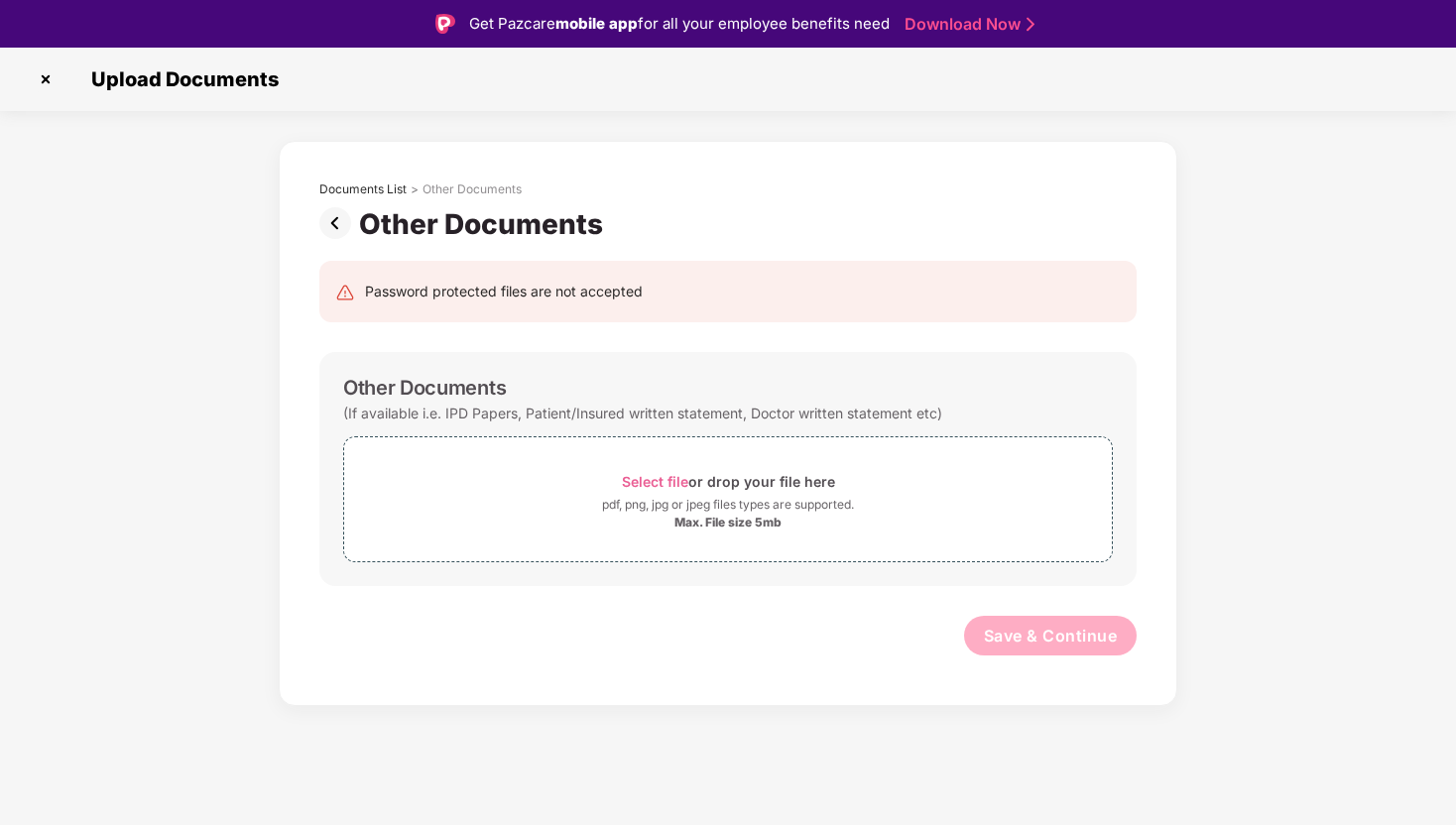scroll, scrollTop: 0, scrollLeft: 0, axis: both 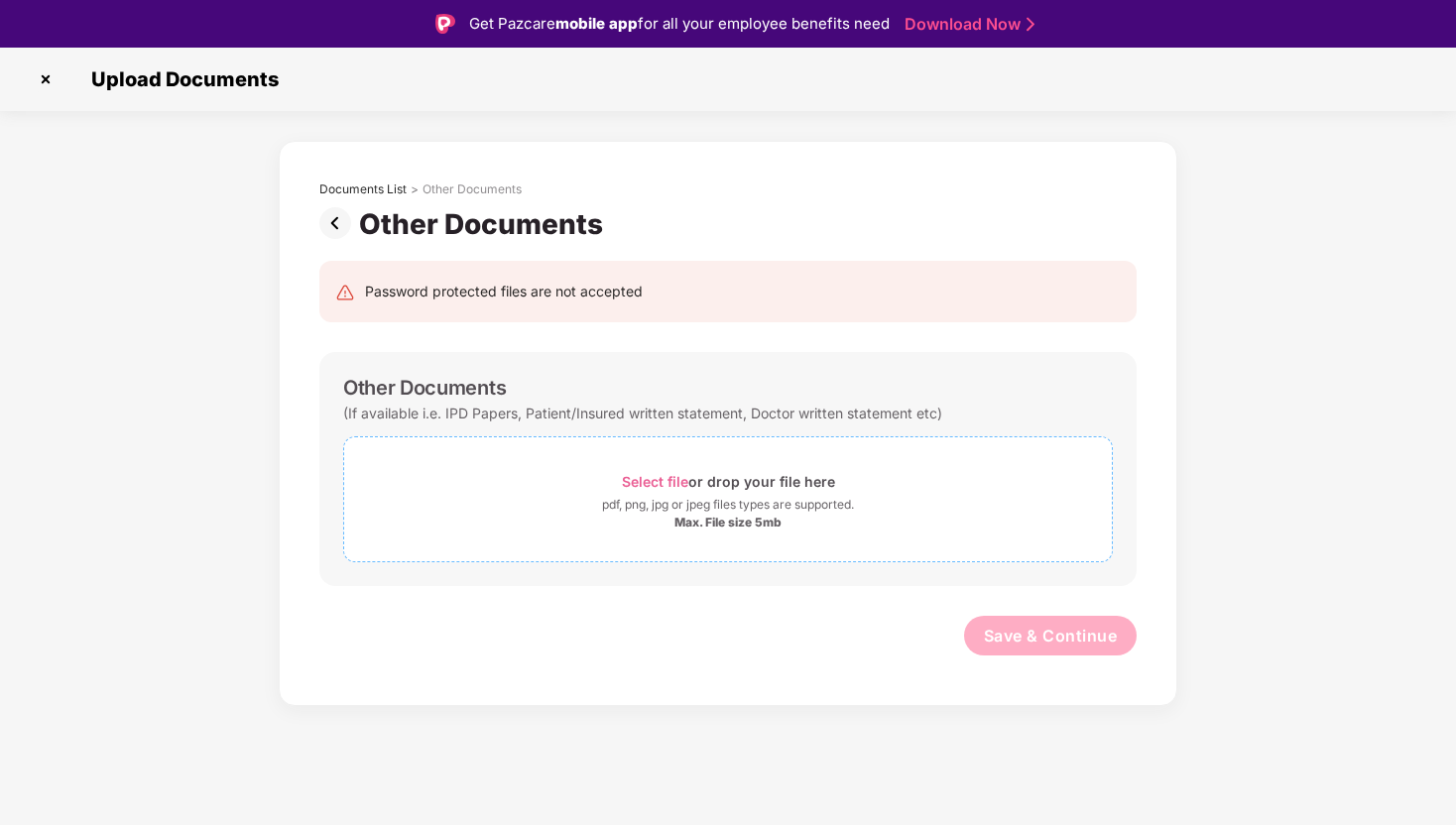 click on "Select file" at bounding box center [655, 481] 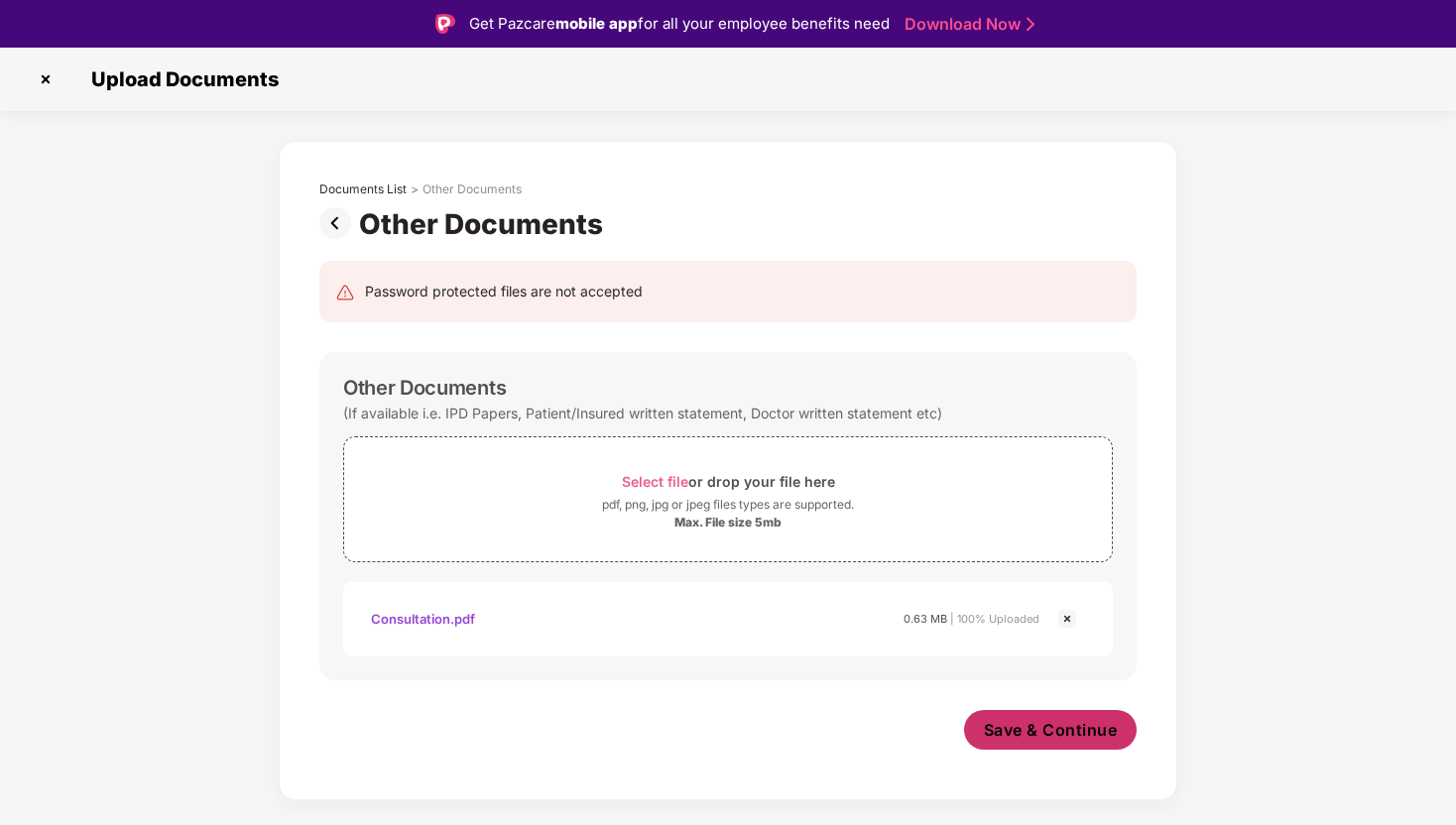 click on "Save & Continue" at bounding box center (1050, 730) 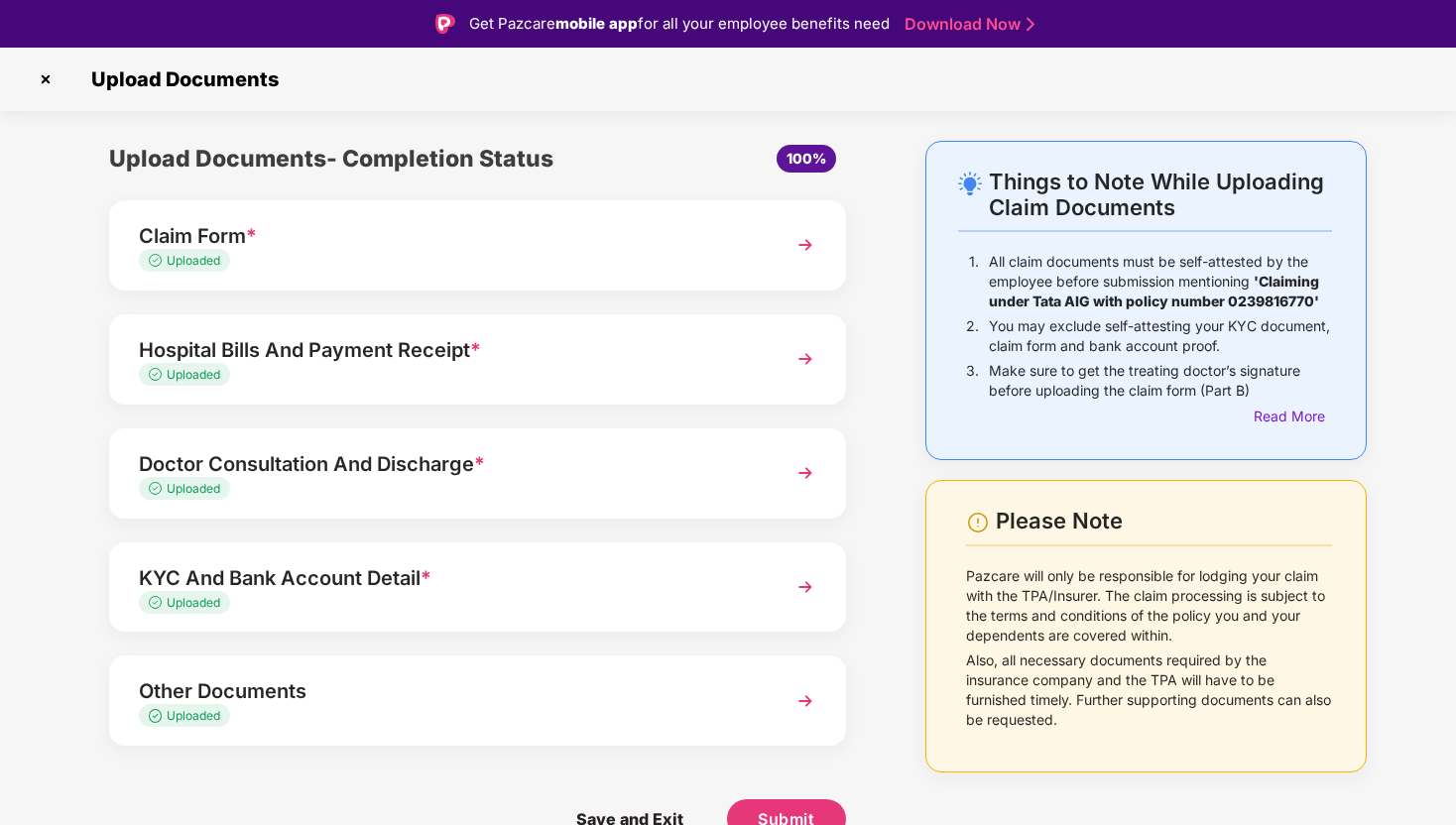 scroll, scrollTop: 48, scrollLeft: 0, axis: vertical 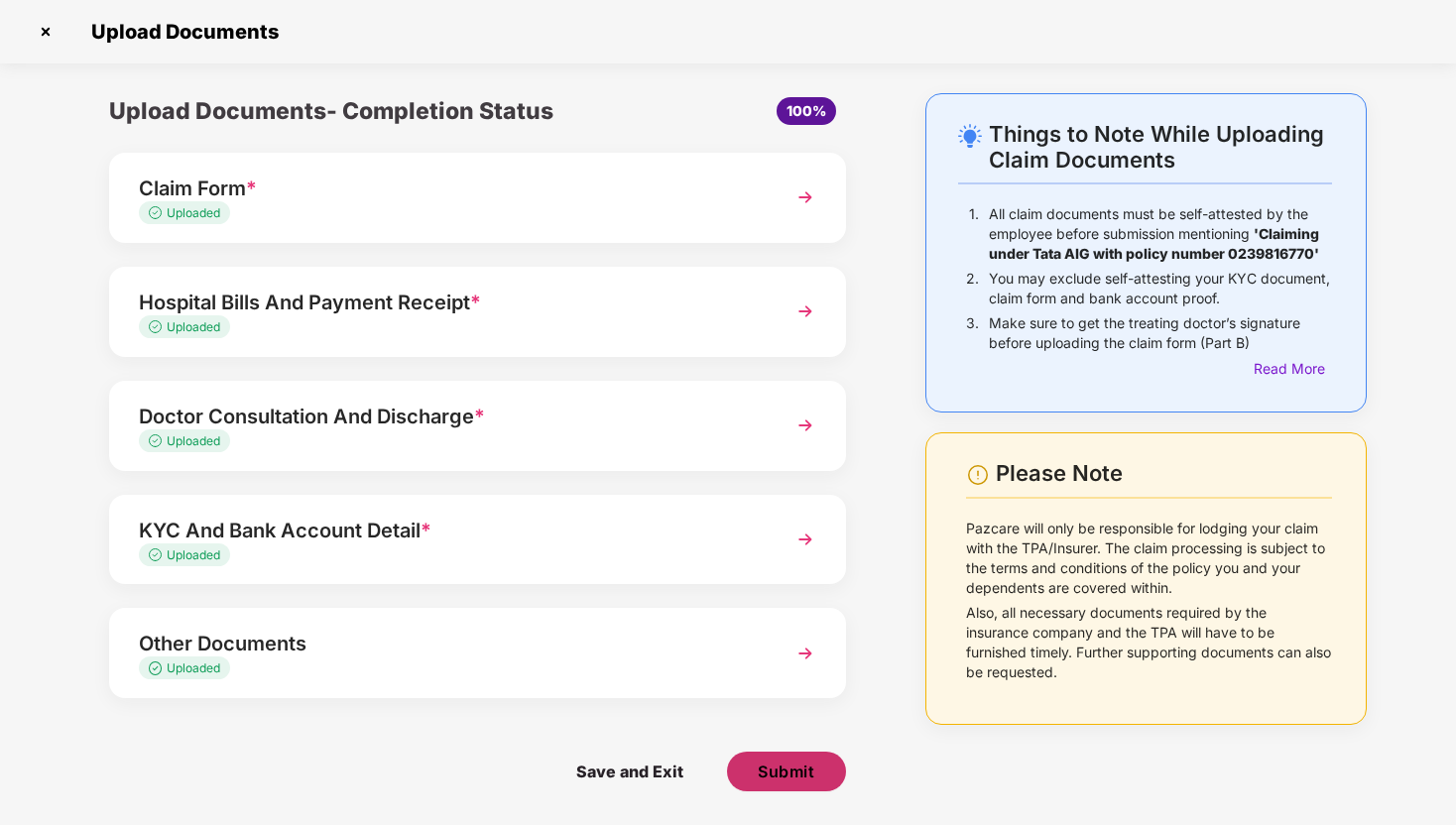 click on "Submit" at bounding box center [786, 771] 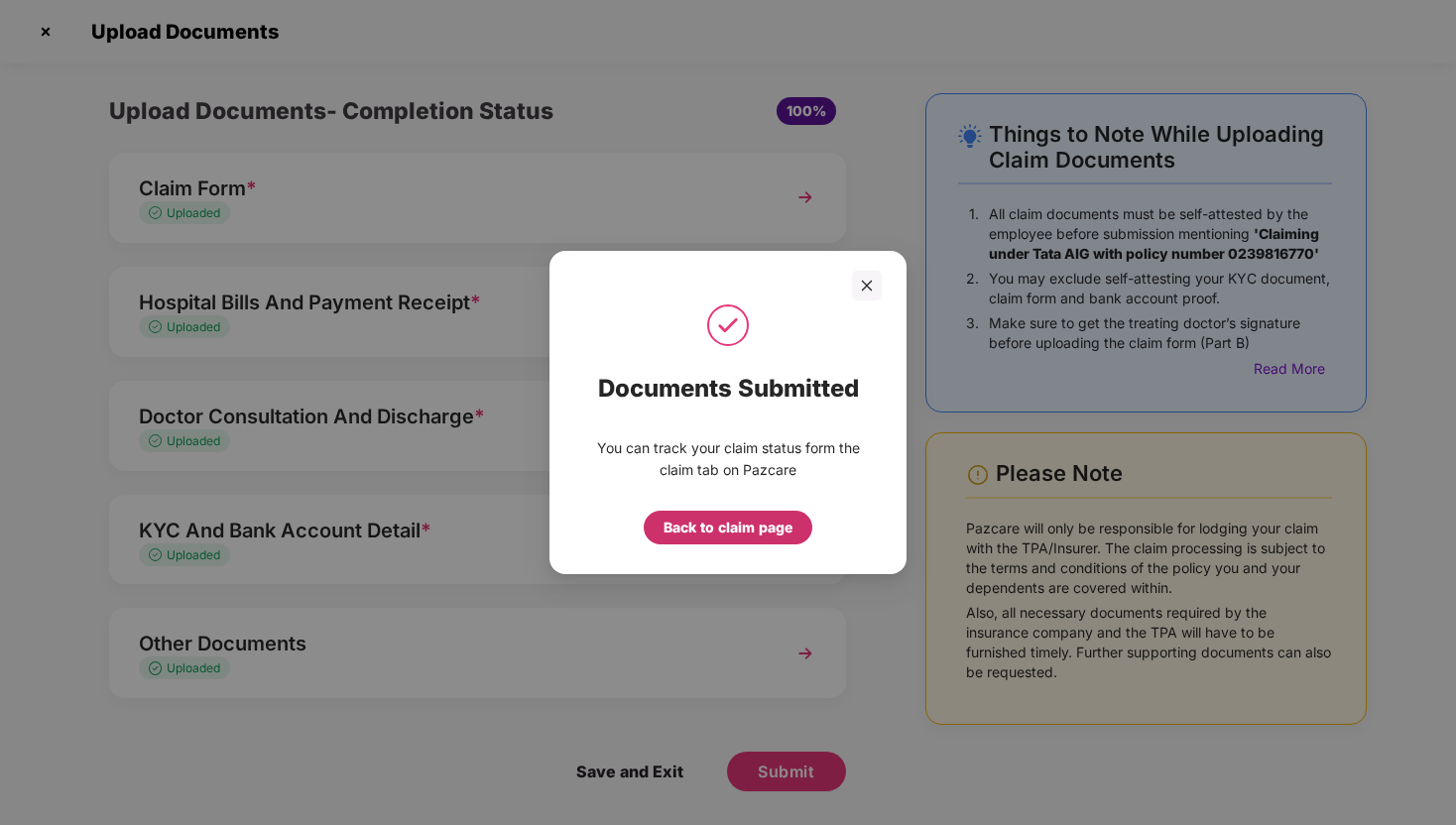 click on "Back to claim page" at bounding box center (728, 528) 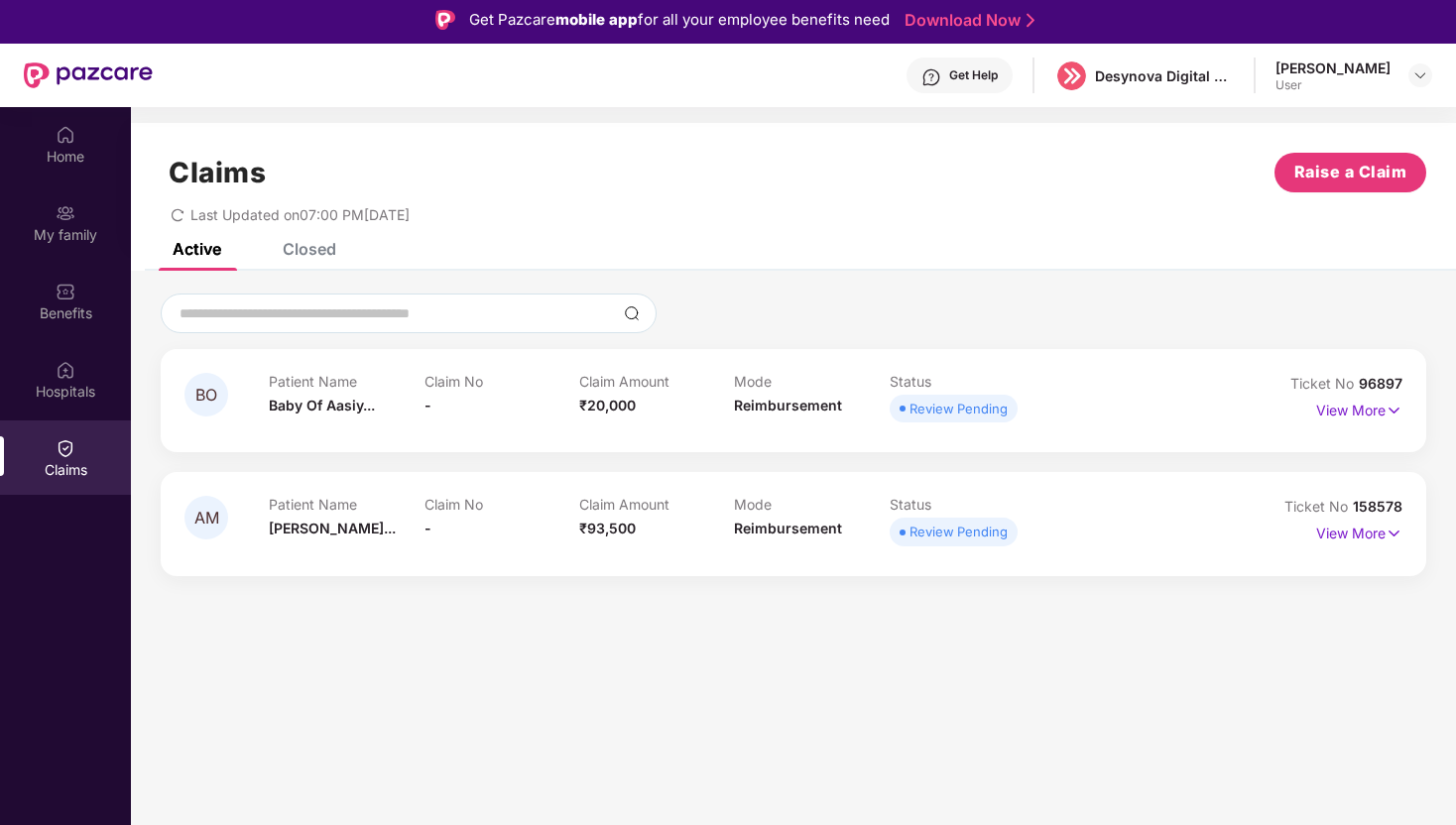 scroll, scrollTop: 0, scrollLeft: 0, axis: both 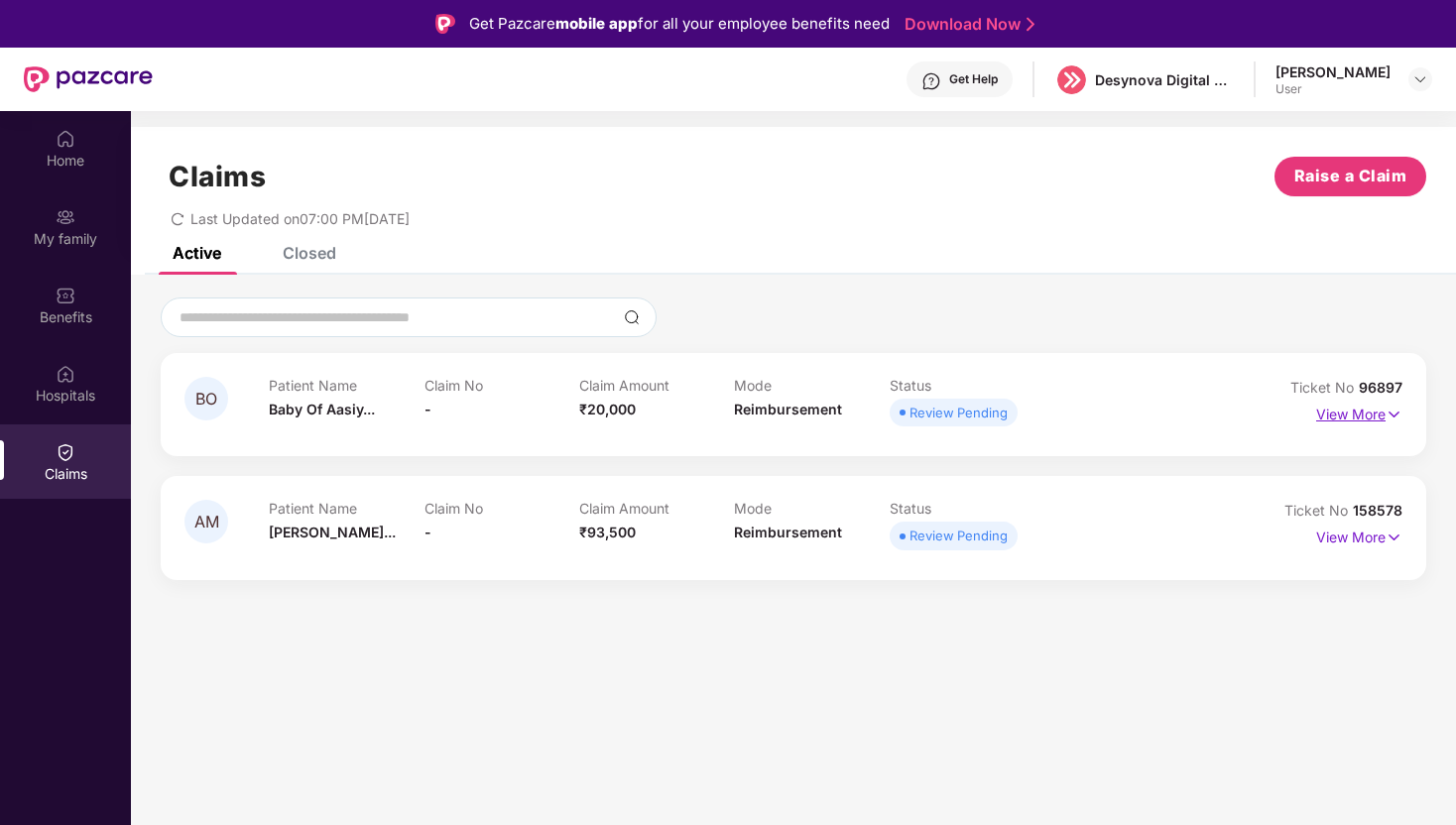 click on "View More" at bounding box center (1359, 412) 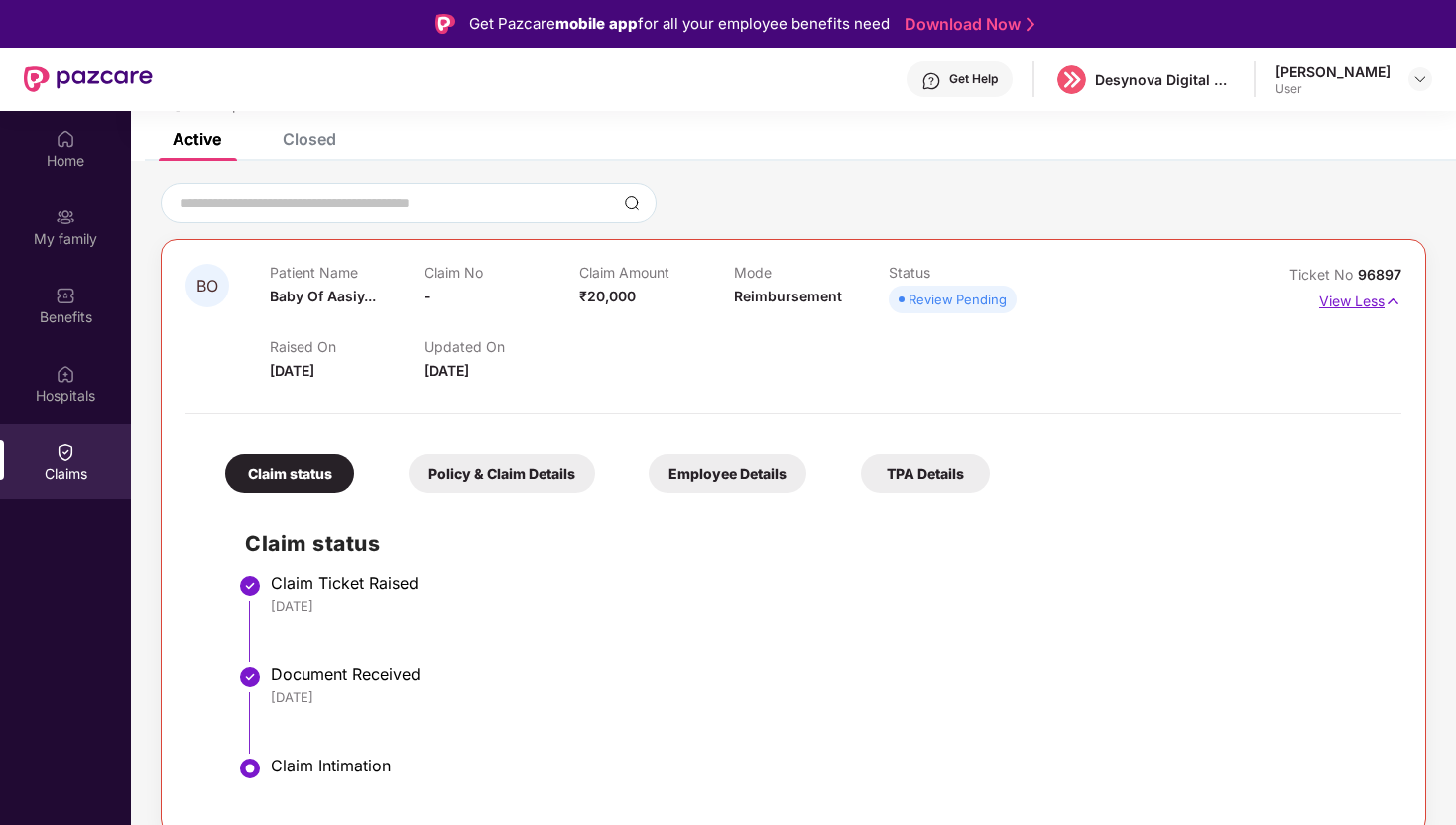 scroll, scrollTop: 157, scrollLeft: 0, axis: vertical 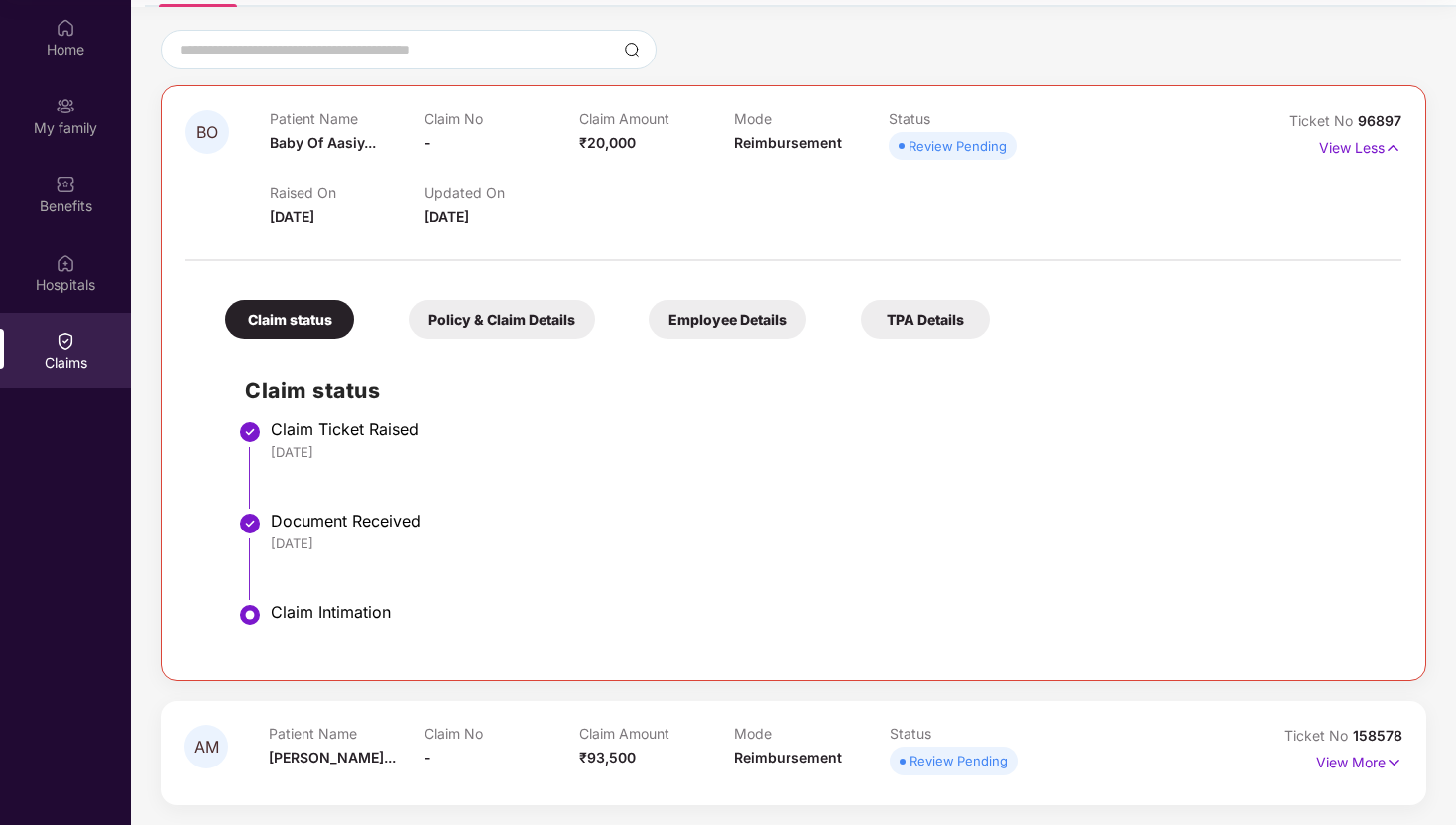 click on "Policy & Claim Details" at bounding box center [502, 319] 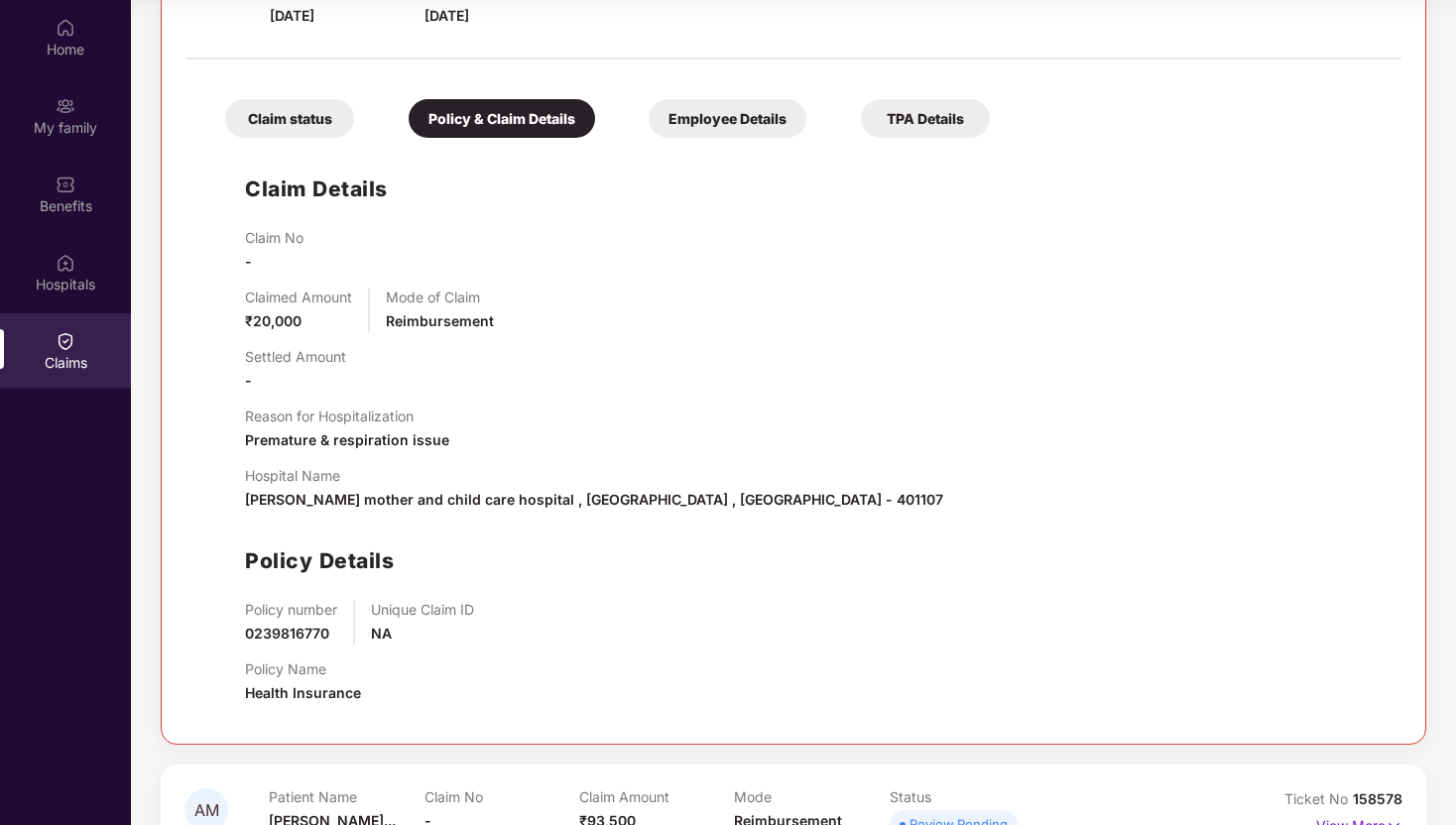 scroll, scrollTop: 421, scrollLeft: 0, axis: vertical 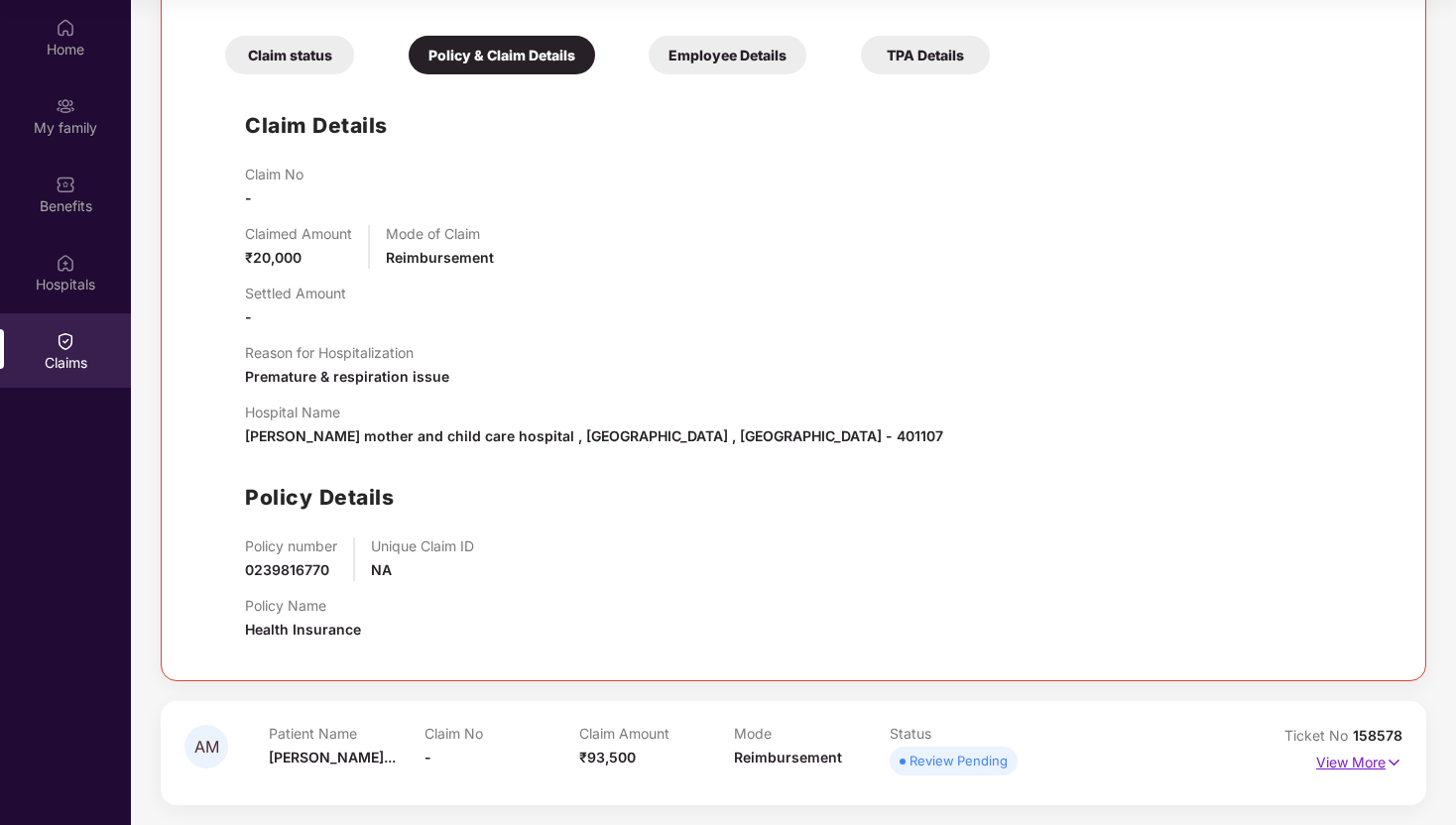 click on "View More" at bounding box center [1359, 760] 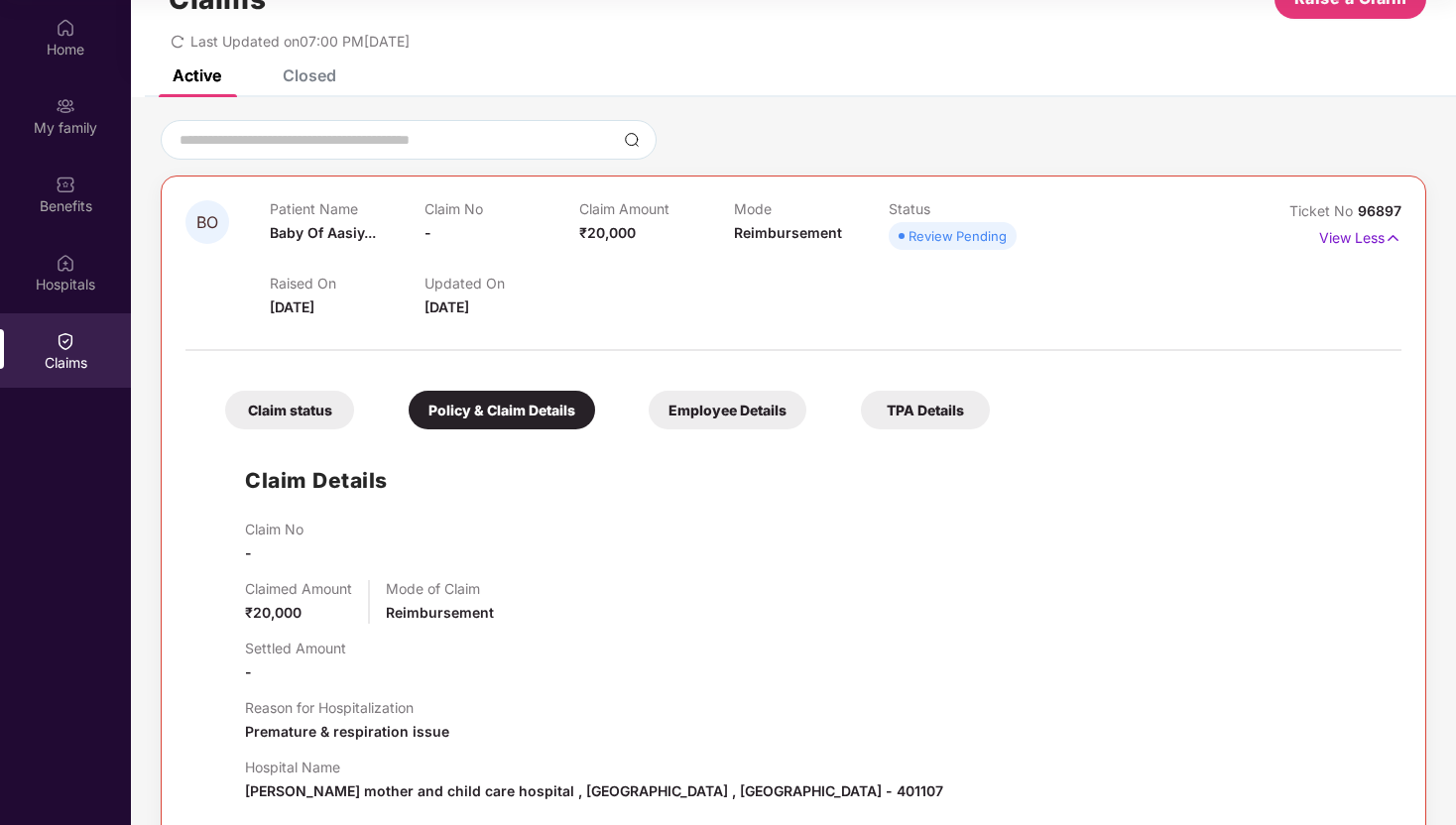 scroll, scrollTop: 0, scrollLeft: 0, axis: both 